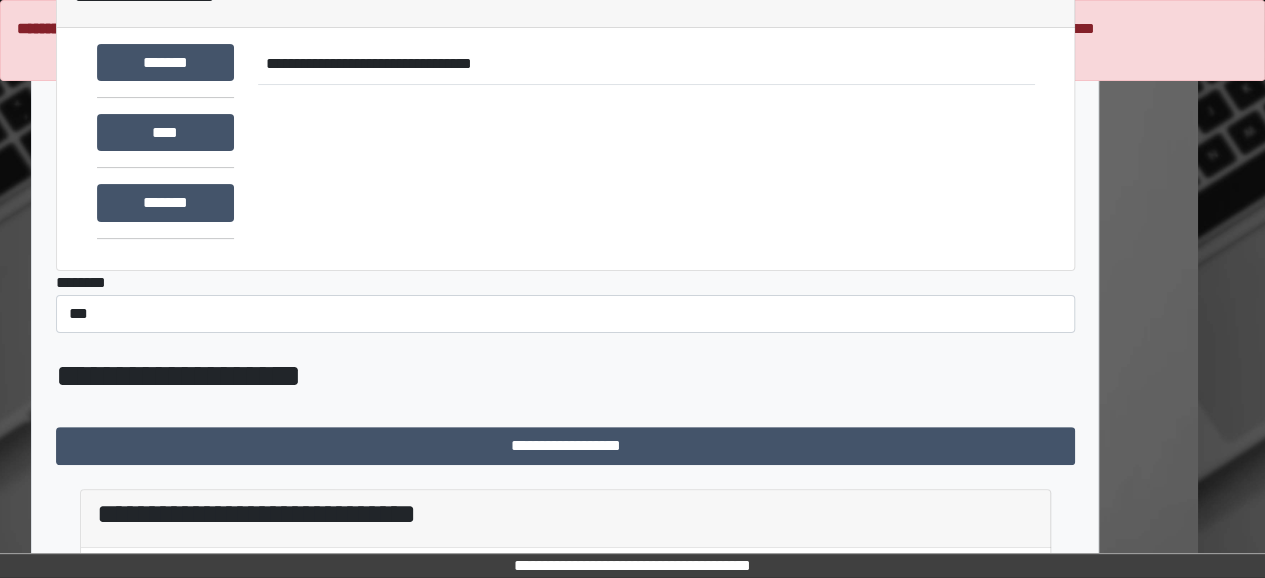 scroll, scrollTop: 0, scrollLeft: 93, axis: horizontal 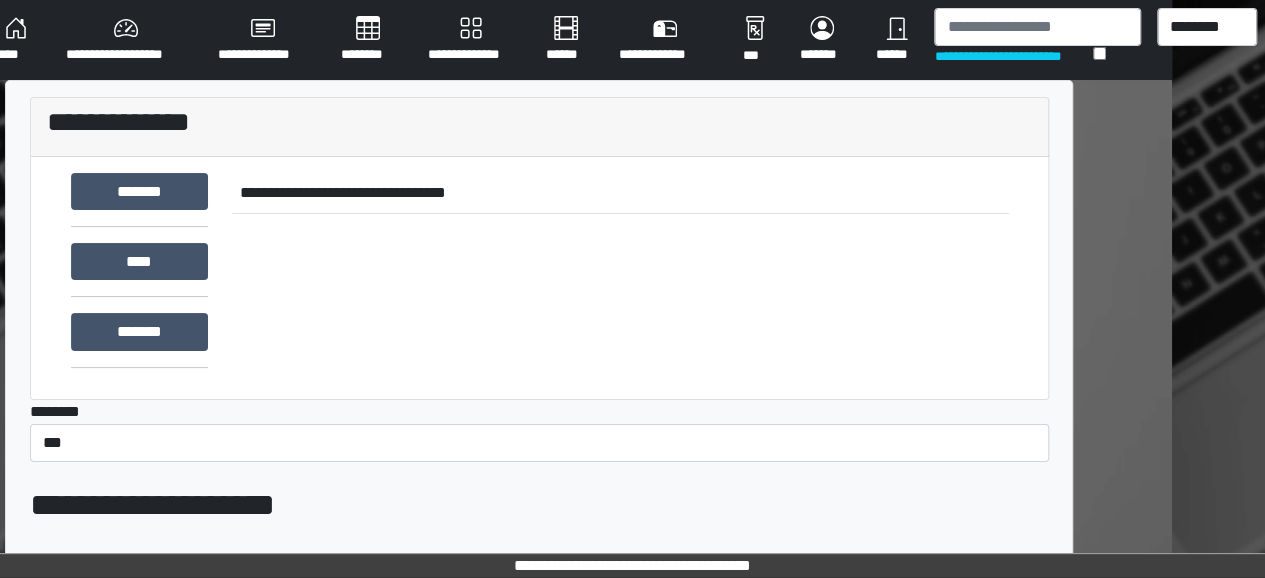 click on "**********" at bounding box center [620, 273] 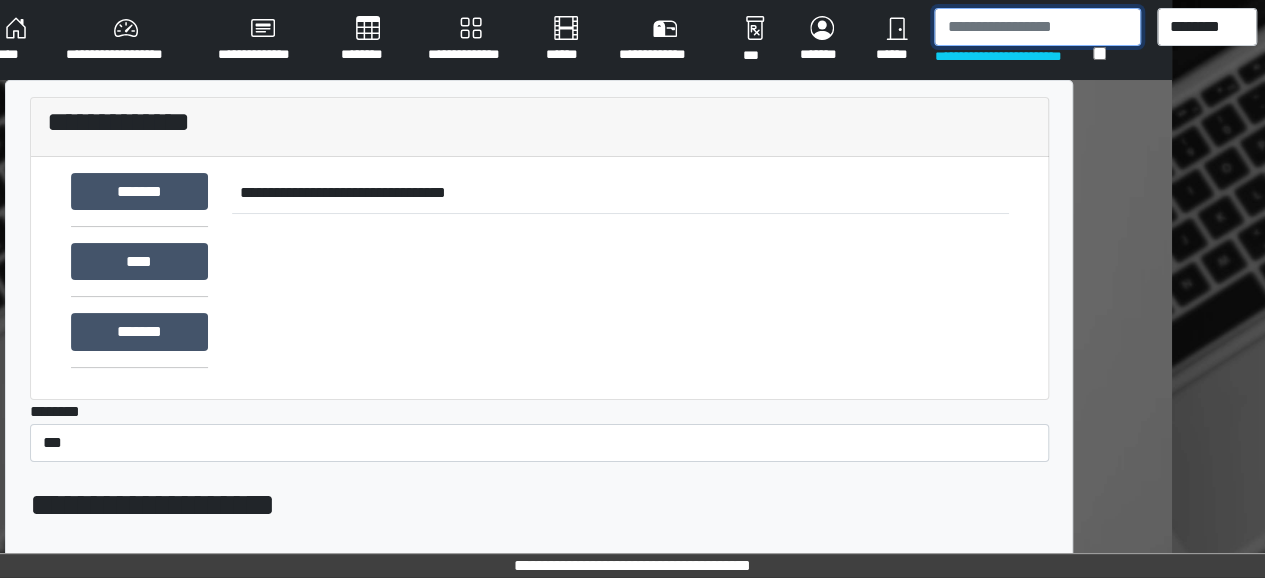 click at bounding box center (1037, 27) 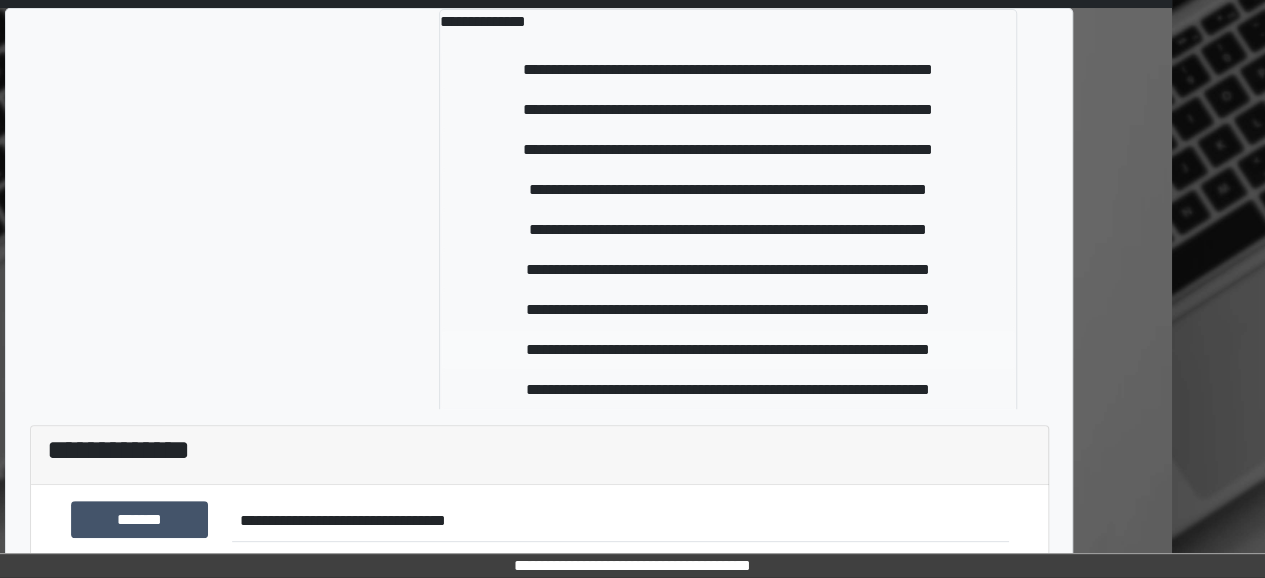 scroll, scrollTop: 71, scrollLeft: 93, axis: both 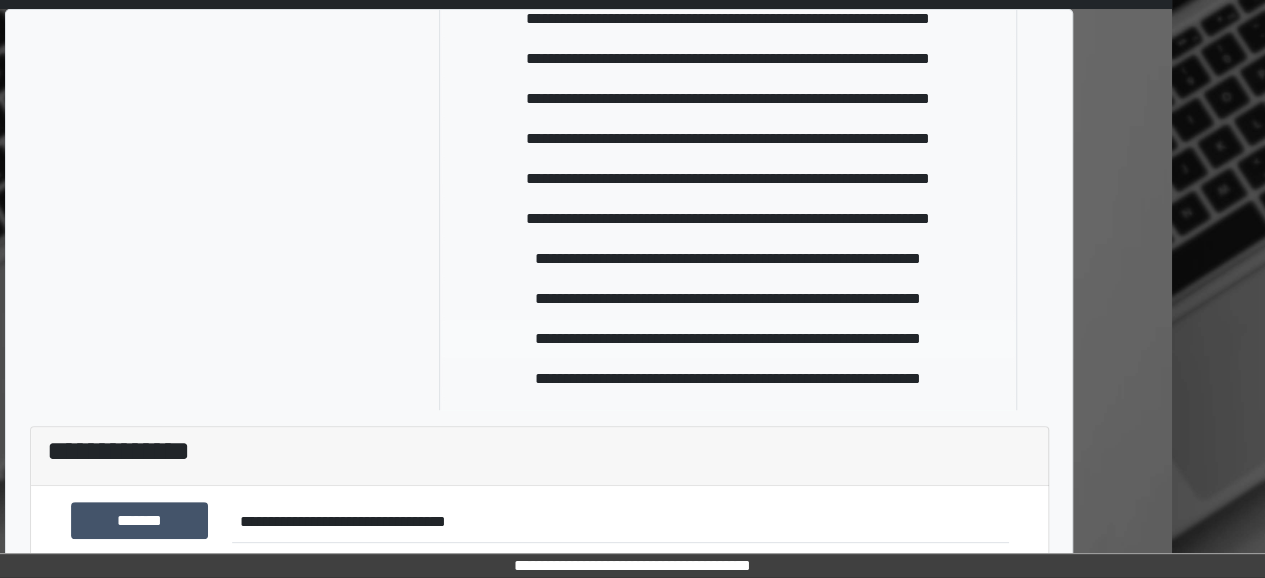 type on "***" 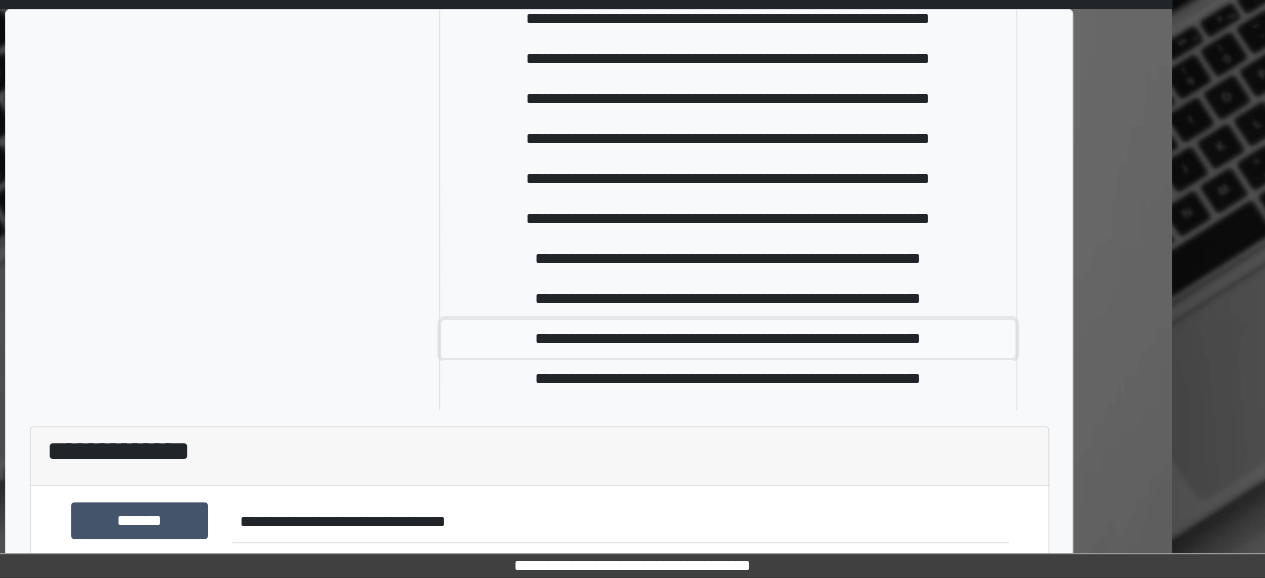 click on "**********" at bounding box center (728, 339) 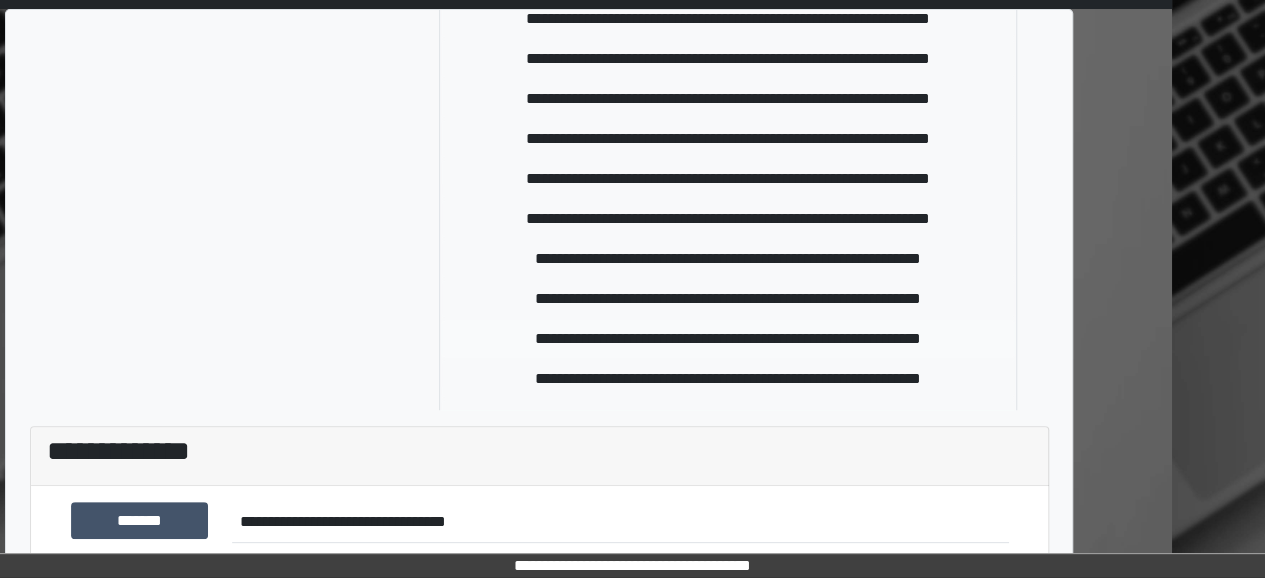 type 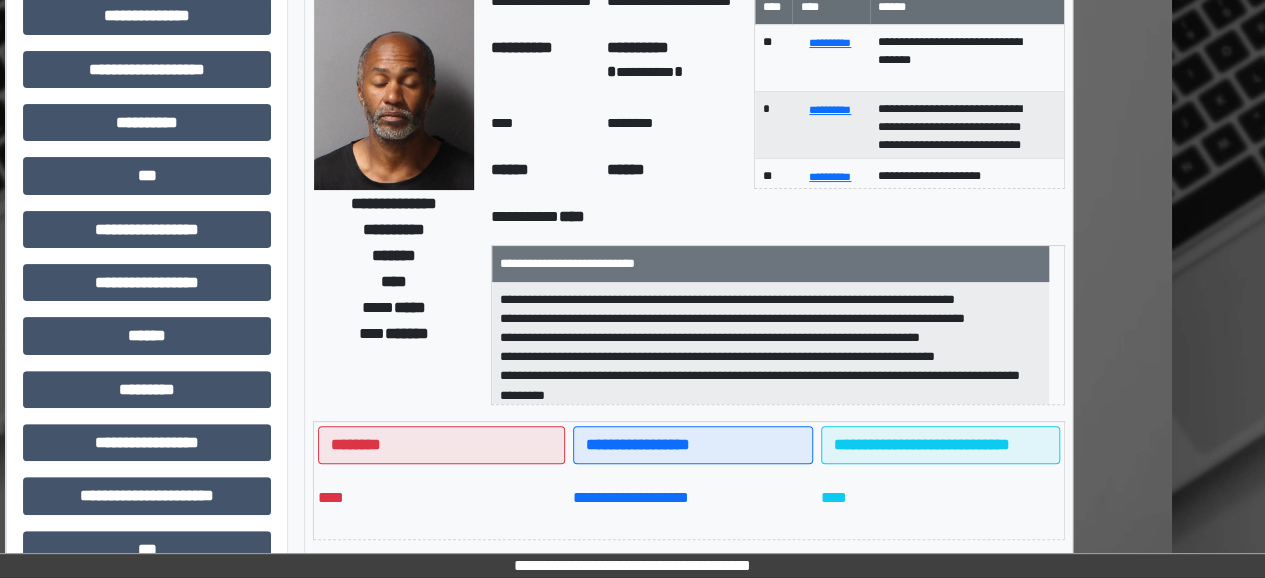 scroll, scrollTop: 118, scrollLeft: 93, axis: both 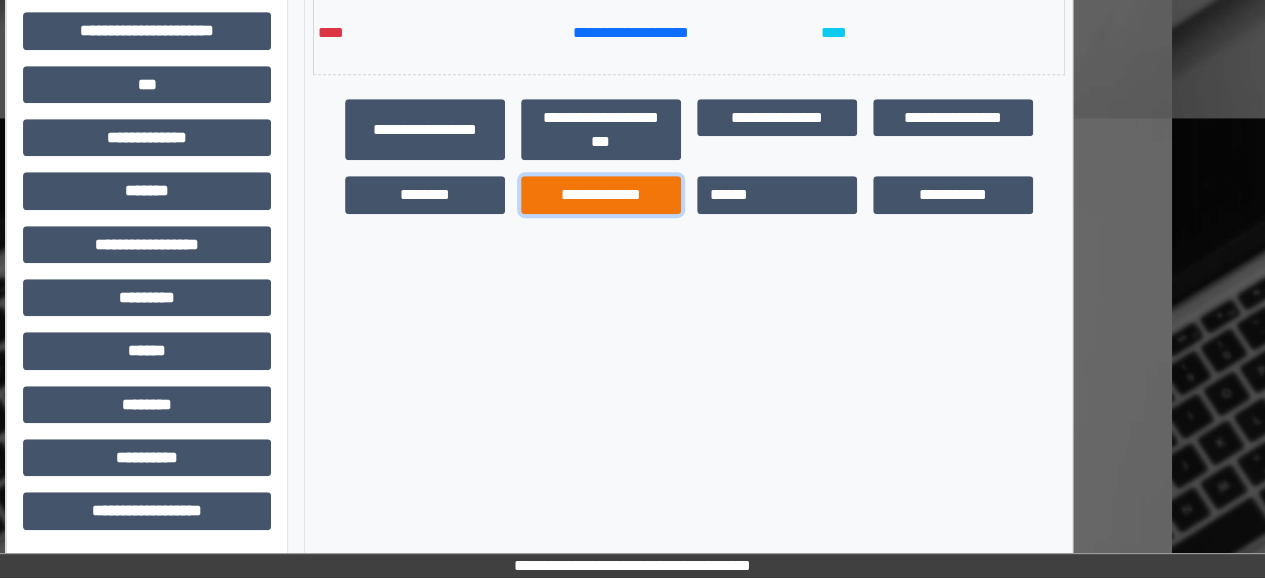 click on "**********" at bounding box center (601, 194) 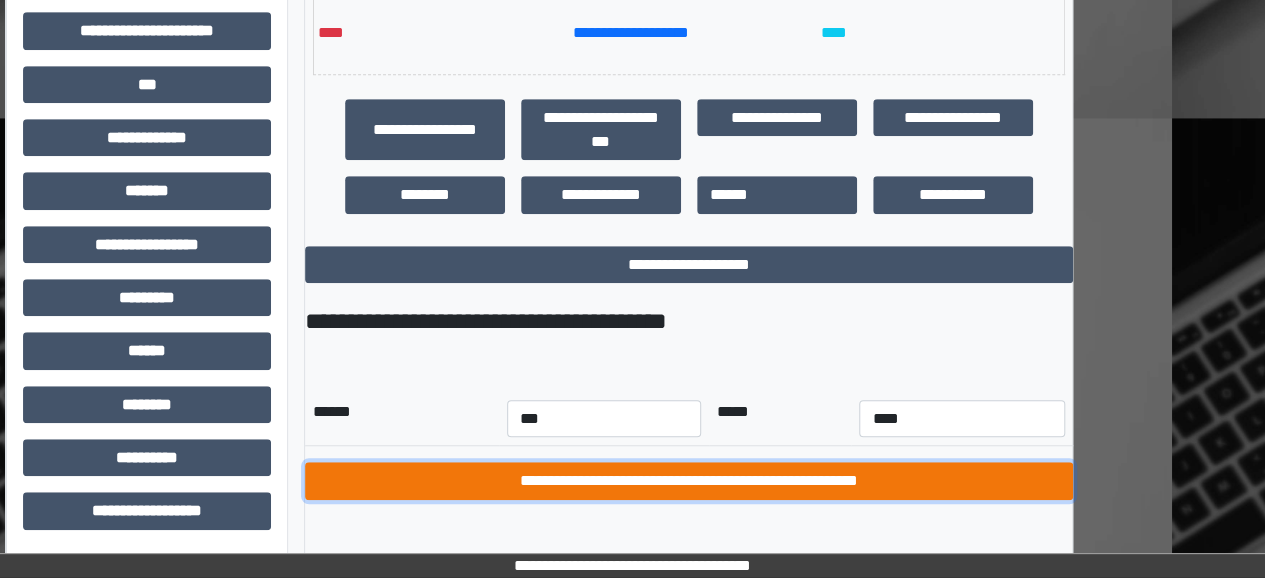 click on "**********" at bounding box center [689, 481] 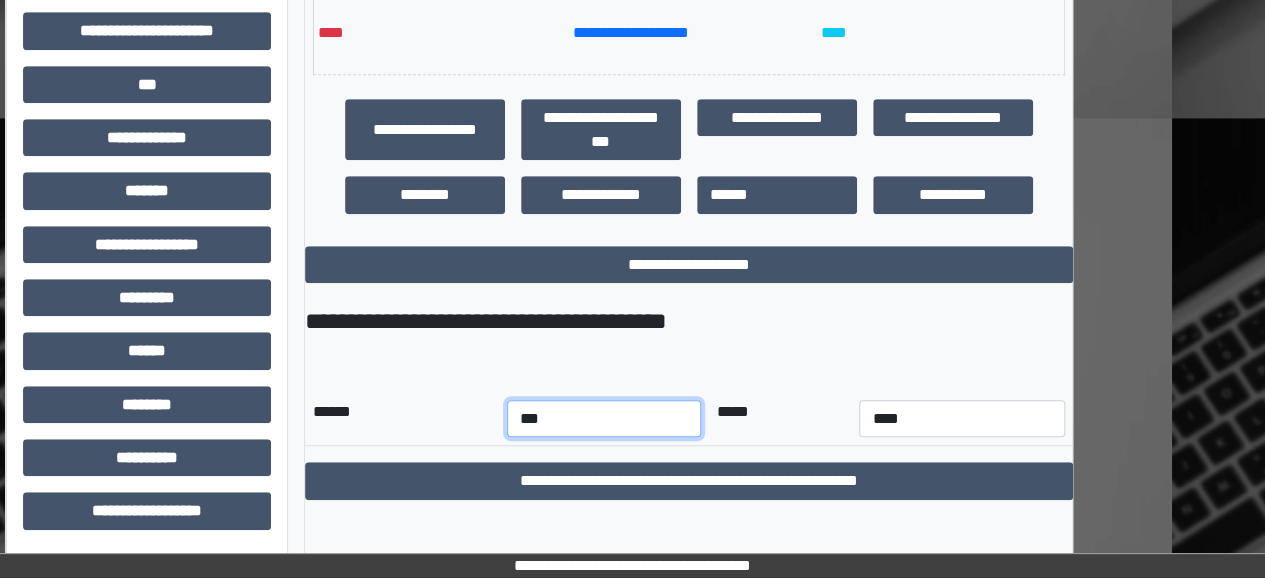 click on "***
***
***
***
***
***
***
***
***
***
***
***" at bounding box center [604, 418] 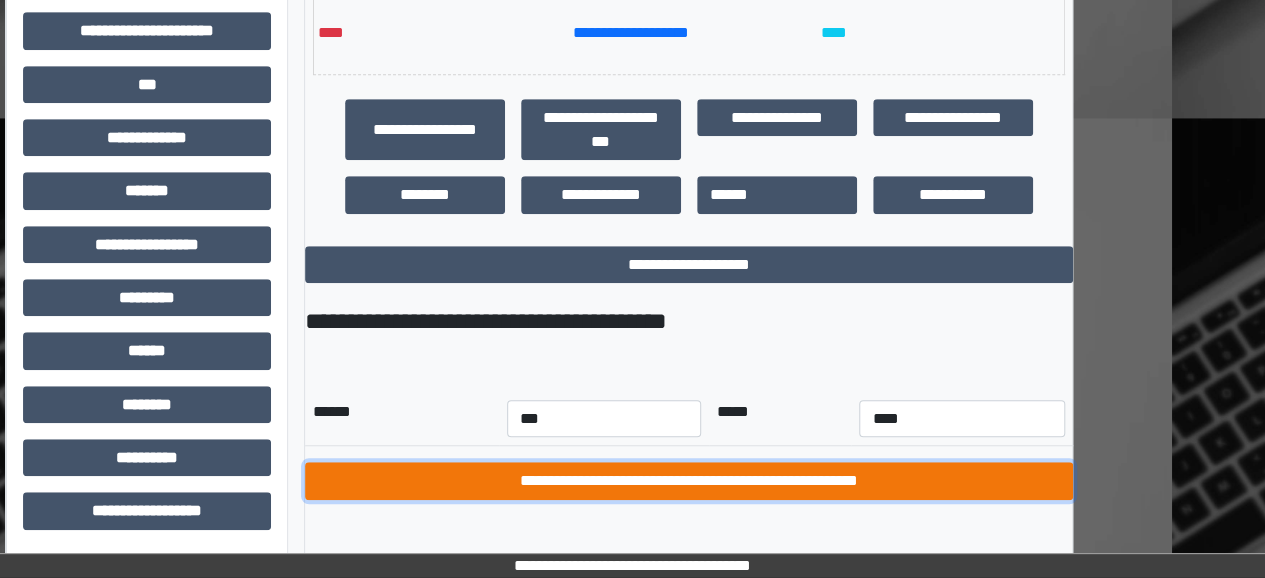 click on "**********" at bounding box center (689, 481) 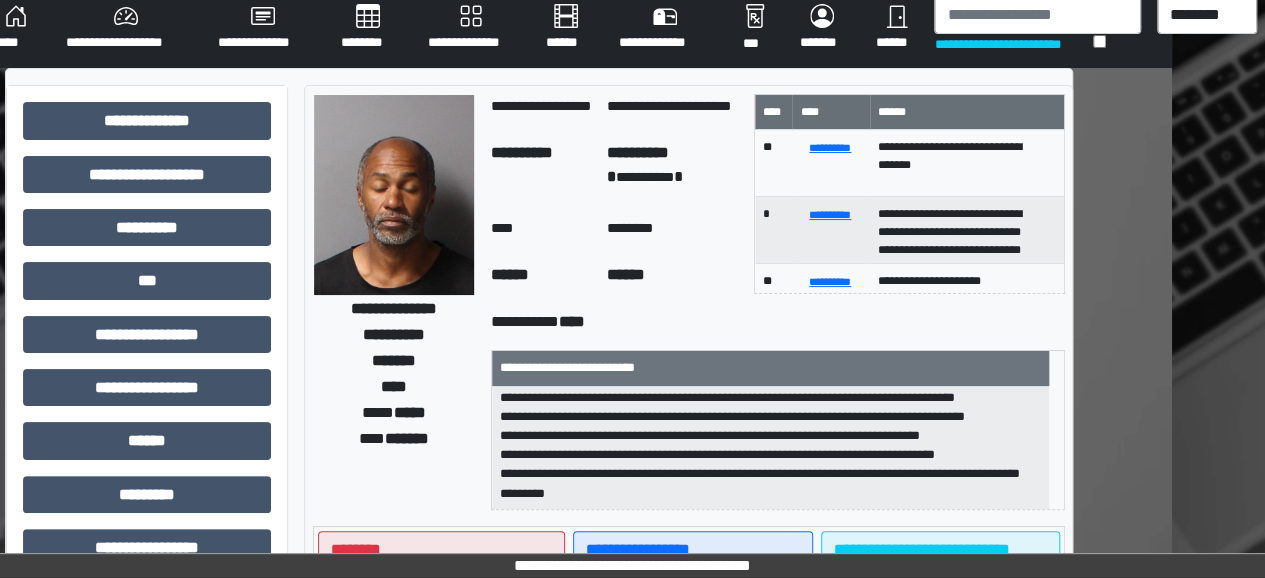 scroll, scrollTop: 0, scrollLeft: 93, axis: horizontal 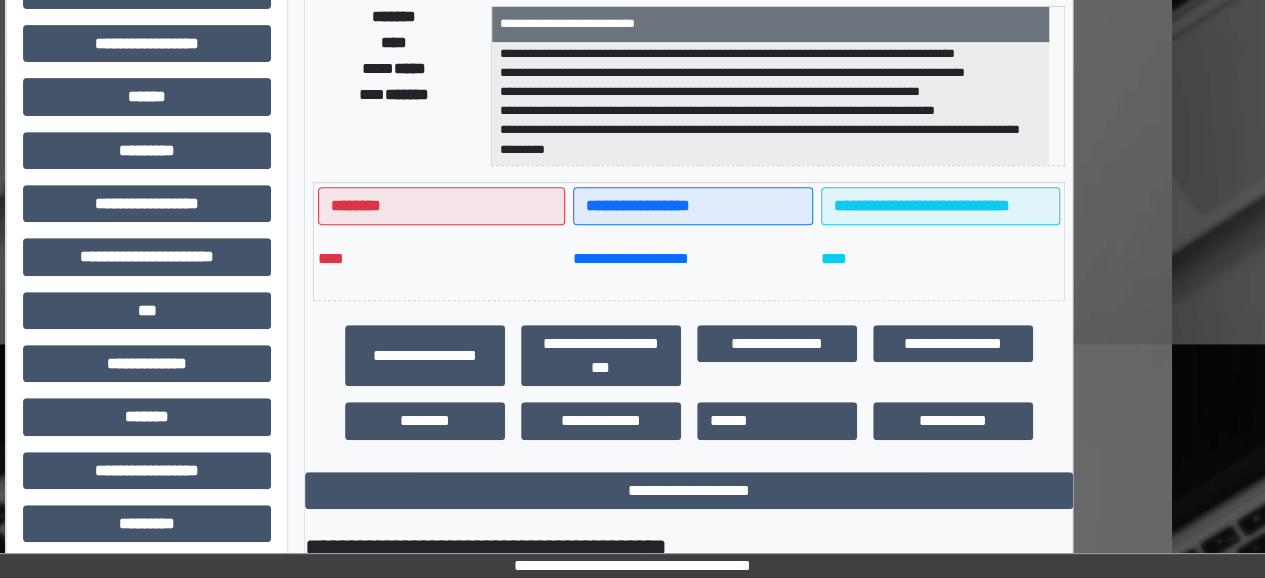 drag, startPoint x: 368, startPoint y: 203, endPoint x: 409, endPoint y: 146, distance: 70.21396 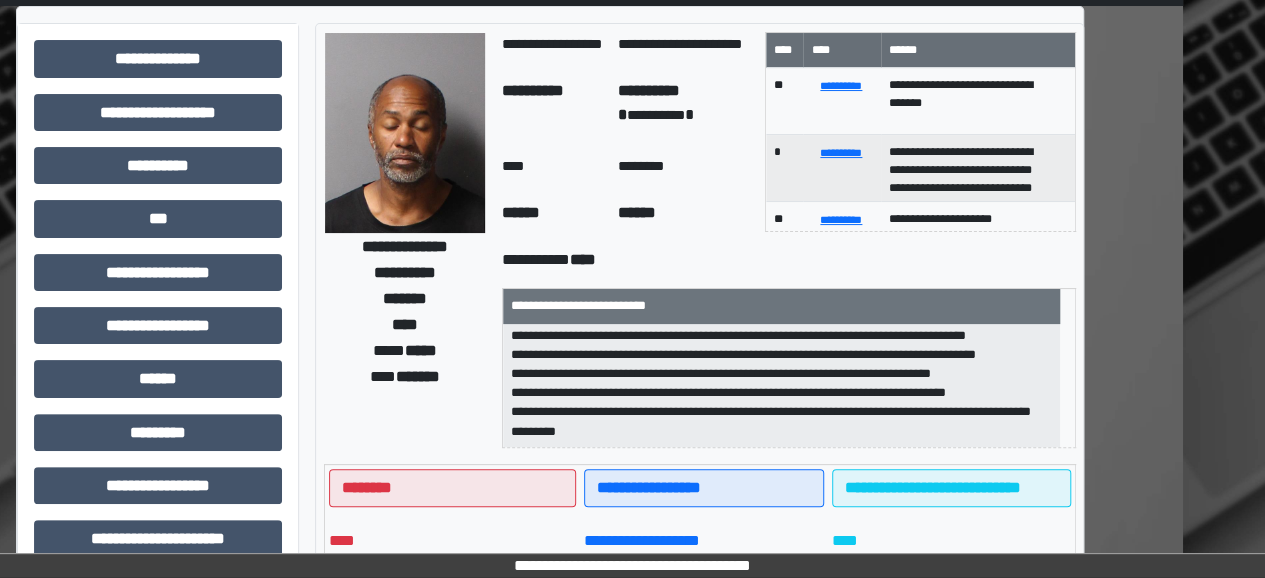 scroll, scrollTop: 73, scrollLeft: 82, axis: both 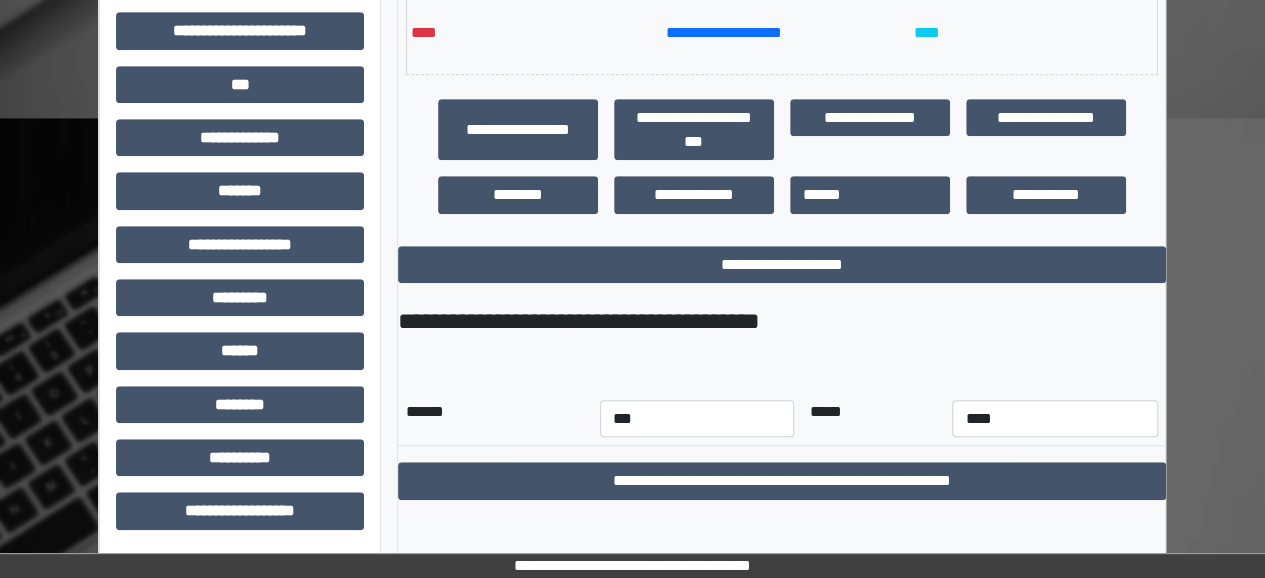 click on "**********" at bounding box center (240, 38) 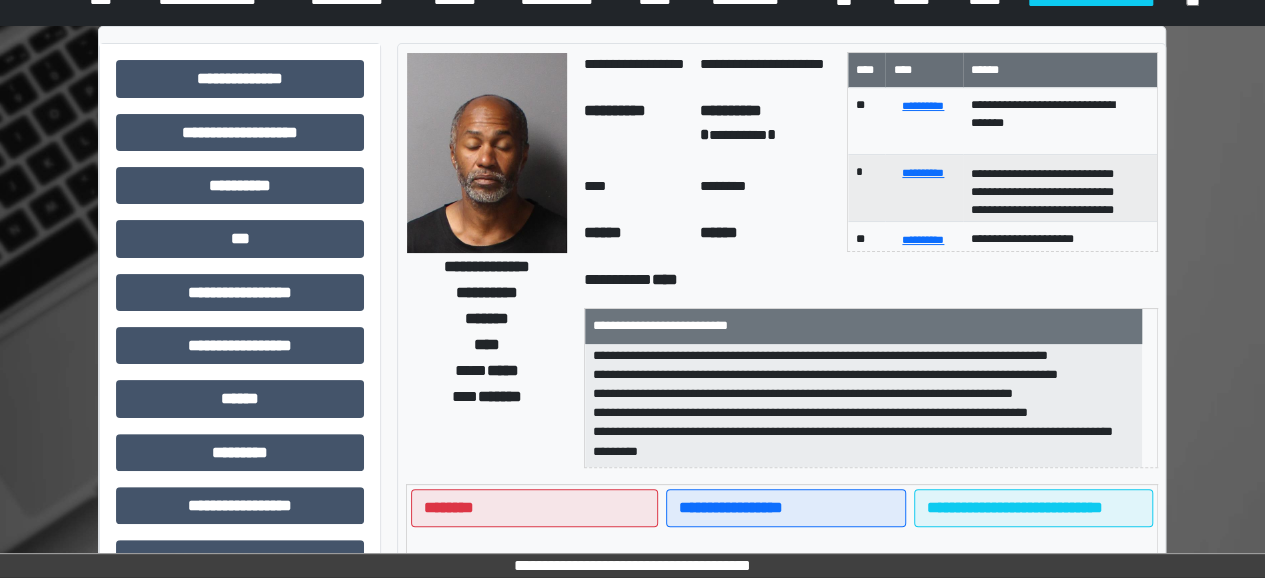 scroll, scrollTop: 0, scrollLeft: 0, axis: both 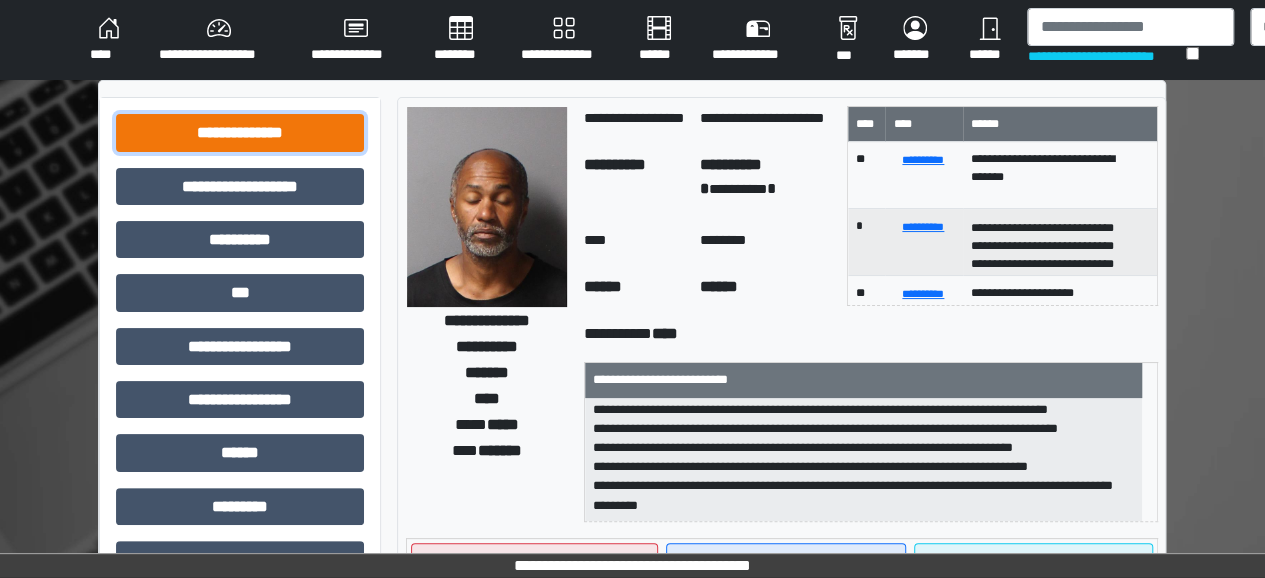 click on "**********" at bounding box center [240, 132] 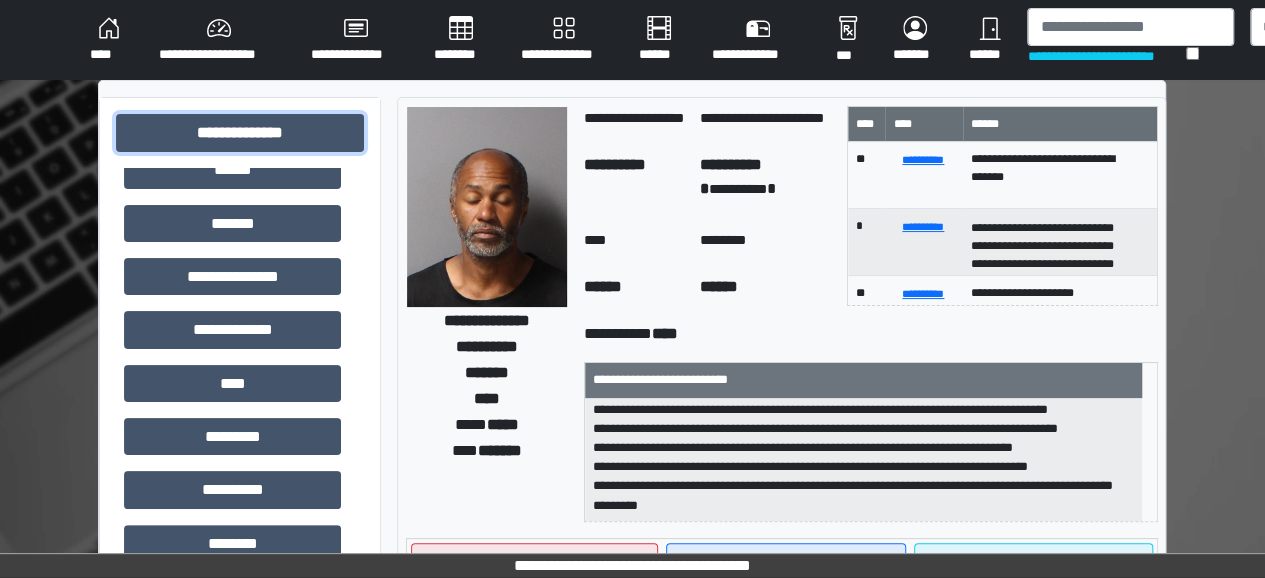 scroll, scrollTop: 568, scrollLeft: 0, axis: vertical 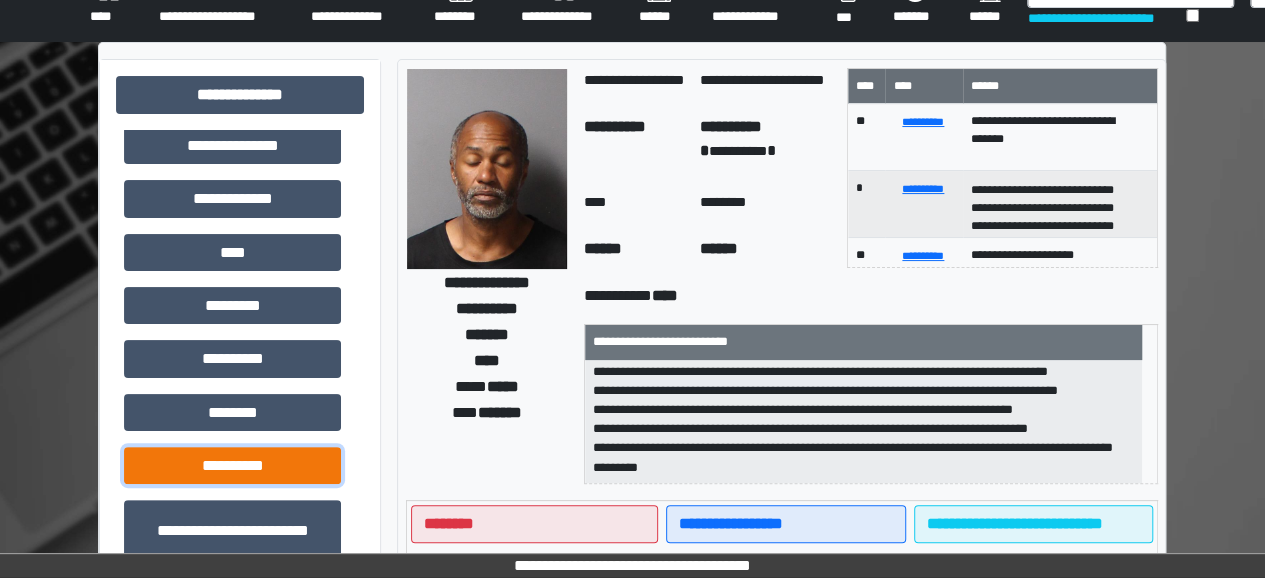click on "**********" at bounding box center (232, 465) 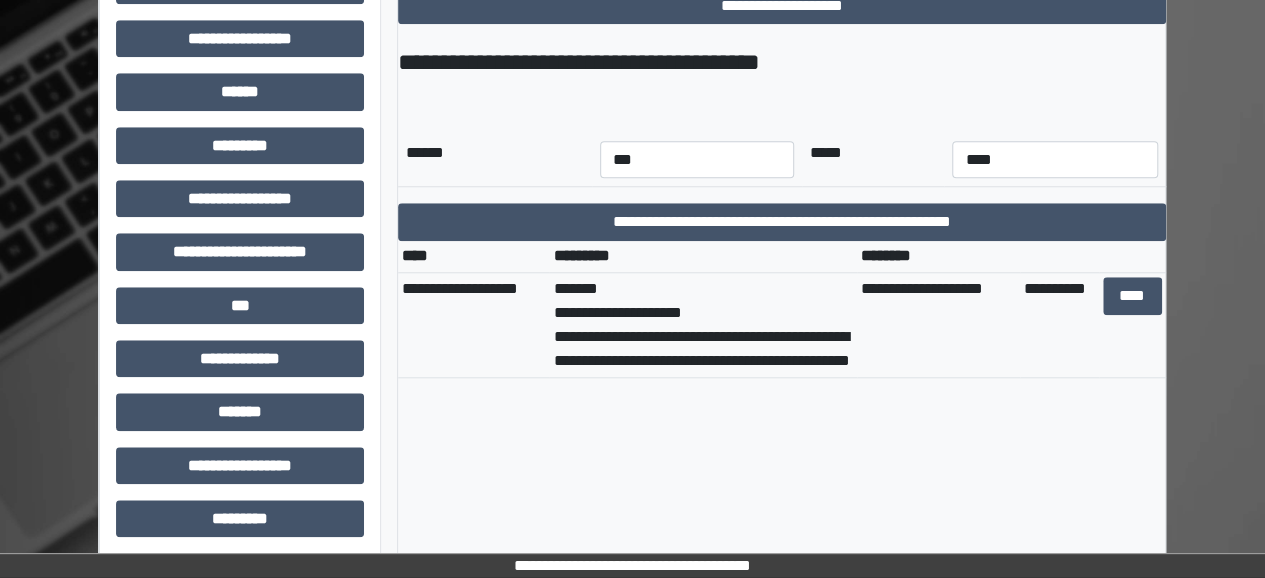 scroll, scrollTop: 844, scrollLeft: 0, axis: vertical 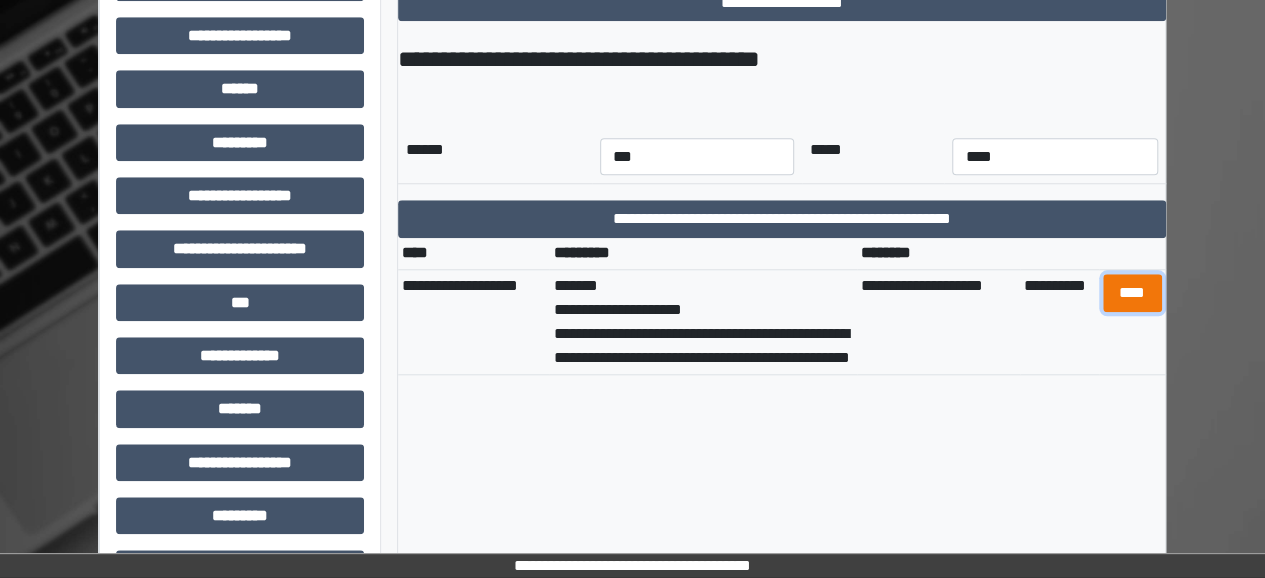 click on "****" at bounding box center [1132, 292] 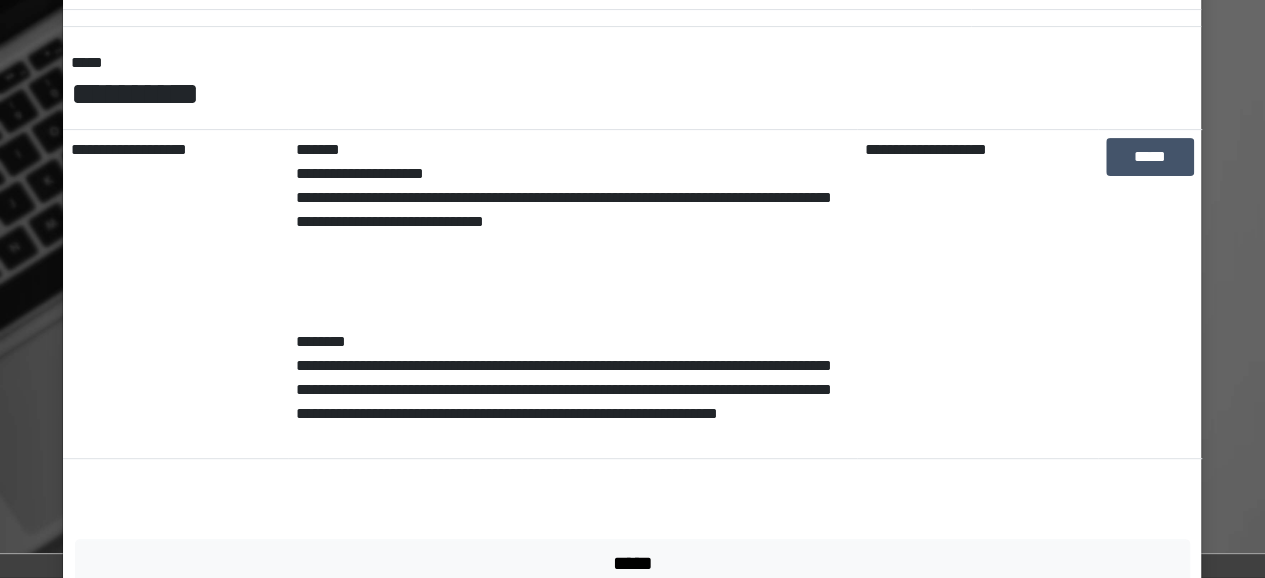 scroll, scrollTop: 252, scrollLeft: 0, axis: vertical 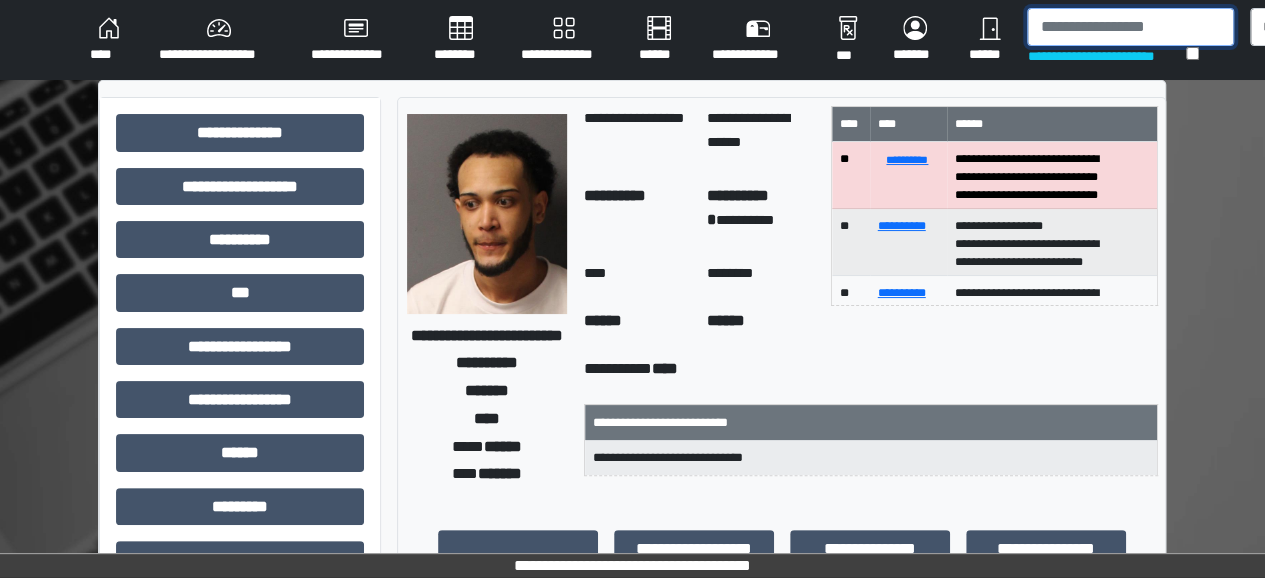 click at bounding box center (1130, 27) 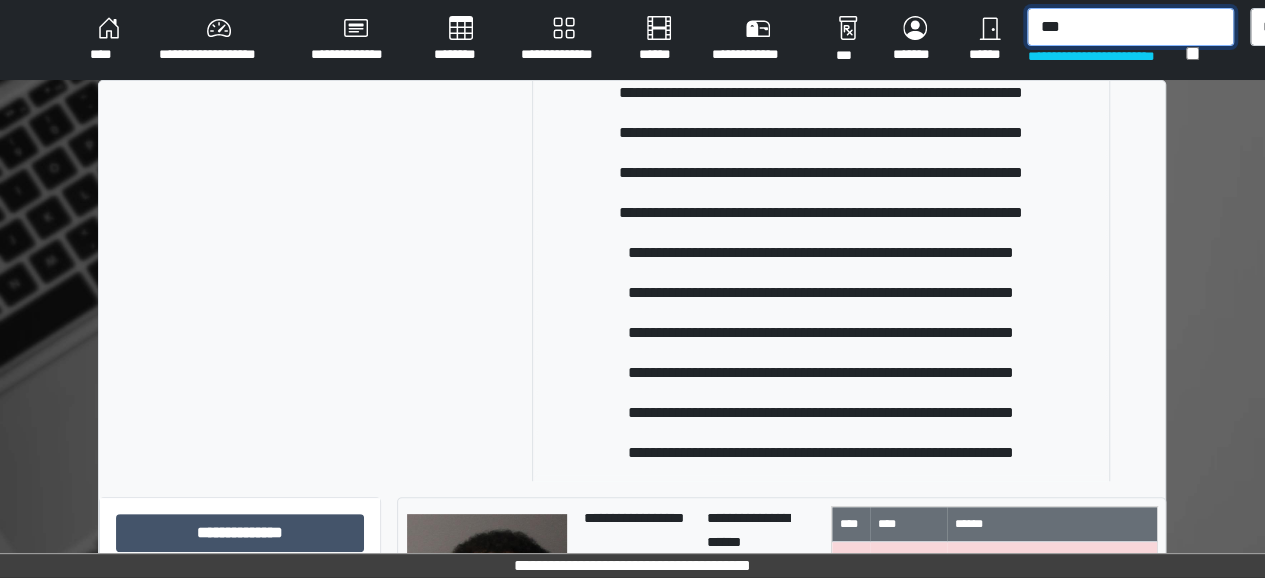 scroll, scrollTop: 410, scrollLeft: 0, axis: vertical 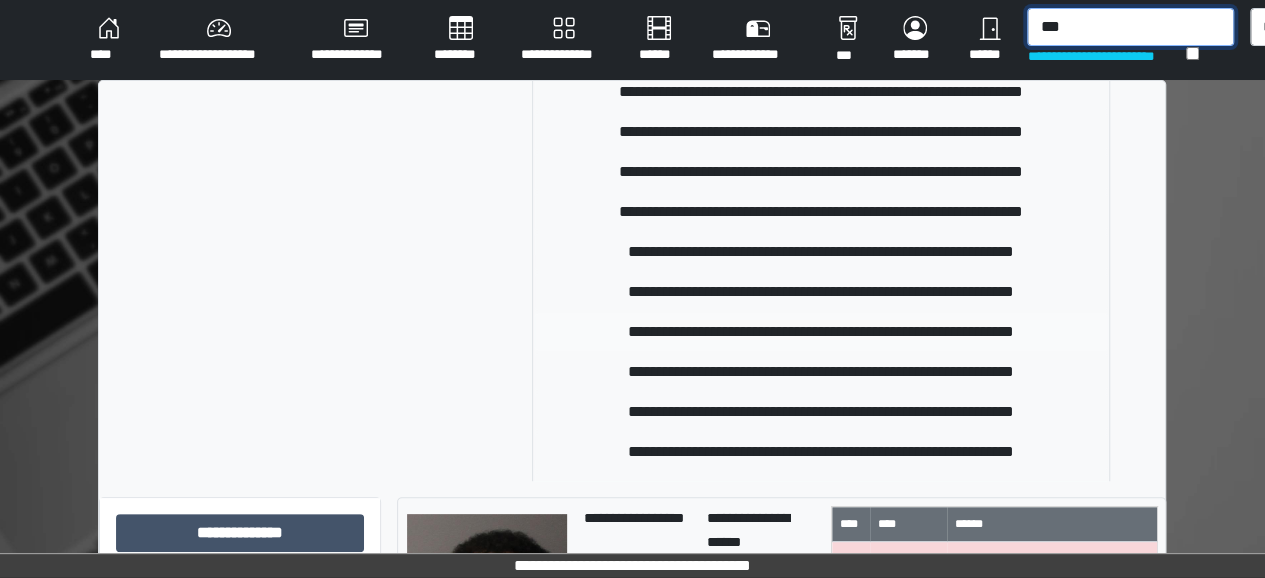 type on "***" 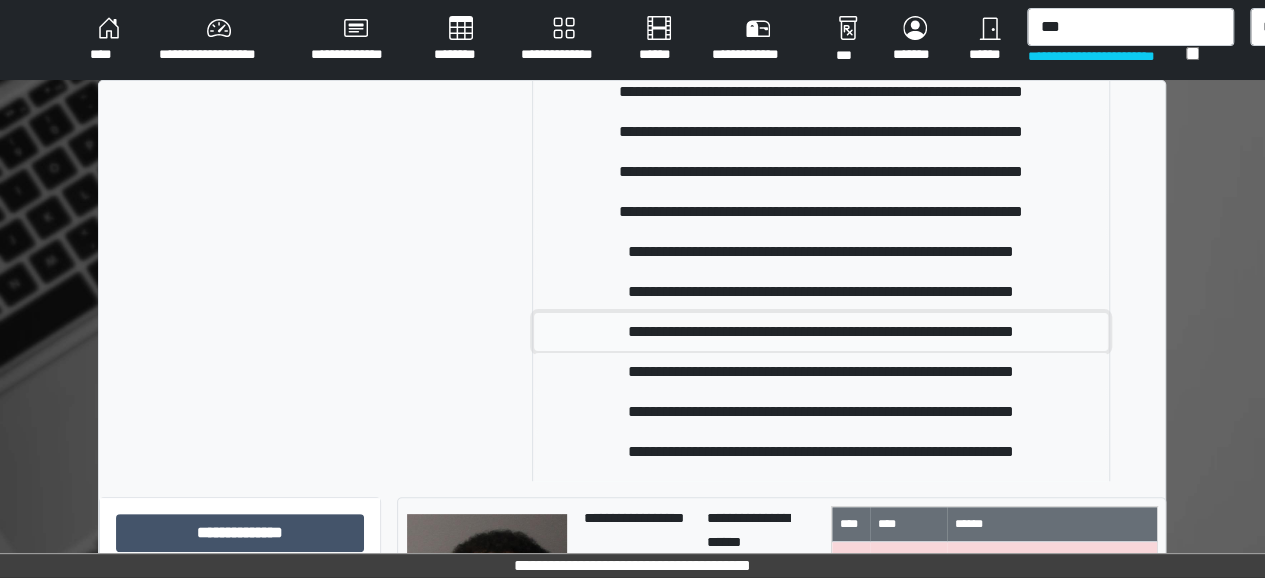 click on "**********" at bounding box center [821, 332] 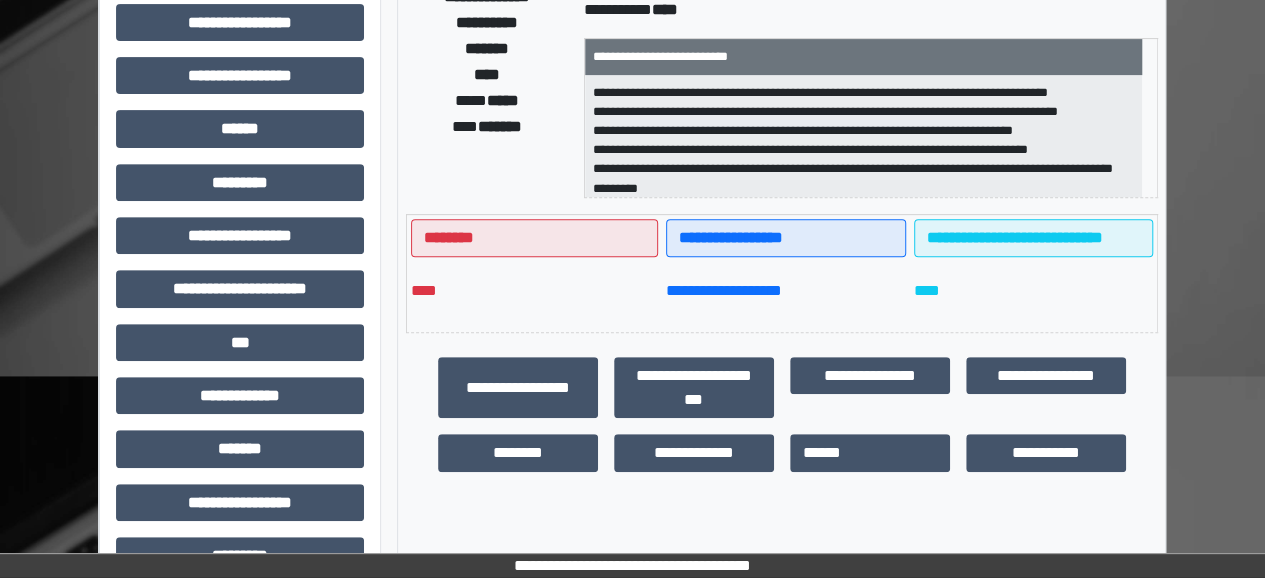 scroll, scrollTop: 582, scrollLeft: 0, axis: vertical 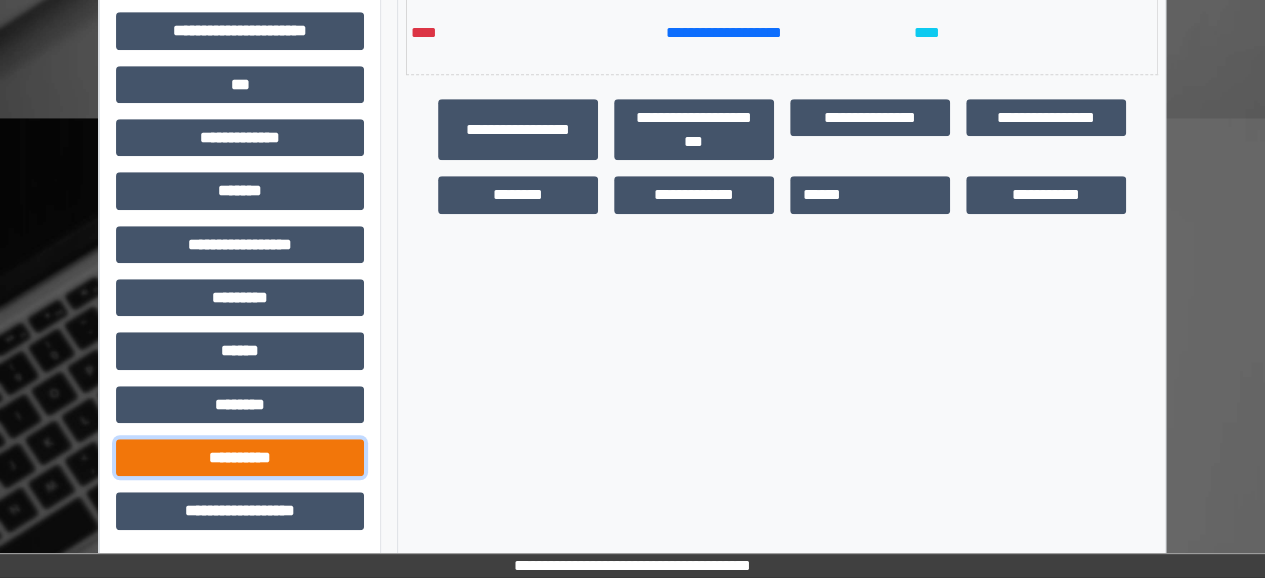 click on "**********" at bounding box center [240, 457] 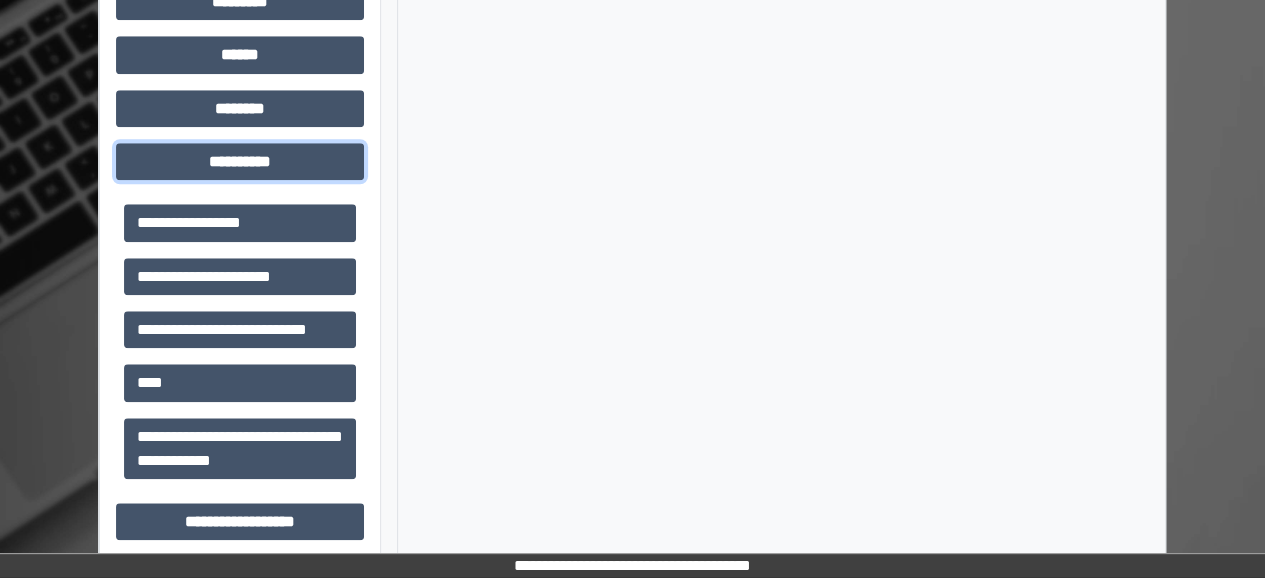 scroll, scrollTop: 882, scrollLeft: 0, axis: vertical 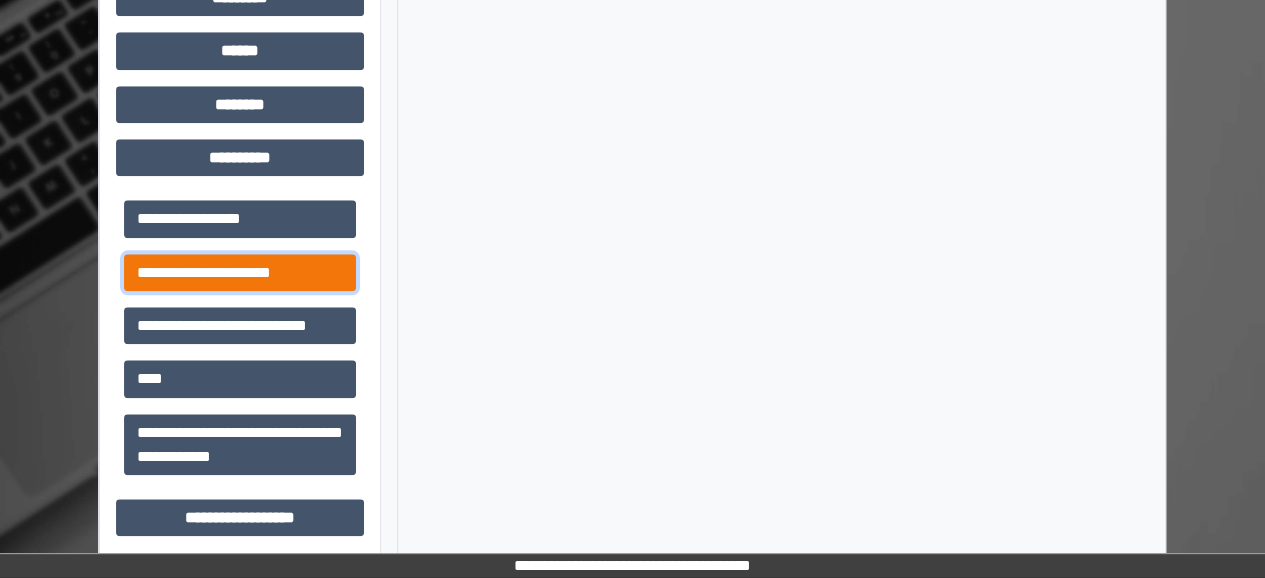 click on "**********" at bounding box center [240, 272] 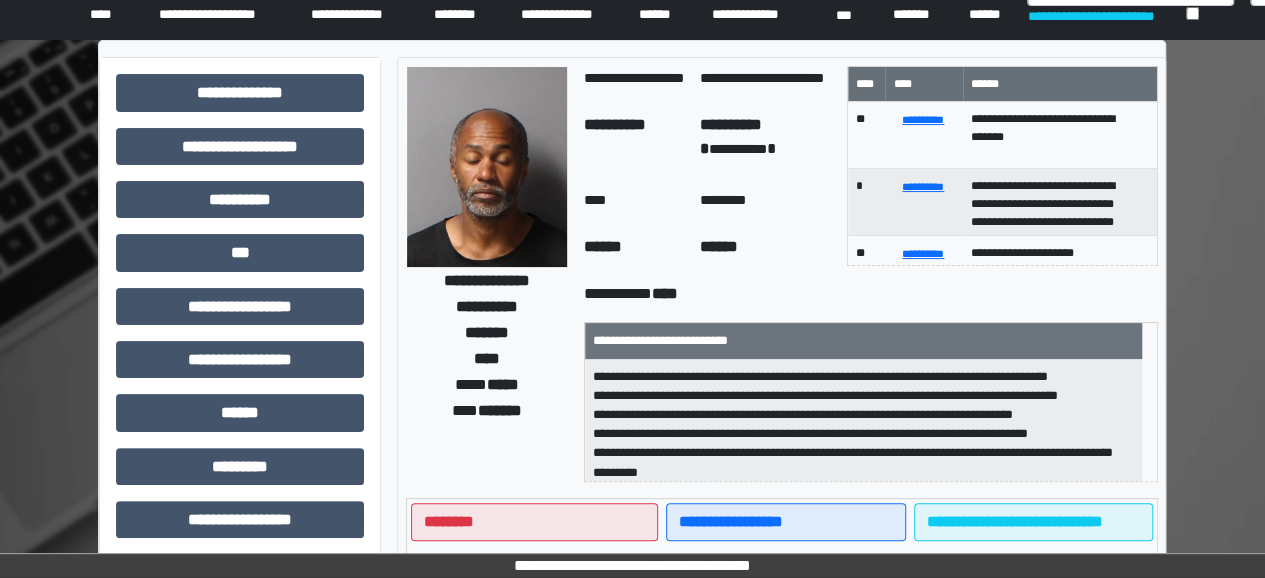scroll, scrollTop: 0, scrollLeft: 0, axis: both 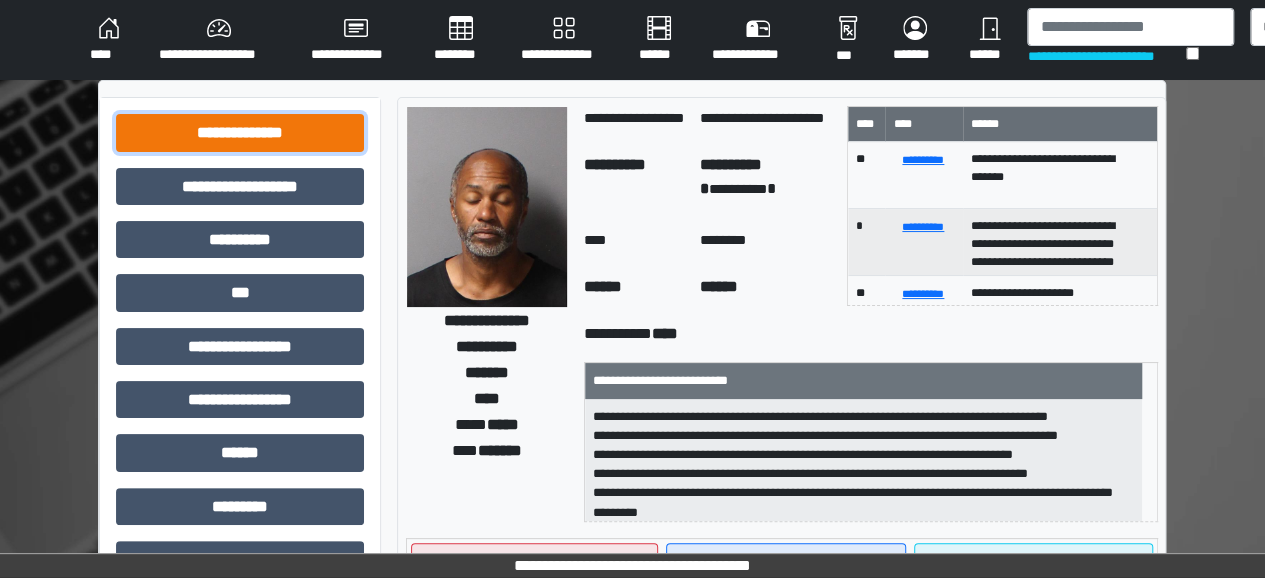 click on "**********" at bounding box center (240, 132) 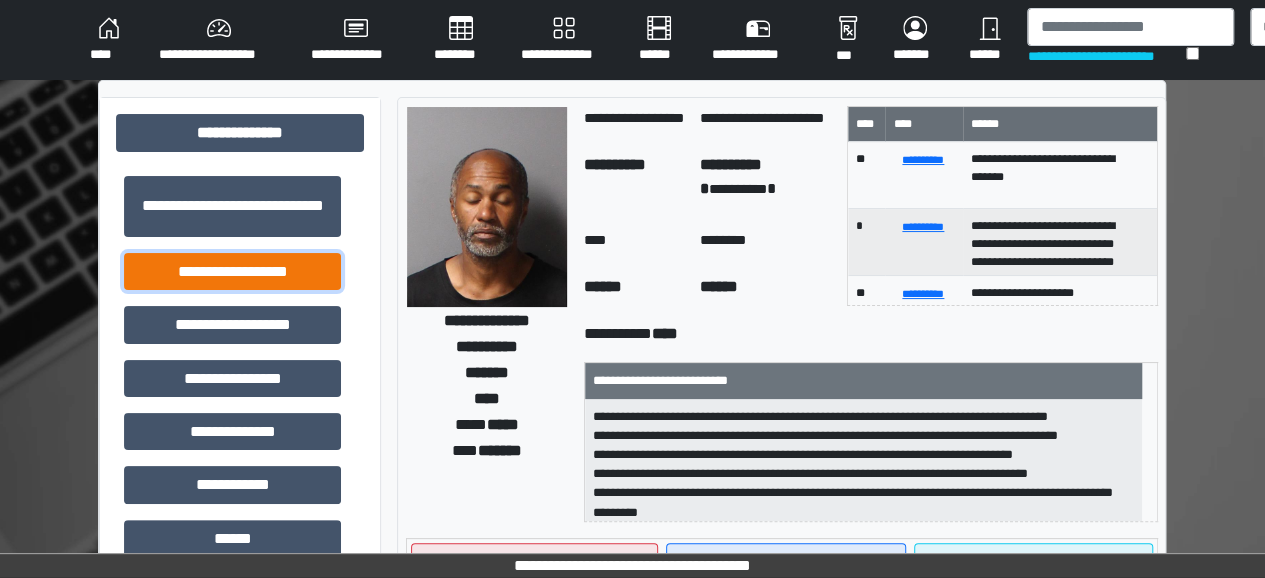 click on "**********" at bounding box center (232, 271) 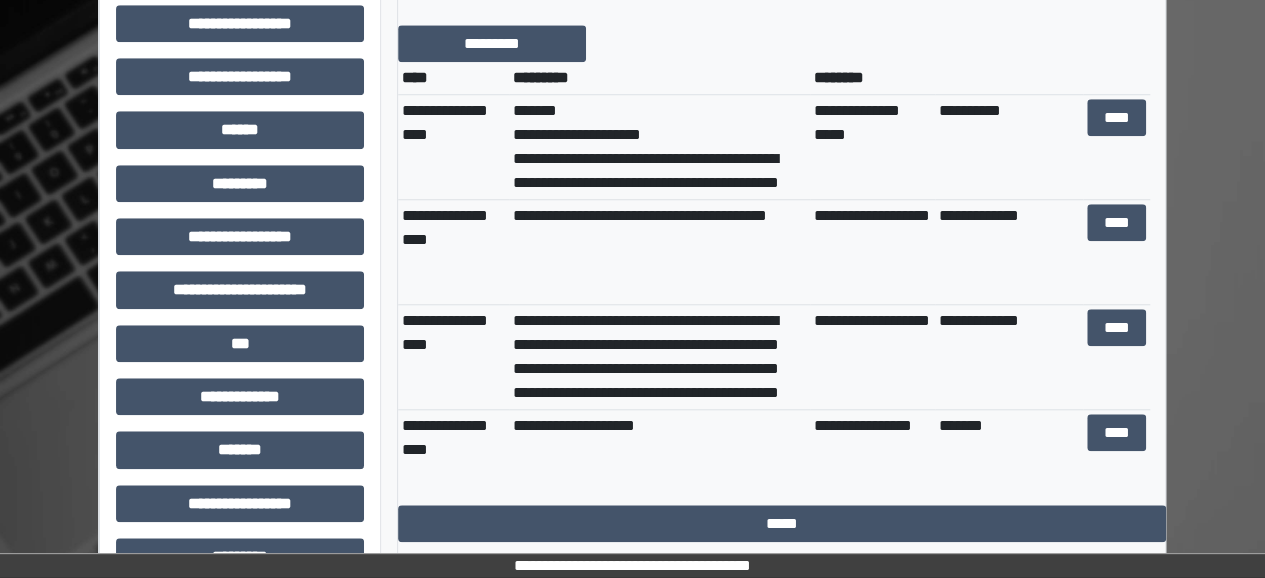 scroll, scrollTop: 799, scrollLeft: 0, axis: vertical 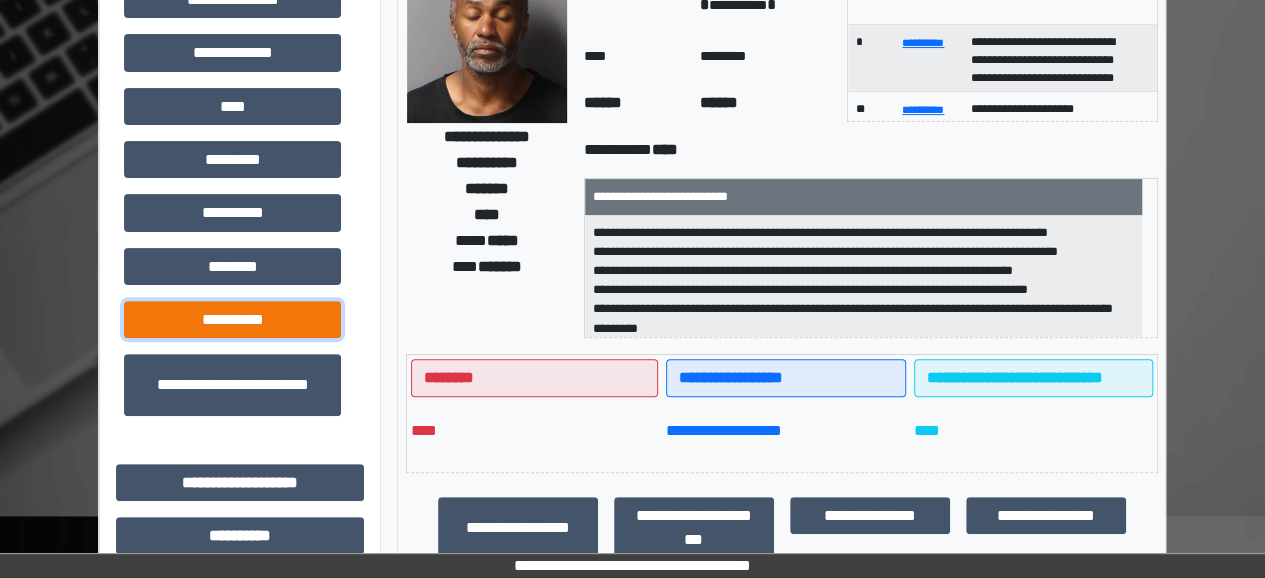 click on "**********" at bounding box center [232, 319] 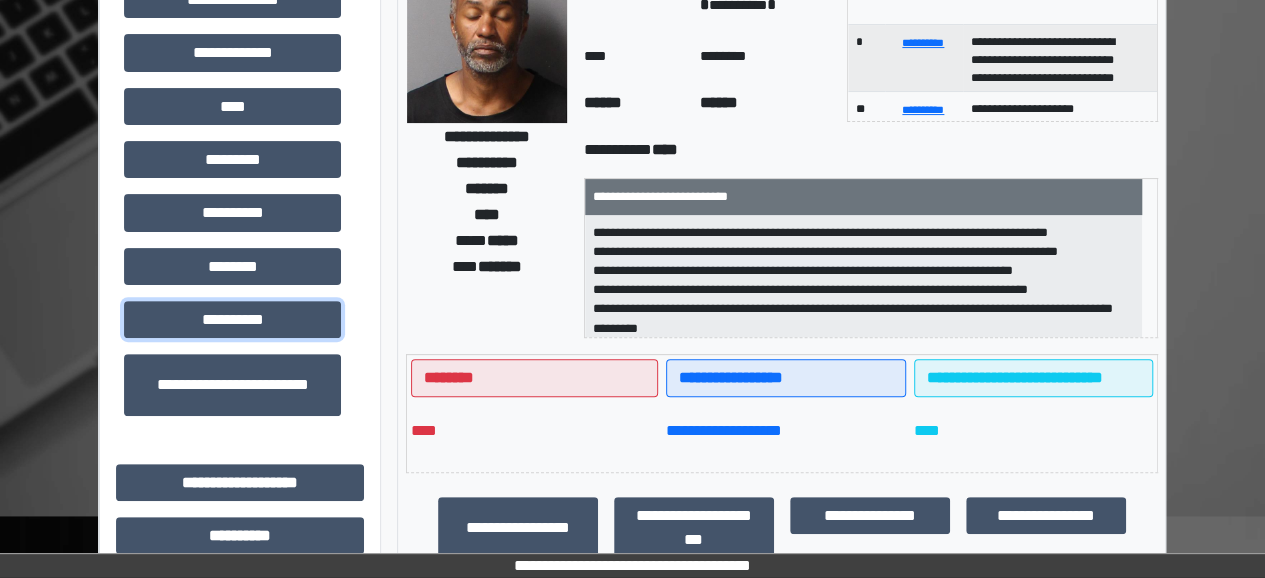 scroll, scrollTop: 44, scrollLeft: 0, axis: vertical 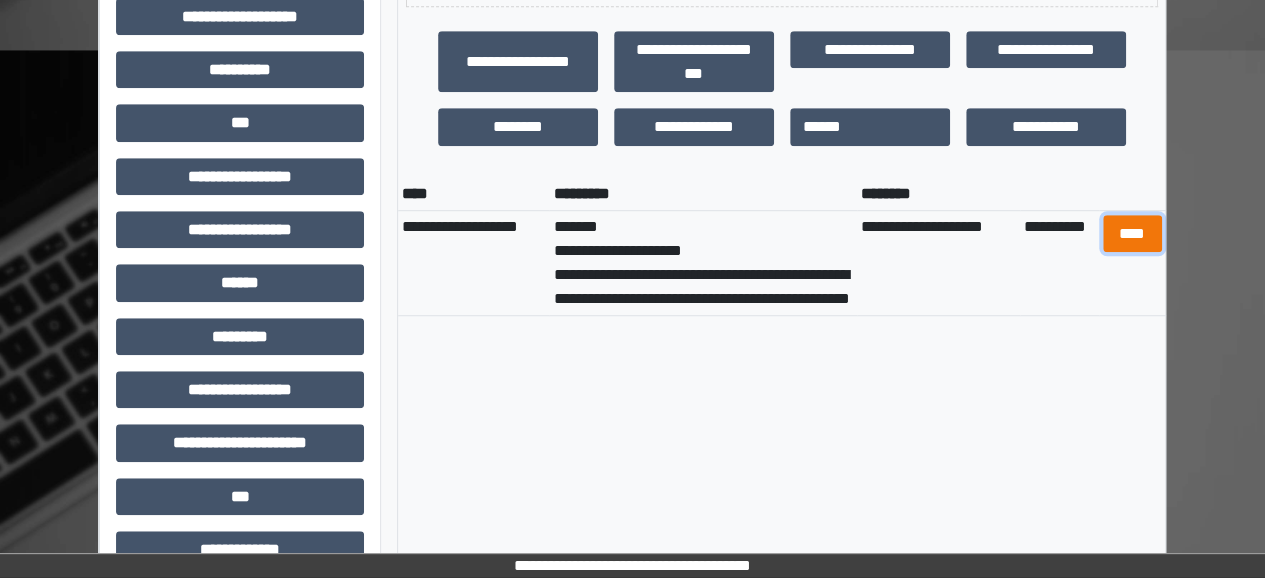 click on "****" at bounding box center (1132, 233) 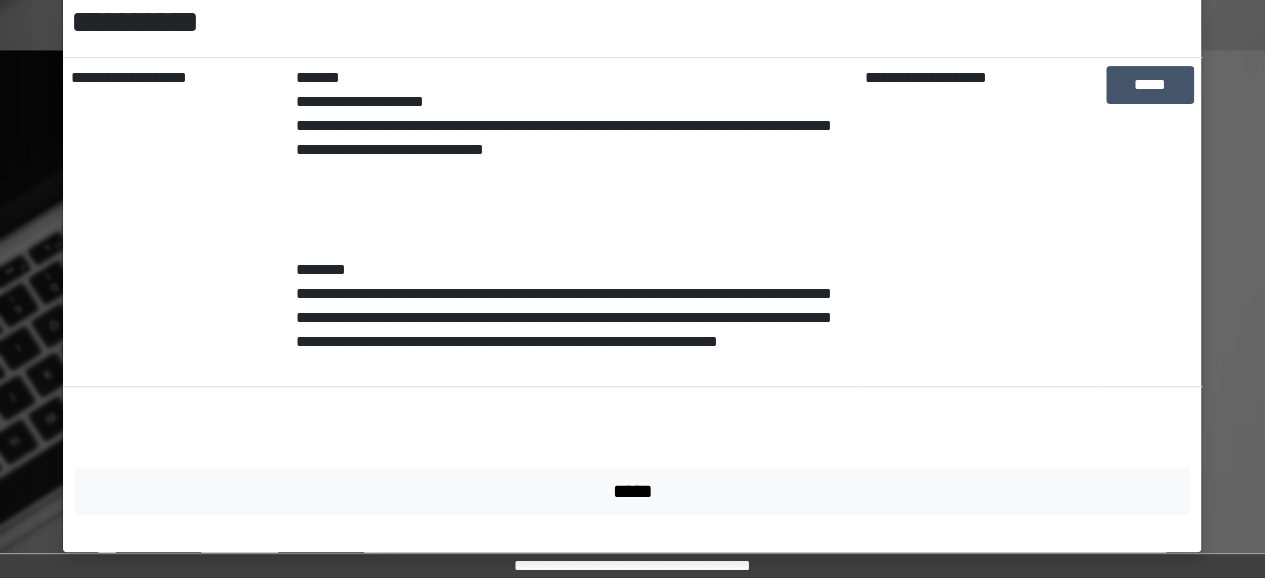 scroll, scrollTop: 324, scrollLeft: 0, axis: vertical 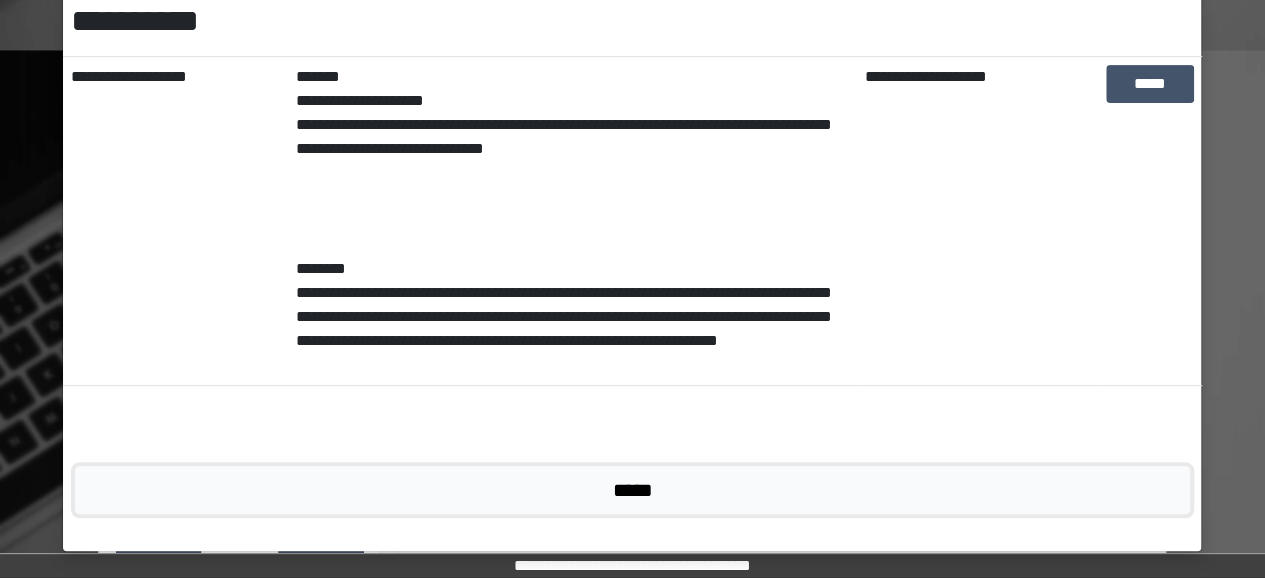 click on "*****" at bounding box center (632, 489) 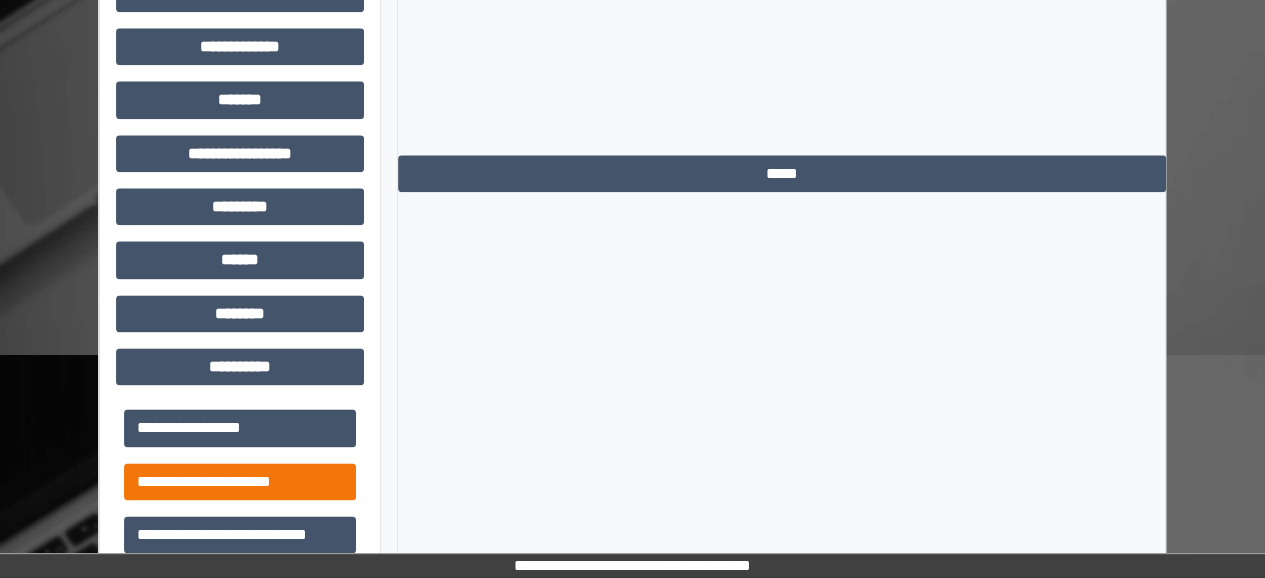 scroll, scrollTop: 1369, scrollLeft: 0, axis: vertical 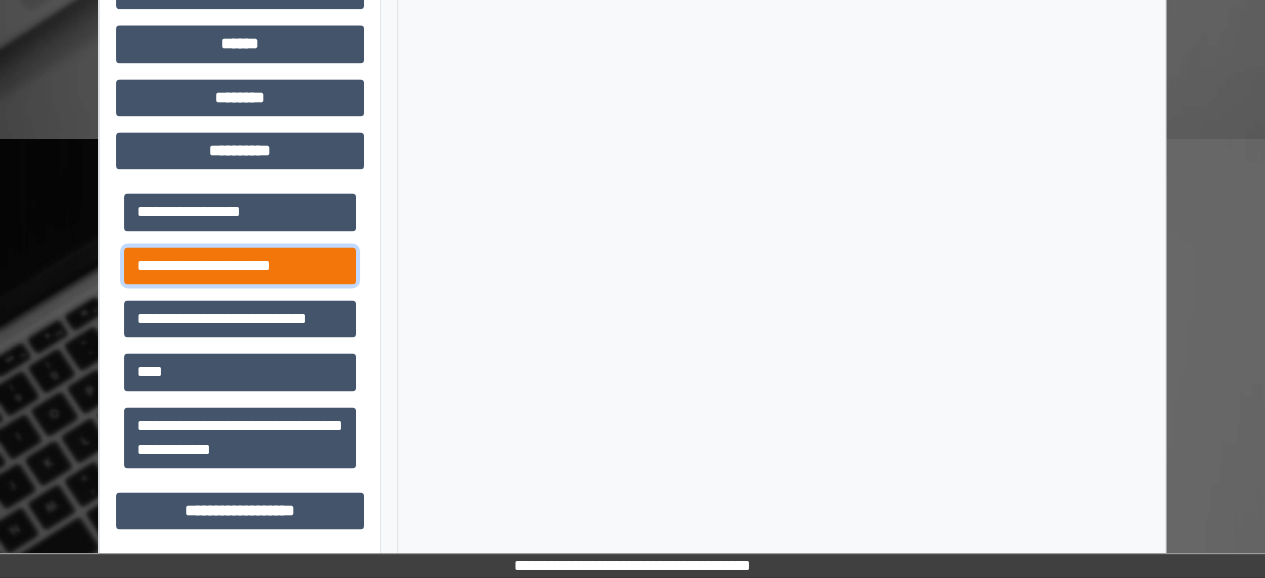 click on "**********" at bounding box center (240, 265) 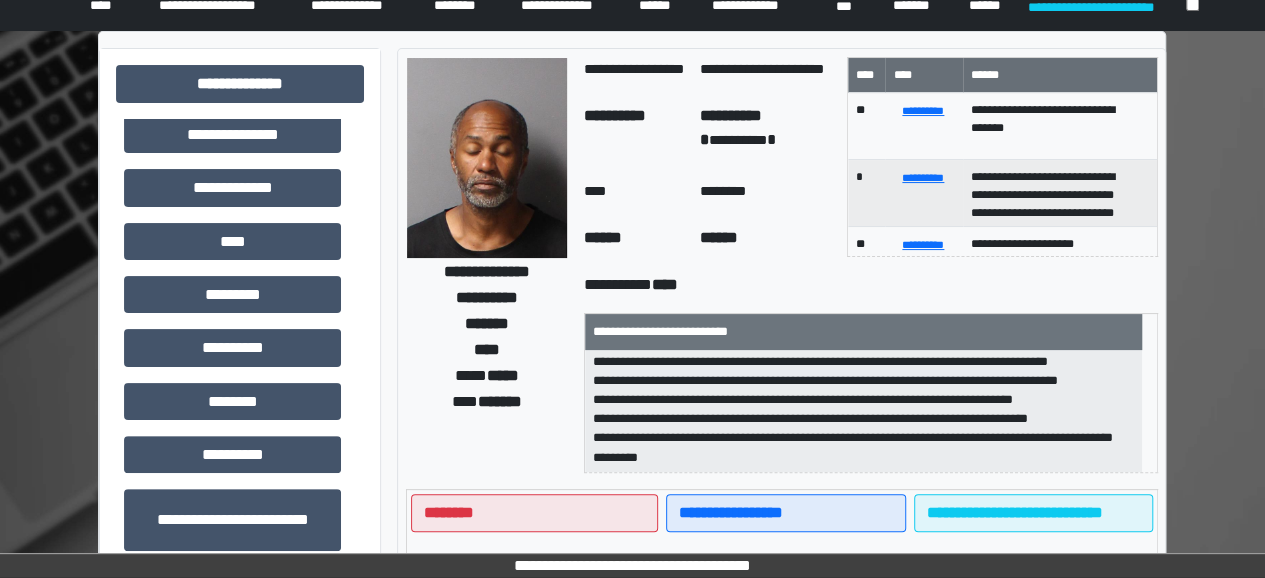 scroll, scrollTop: 0, scrollLeft: 0, axis: both 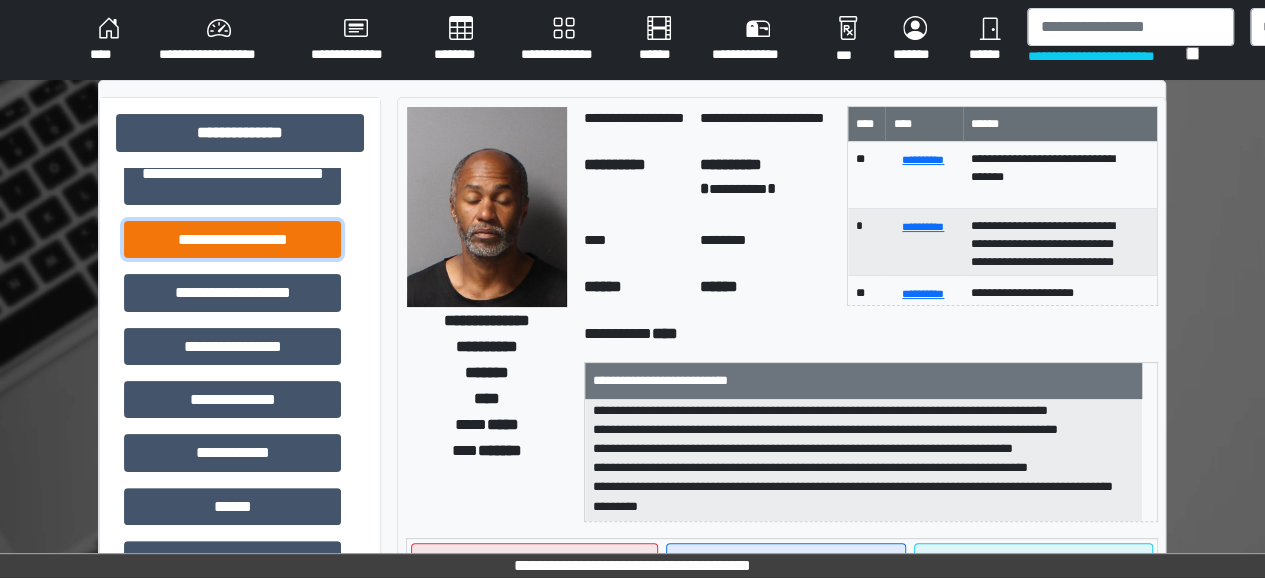 click on "**********" at bounding box center [232, 239] 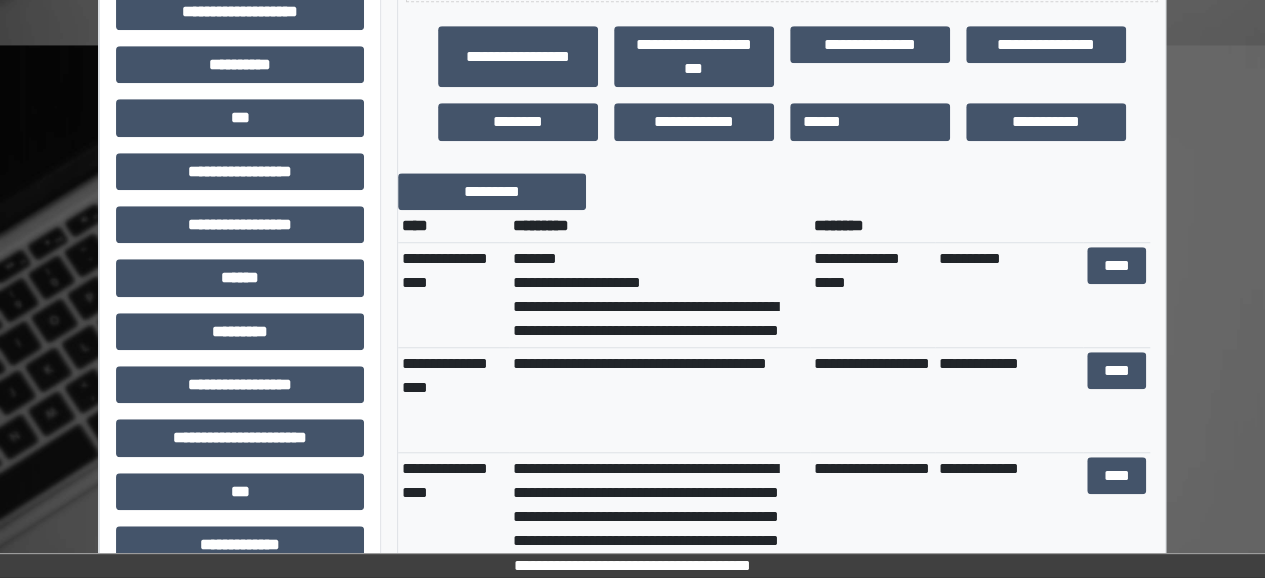 scroll, scrollTop: 657, scrollLeft: 0, axis: vertical 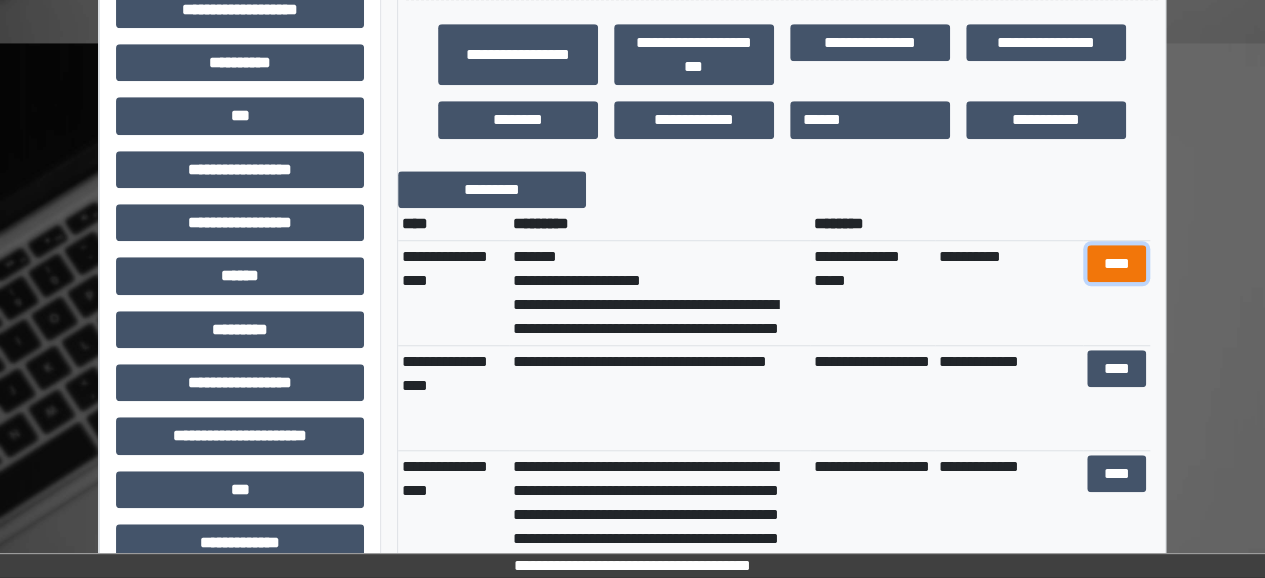 click on "****" at bounding box center [1116, 263] 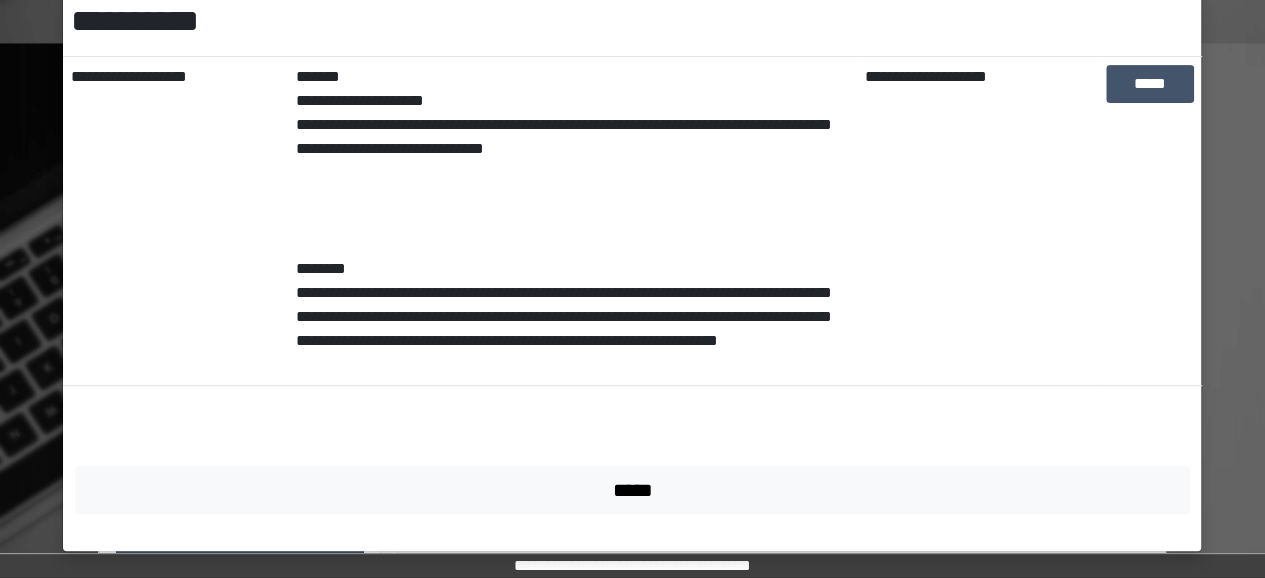 scroll, scrollTop: 326, scrollLeft: 0, axis: vertical 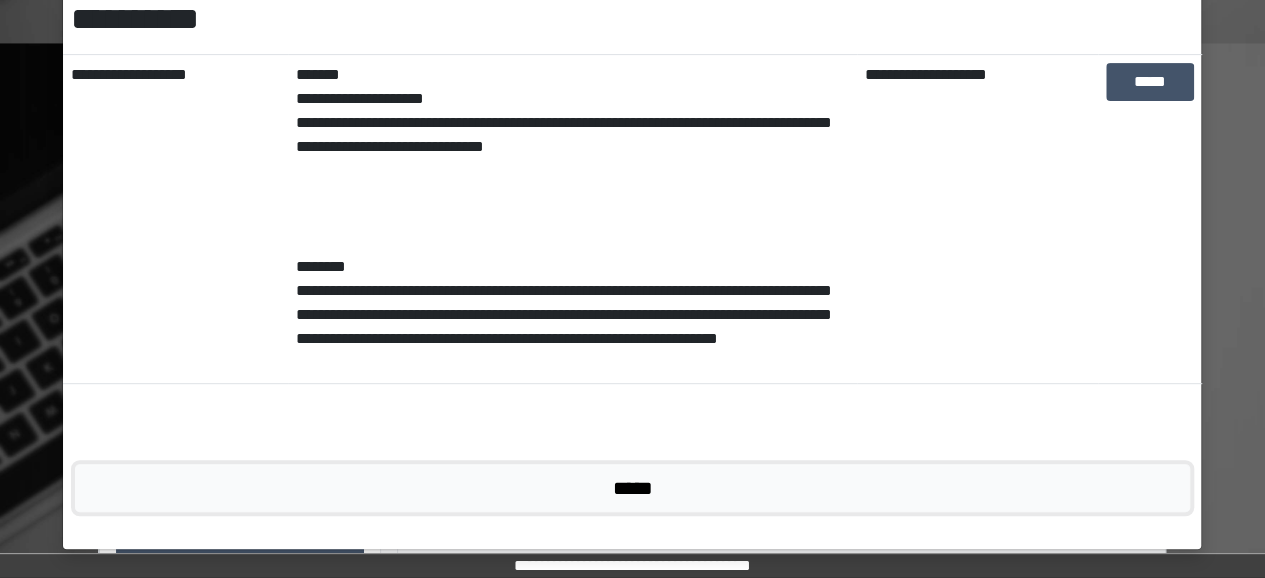 click on "*****" at bounding box center (632, 487) 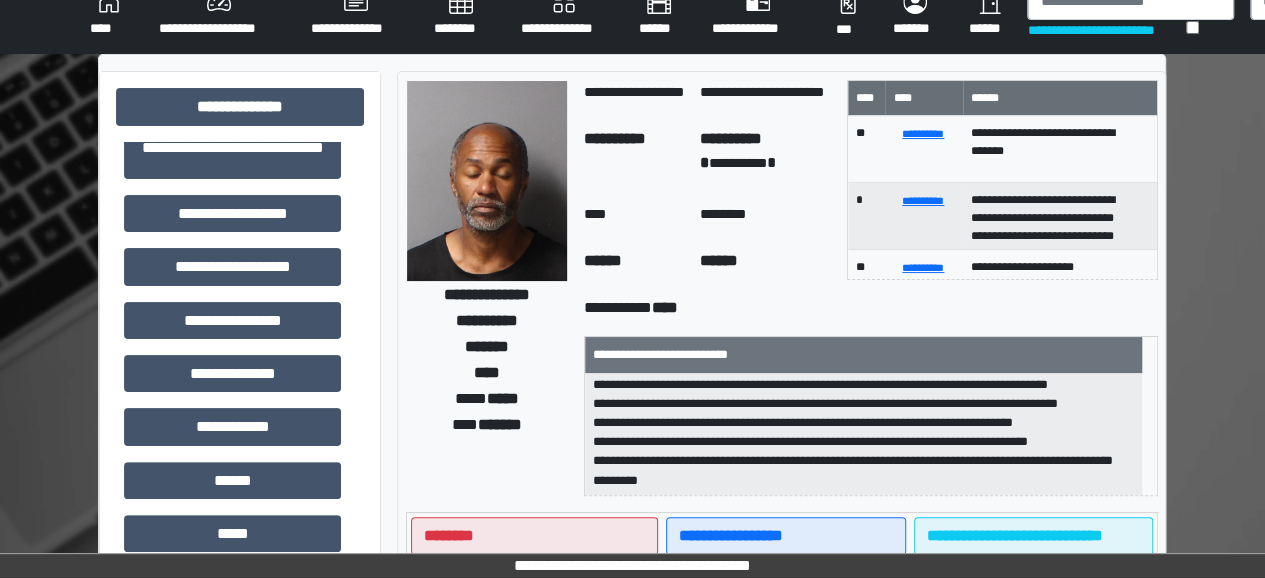 scroll, scrollTop: 0, scrollLeft: 0, axis: both 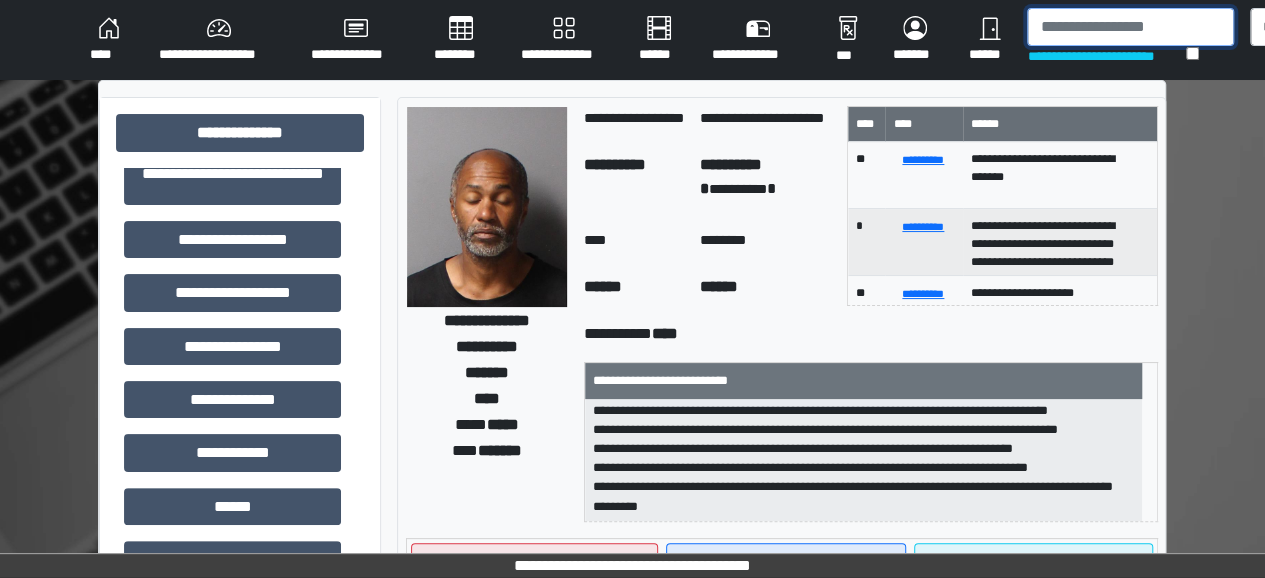 click at bounding box center (1130, 27) 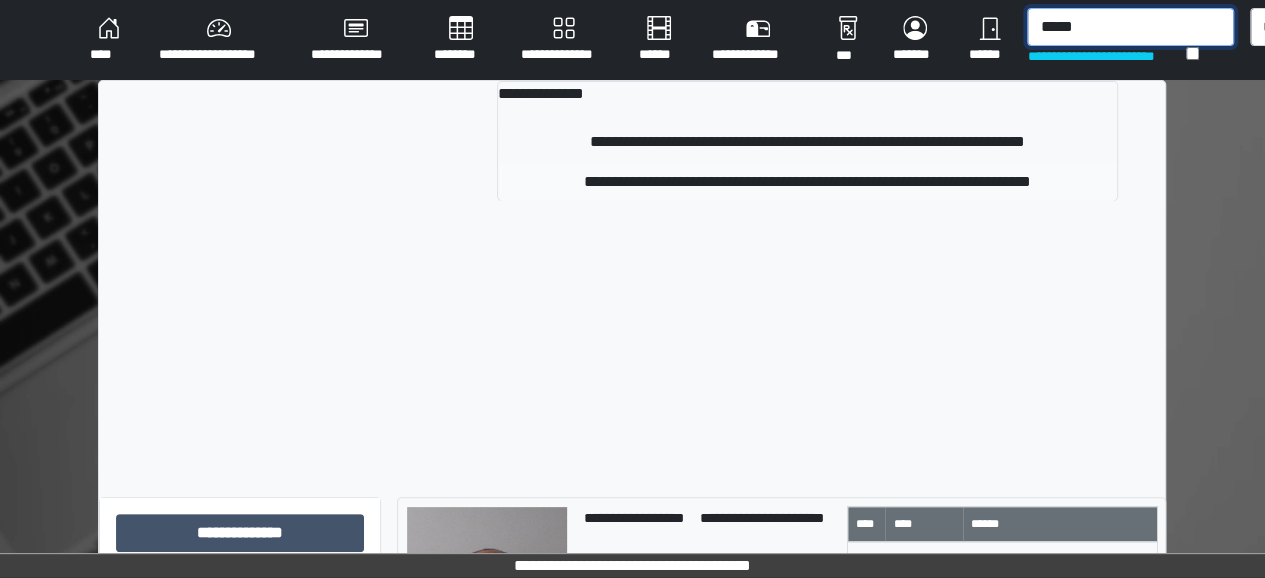 type on "*****" 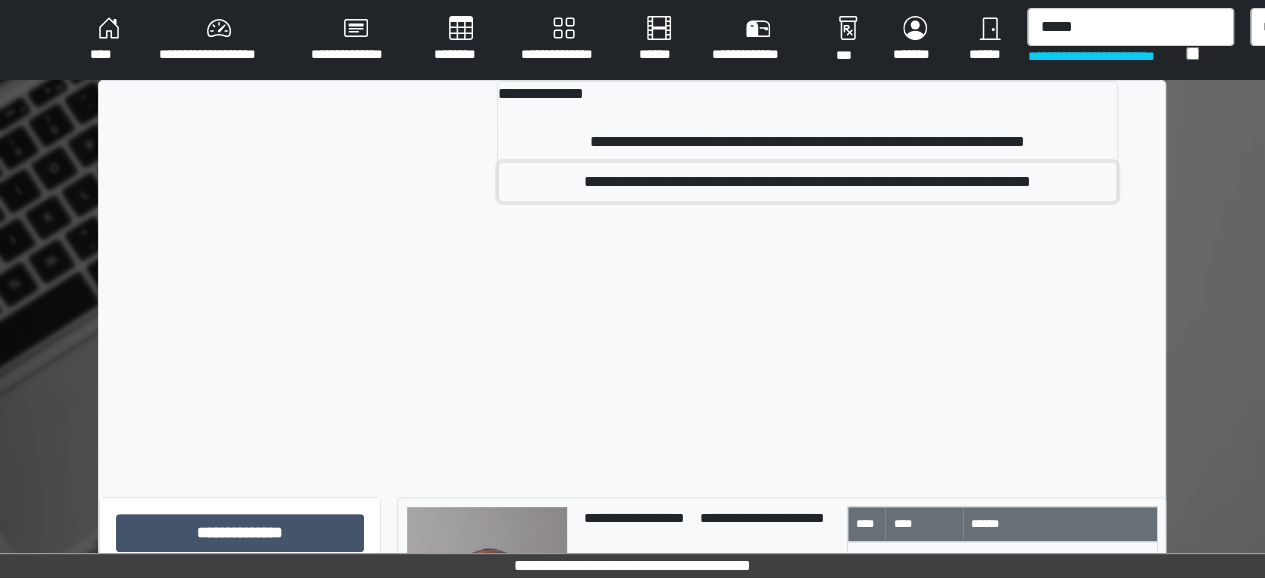 click on "**********" at bounding box center [807, 182] 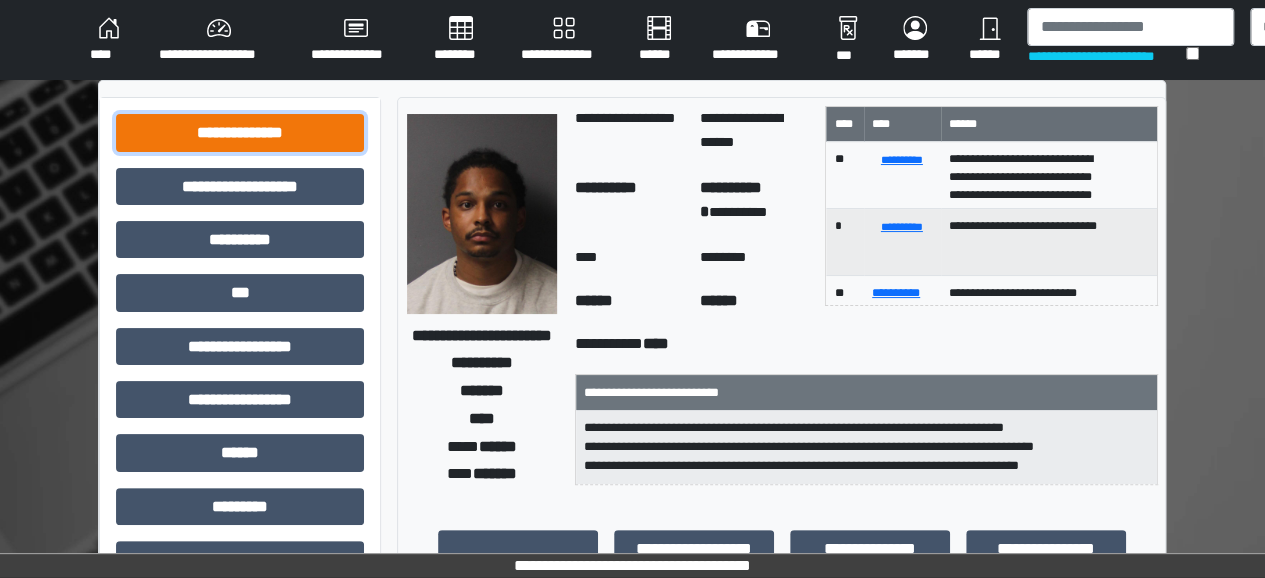 click on "**********" at bounding box center [240, 132] 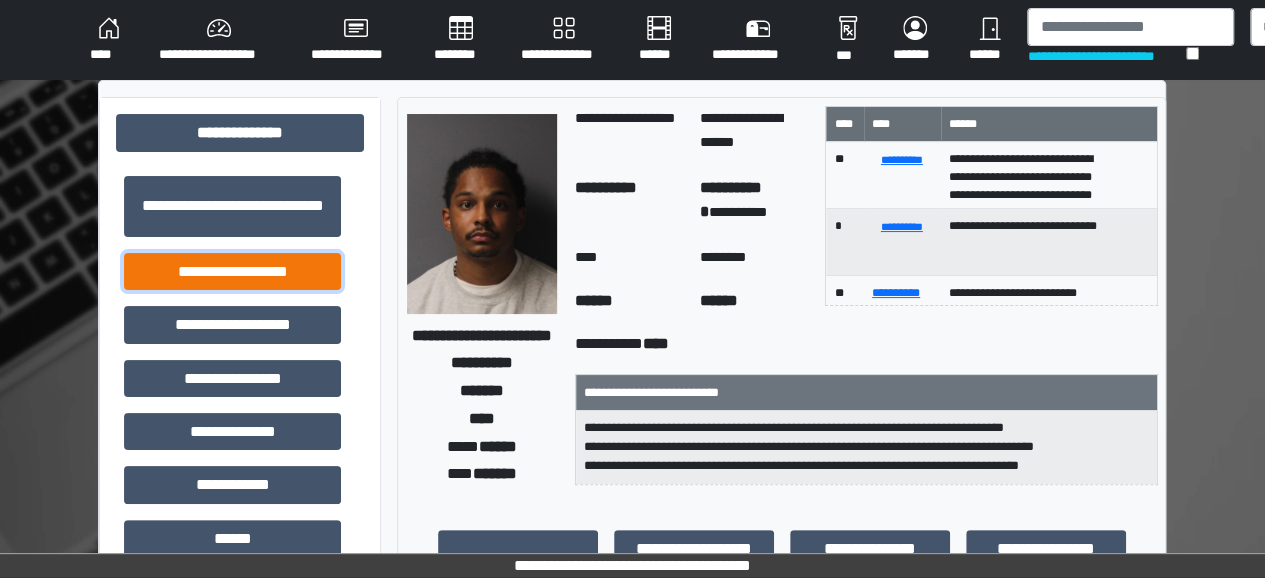click on "**********" at bounding box center (232, 271) 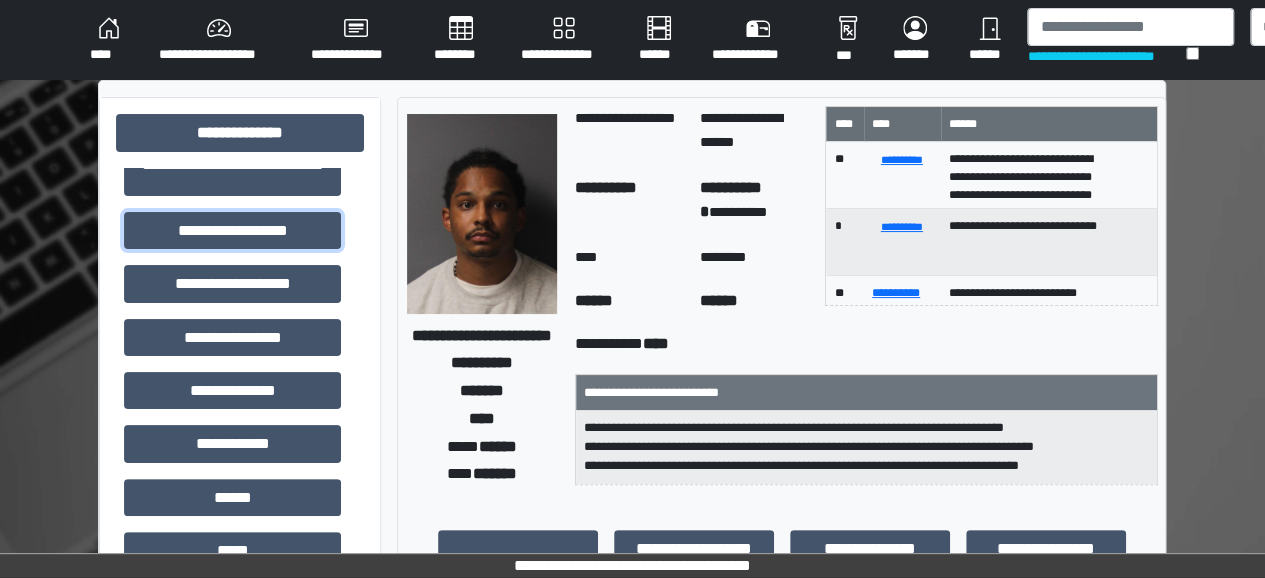 scroll, scrollTop: 40, scrollLeft: 0, axis: vertical 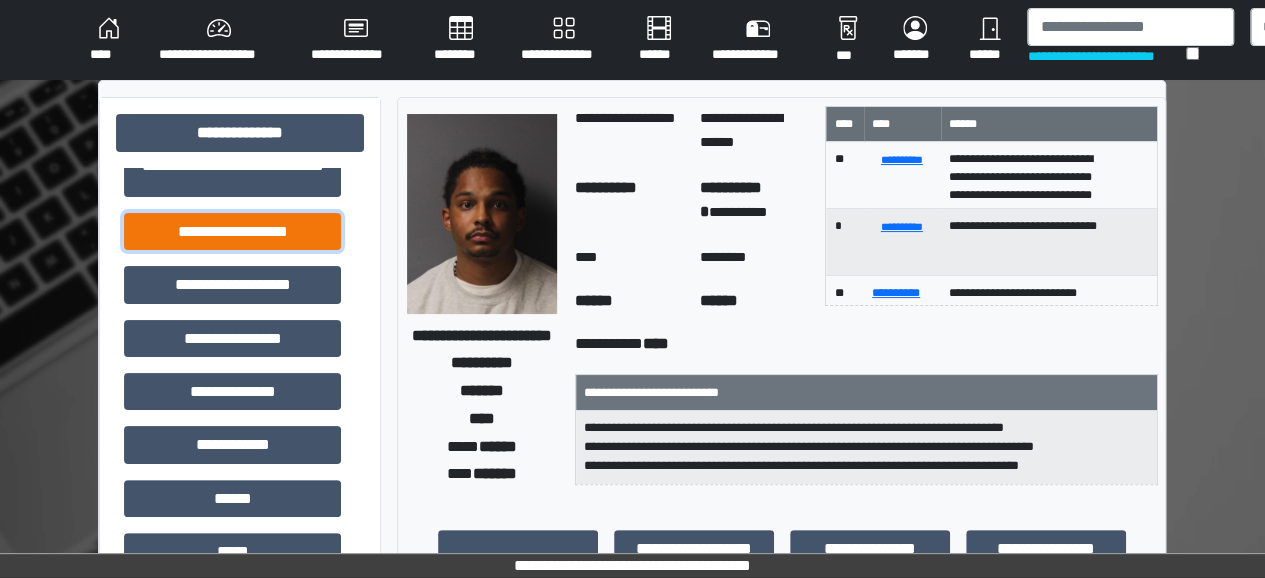click on "**********" at bounding box center (232, 231) 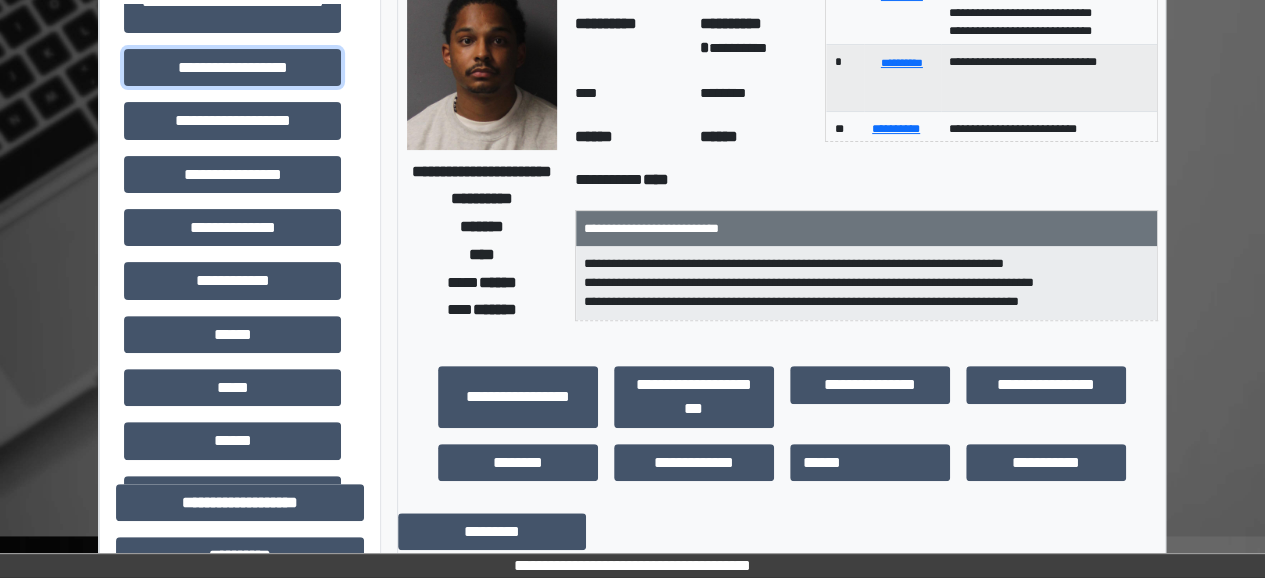scroll, scrollTop: 106, scrollLeft: 0, axis: vertical 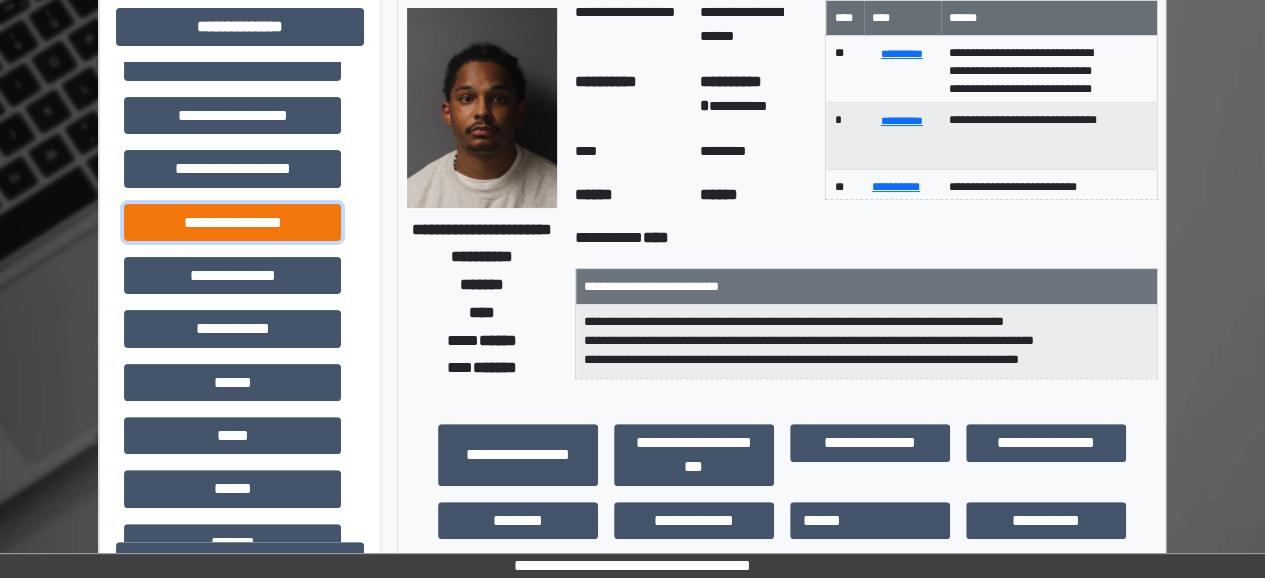 click on "**********" at bounding box center [232, 222] 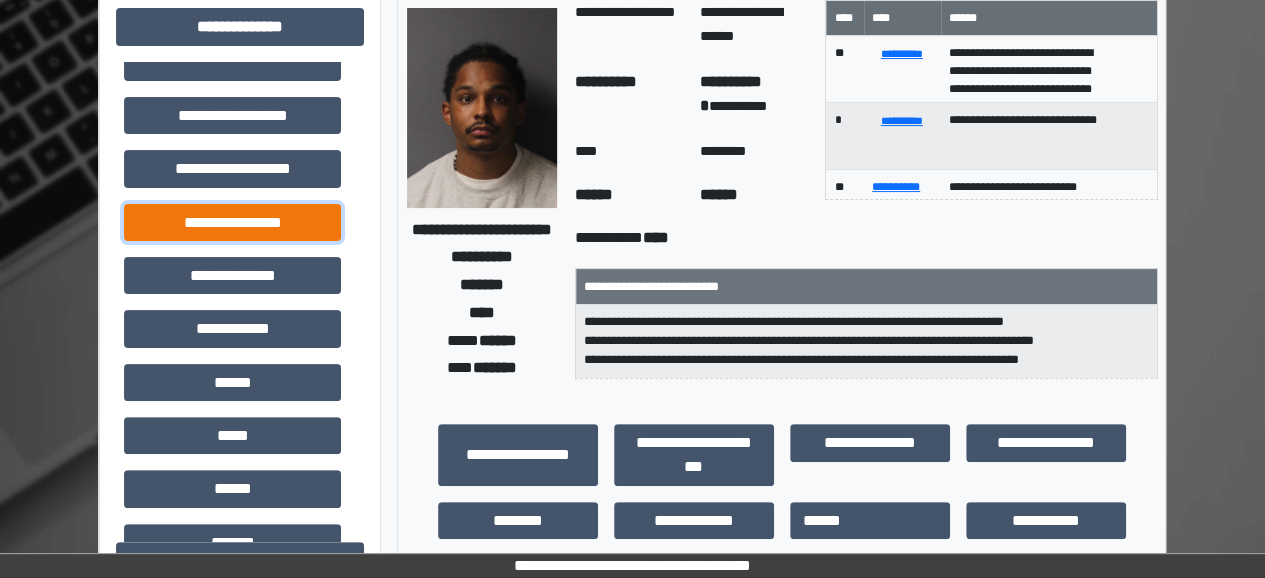 click on "**********" at bounding box center [232, 222] 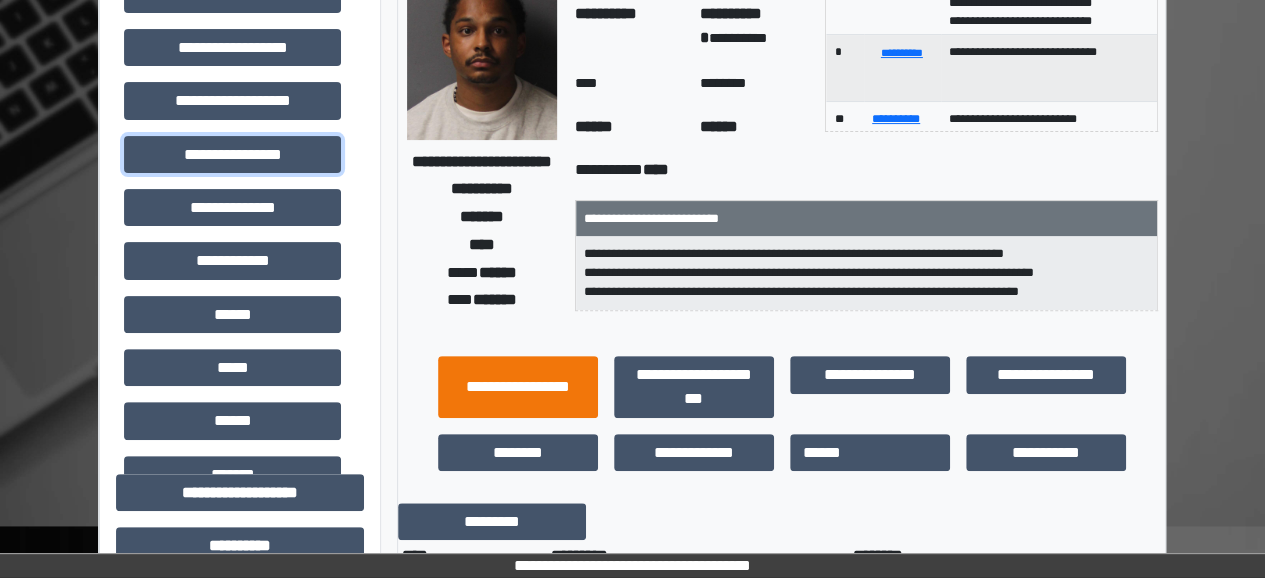scroll, scrollTop: 175, scrollLeft: 0, axis: vertical 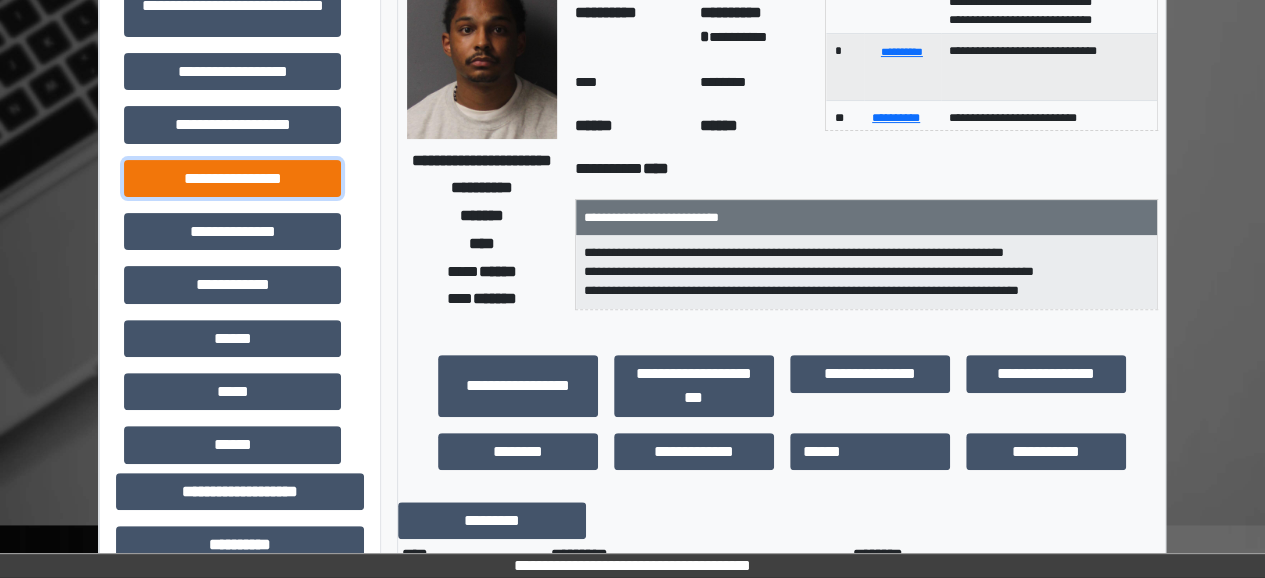 click on "**********" at bounding box center [232, 178] 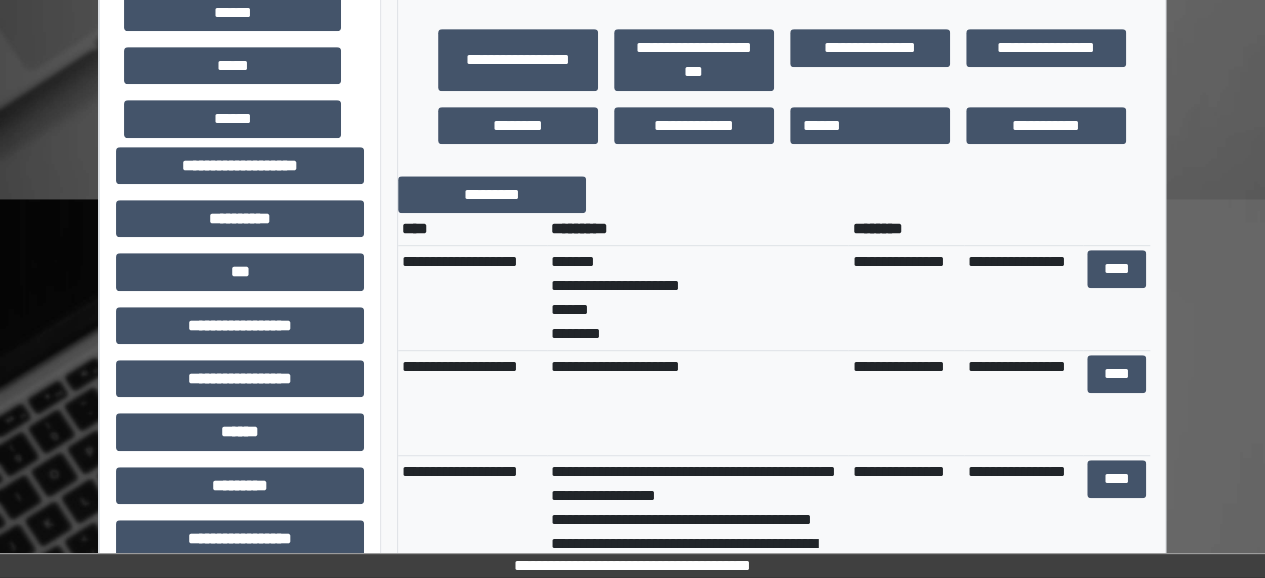 scroll, scrollTop: 503, scrollLeft: 0, axis: vertical 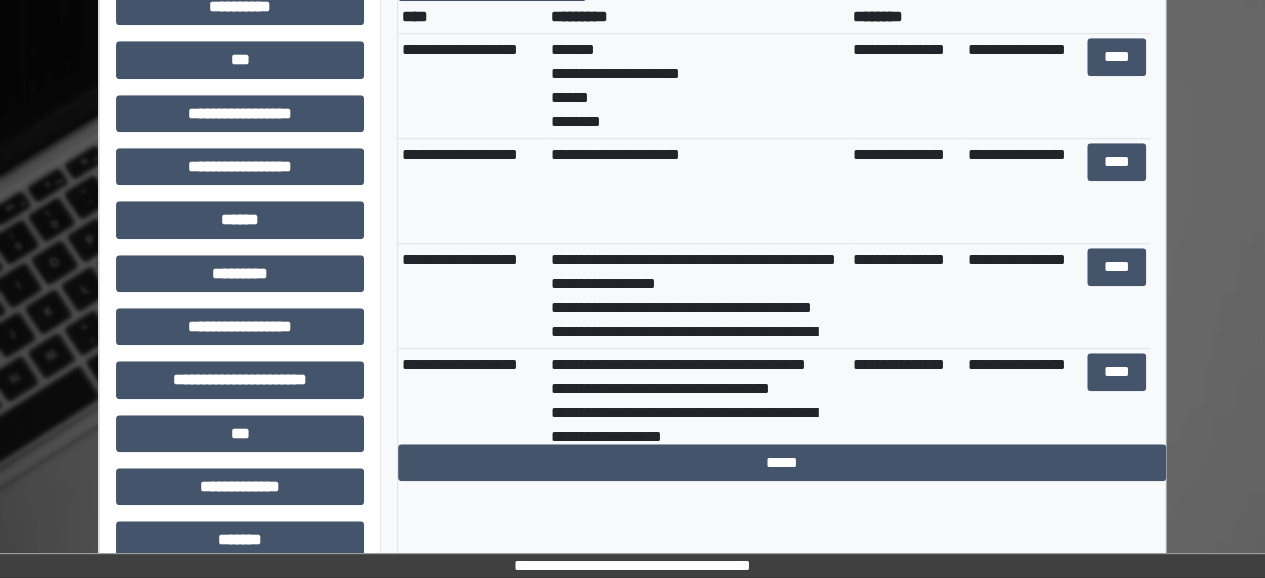 click on "**********" at bounding box center [1023, 401] 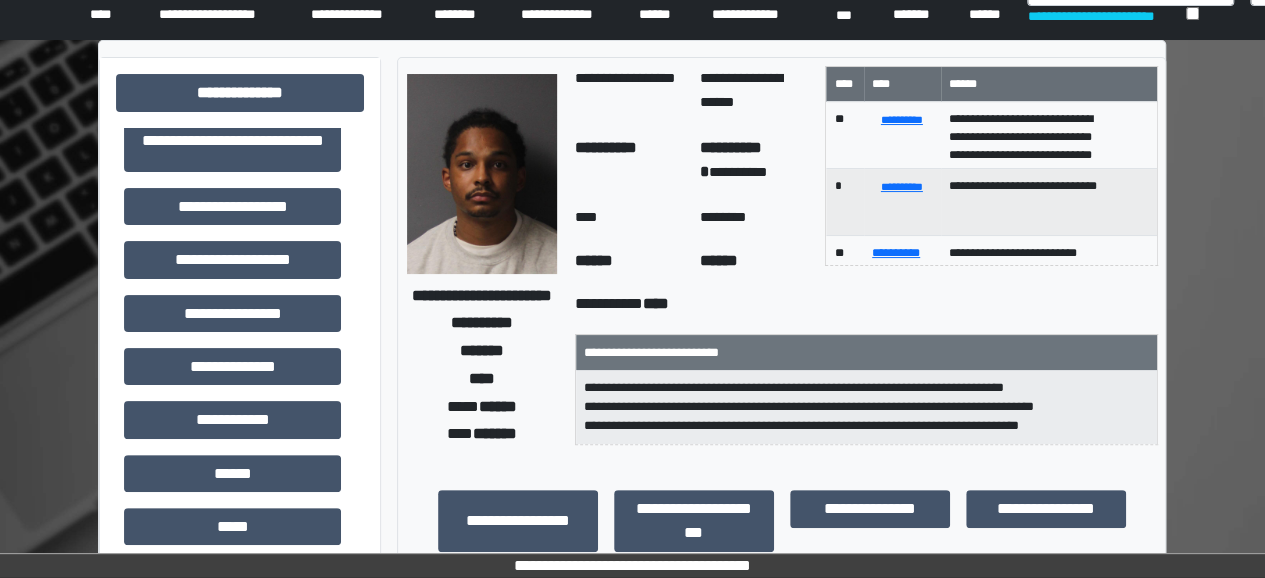 scroll, scrollTop: 0, scrollLeft: 0, axis: both 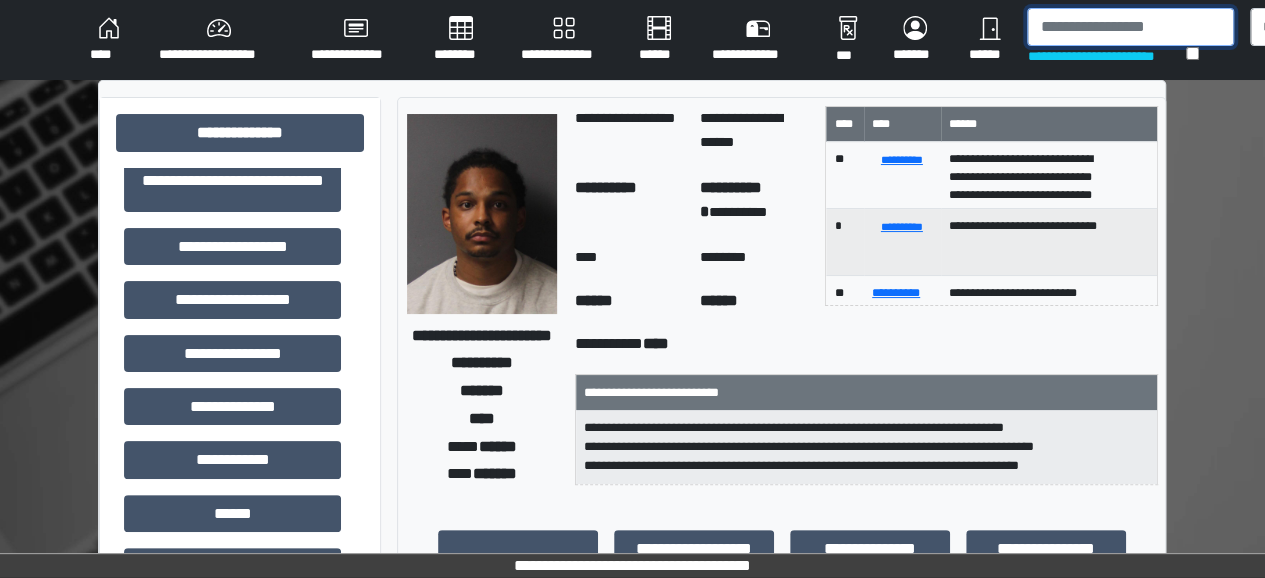 click at bounding box center (1130, 27) 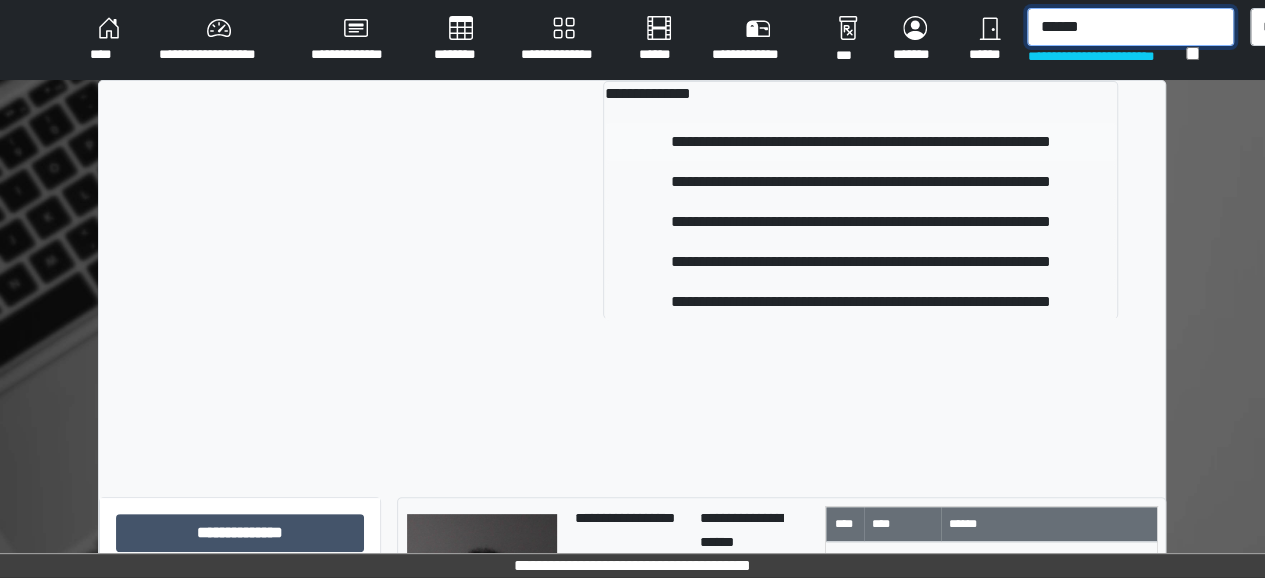 type on "******" 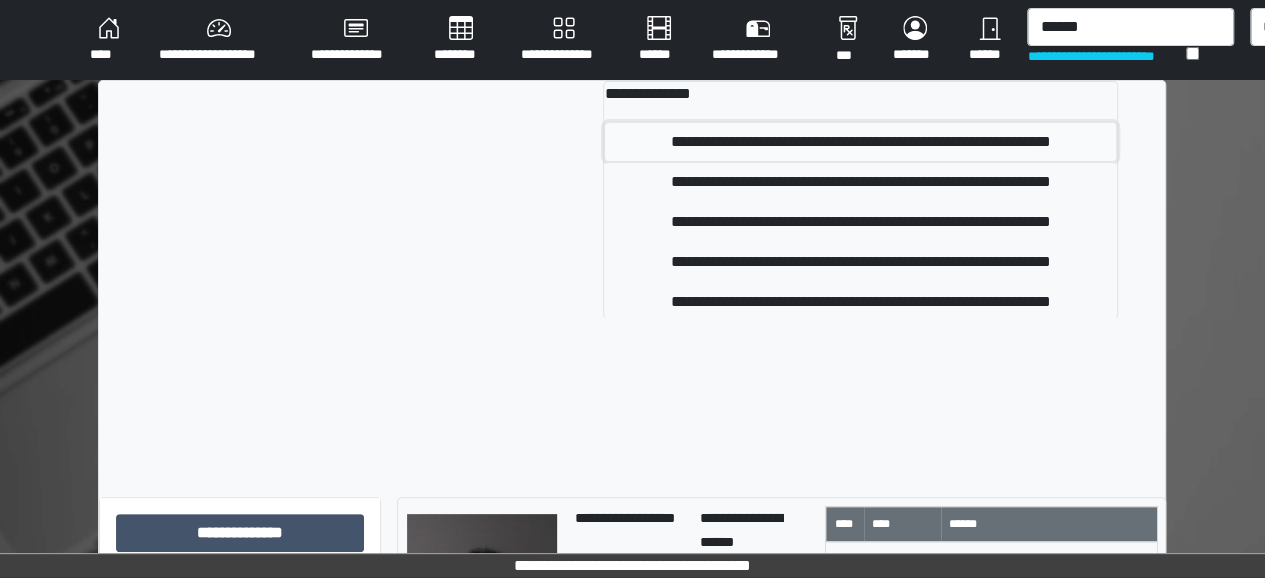 click on "**********" at bounding box center [860, 142] 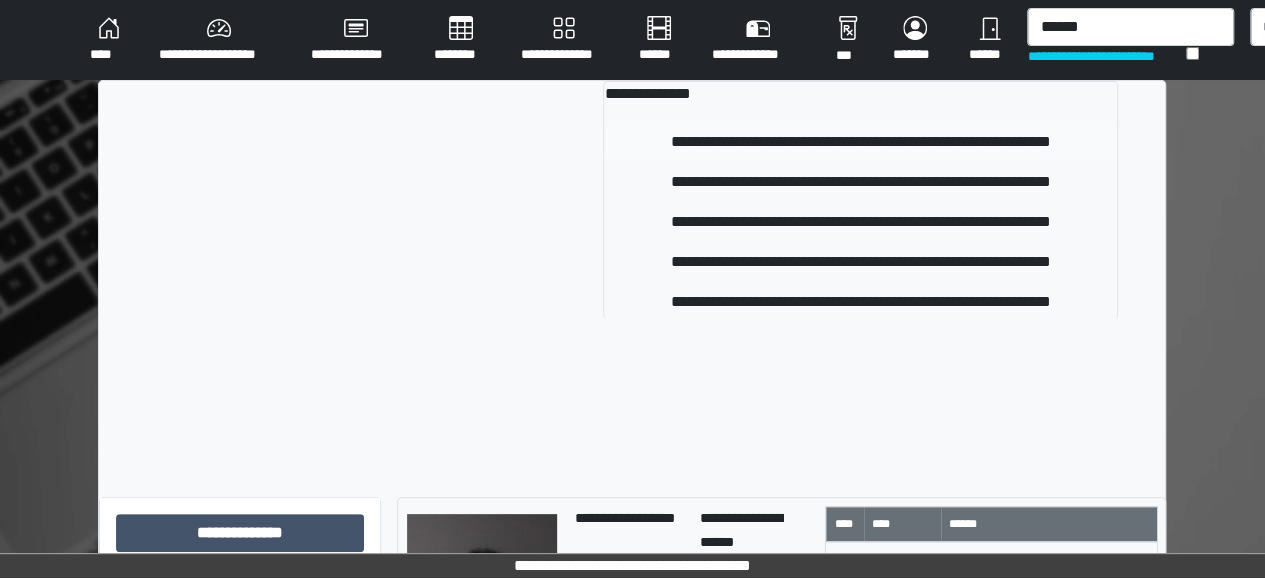 type 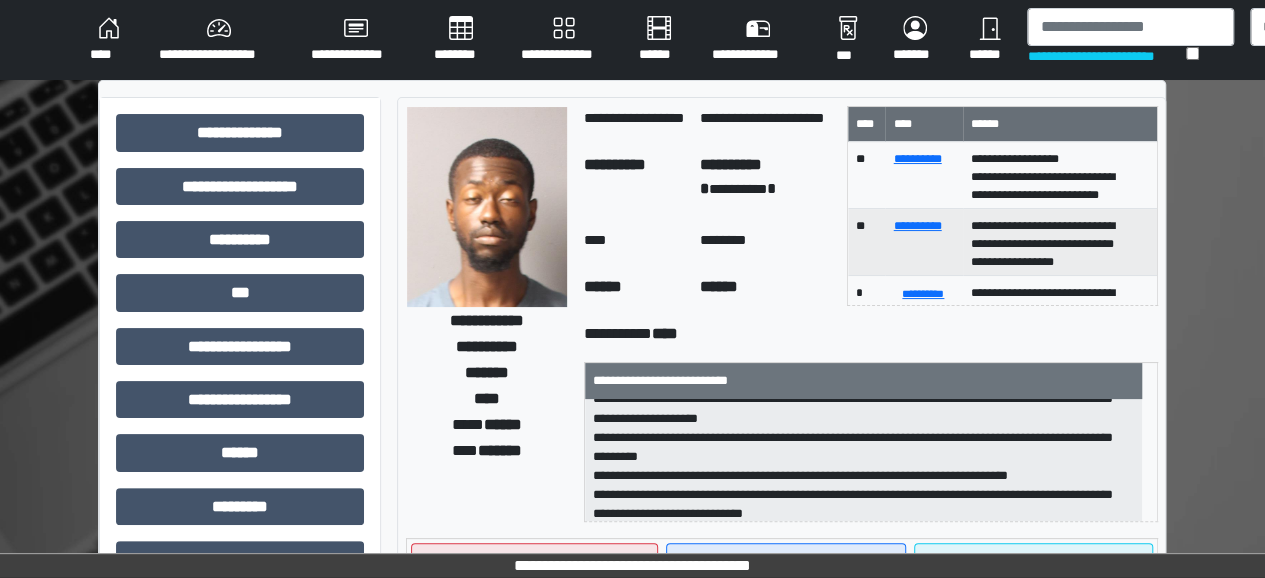 scroll, scrollTop: 274, scrollLeft: 0, axis: vertical 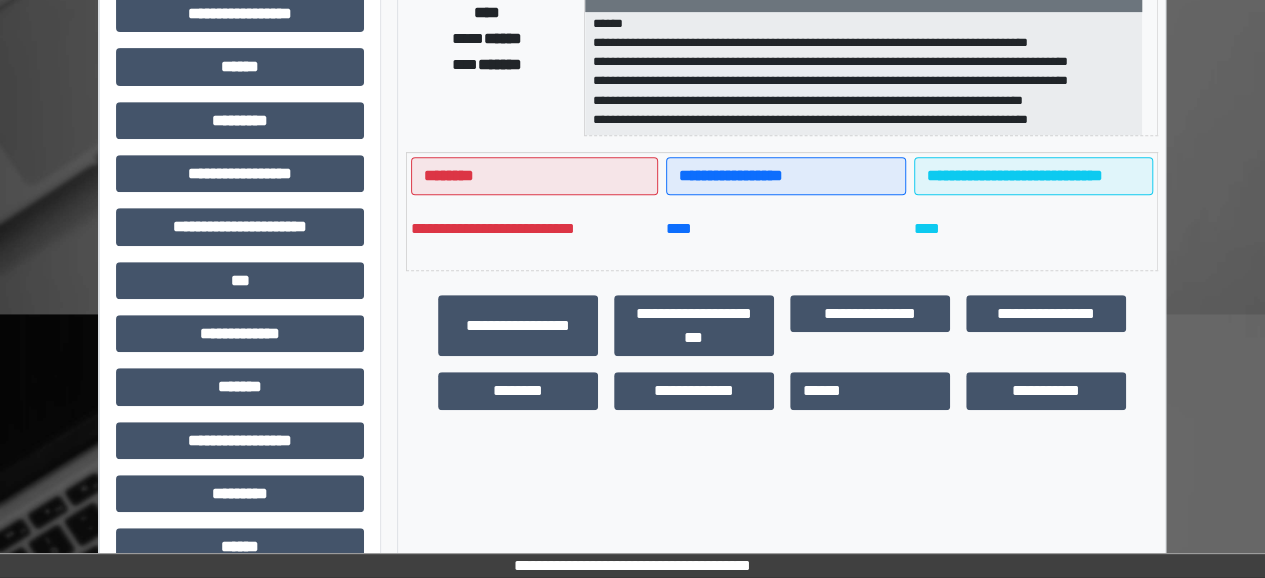 drag, startPoint x: 817, startPoint y: 359, endPoint x: 692, endPoint y: 123, distance: 267.0599 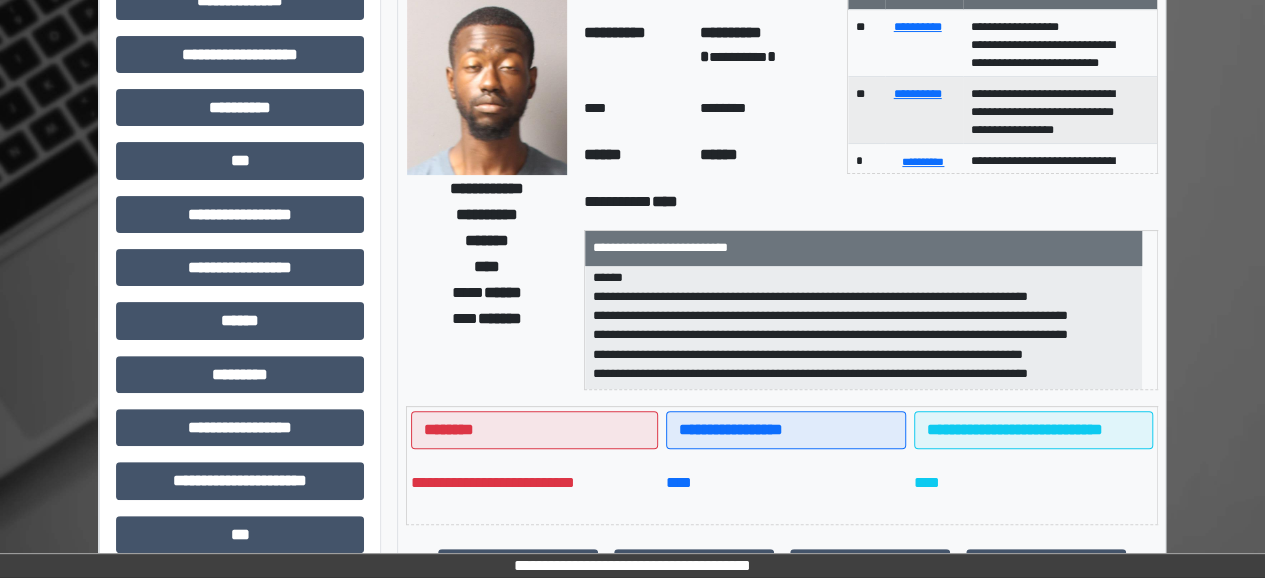 scroll, scrollTop: 130, scrollLeft: 0, axis: vertical 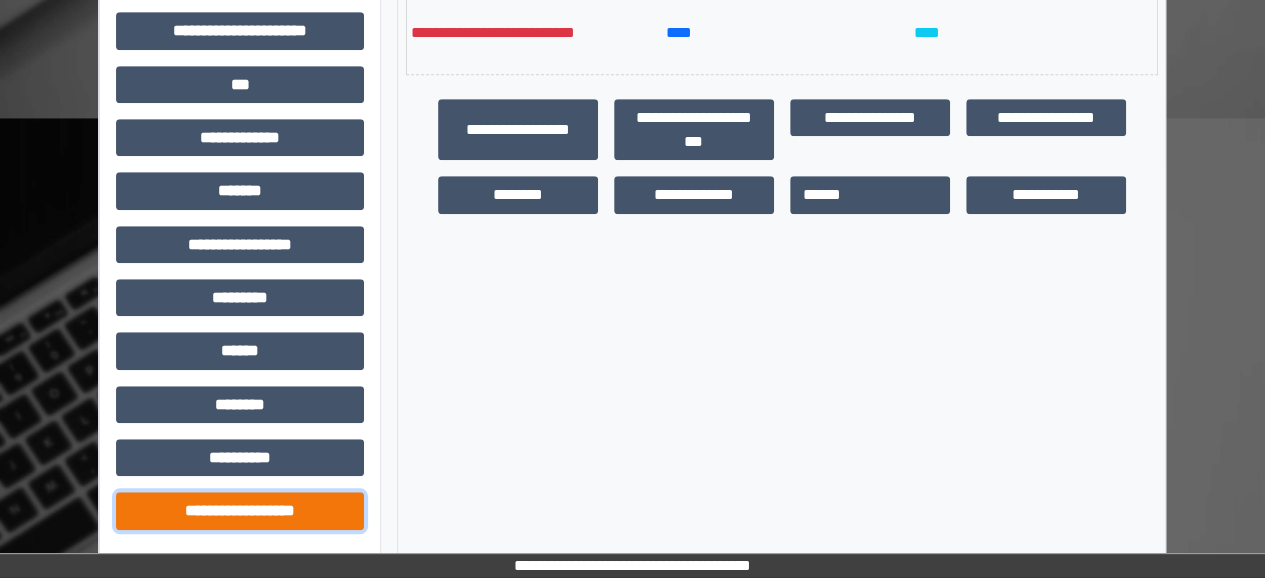click on "**********" at bounding box center (240, 510) 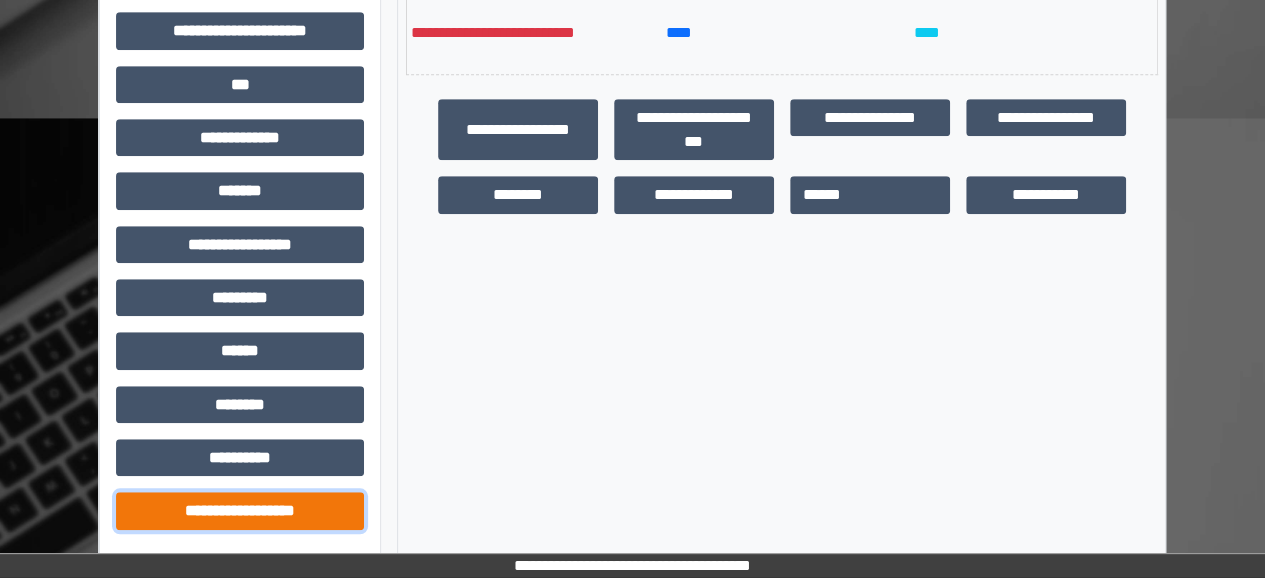 scroll, scrollTop: 1062, scrollLeft: 0, axis: vertical 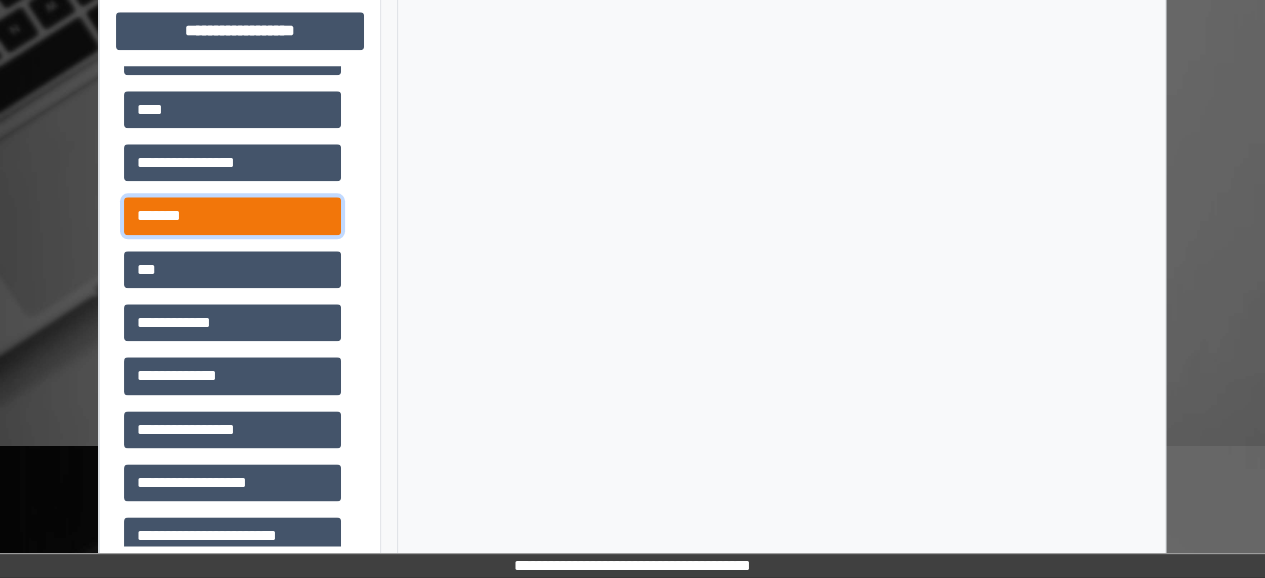 click on "*******" at bounding box center (232, 215) 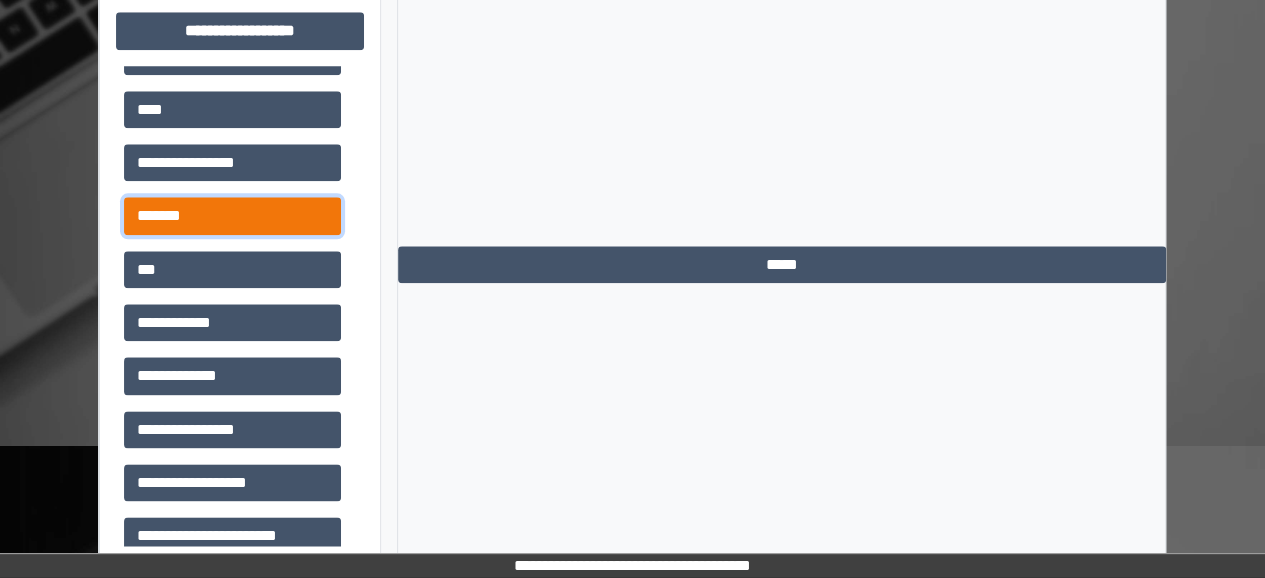 click on "*******" at bounding box center [232, 215] 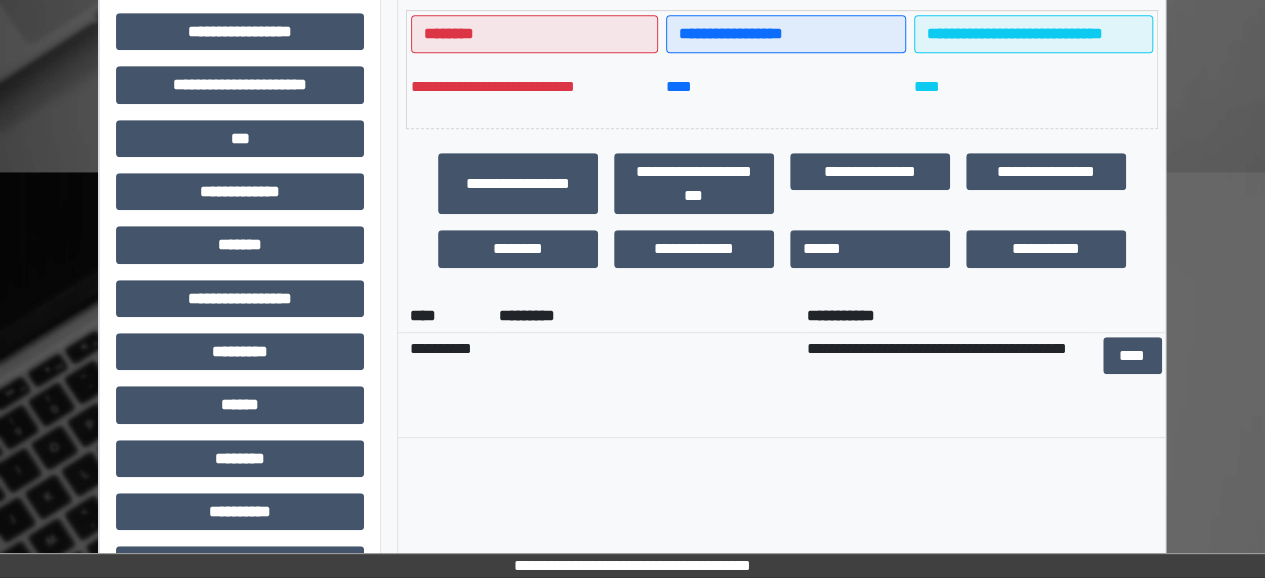 scroll, scrollTop: 520, scrollLeft: 0, axis: vertical 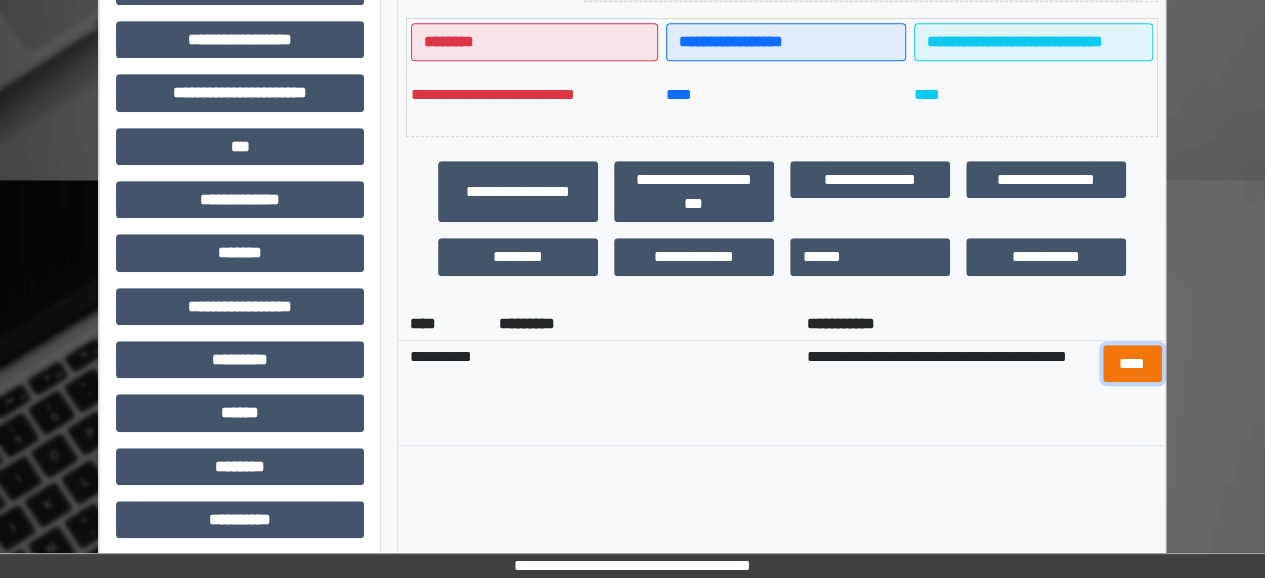 click on "****" at bounding box center [1132, 363] 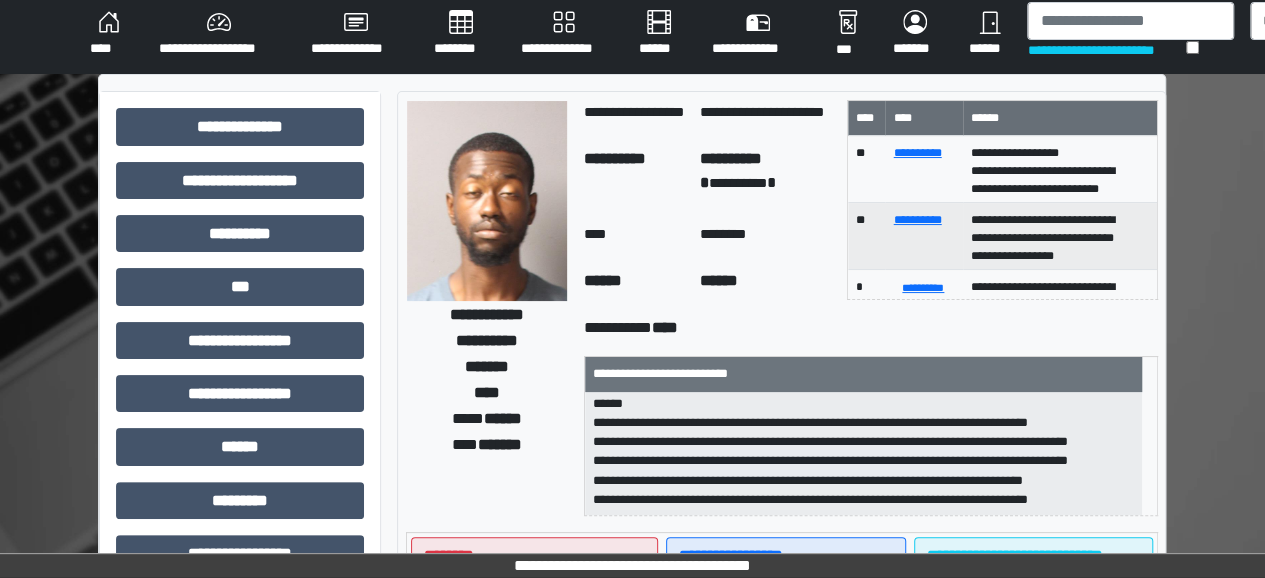 scroll, scrollTop: 0, scrollLeft: 0, axis: both 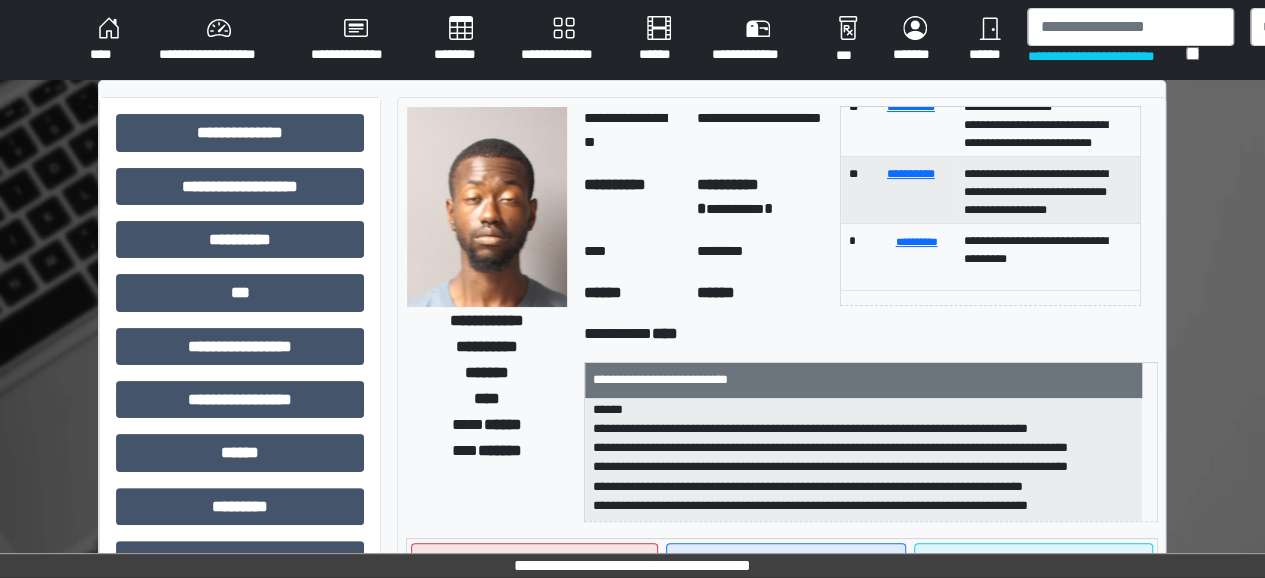 click on "**********" at bounding box center [871, 334] 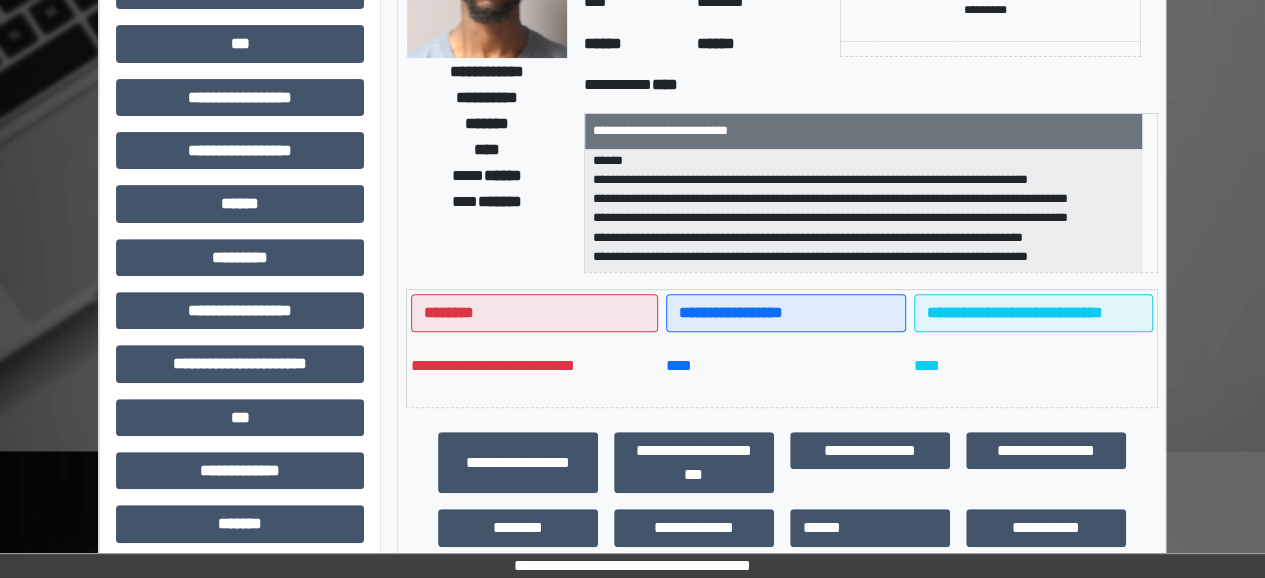 scroll, scrollTop: 259, scrollLeft: 0, axis: vertical 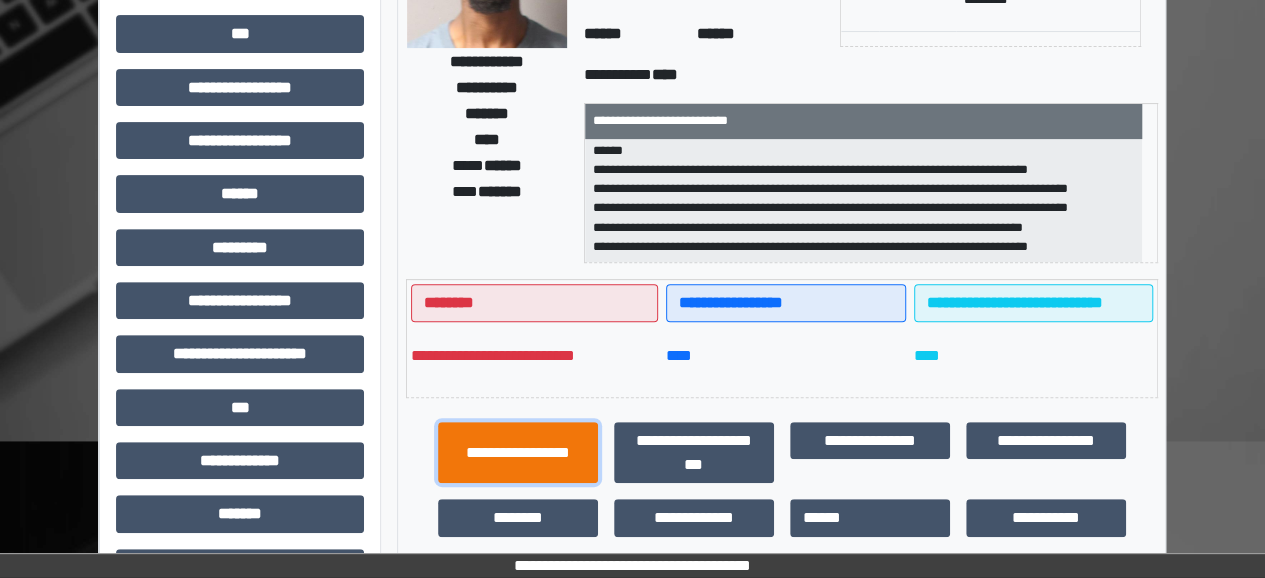click on "**********" at bounding box center [518, 452] 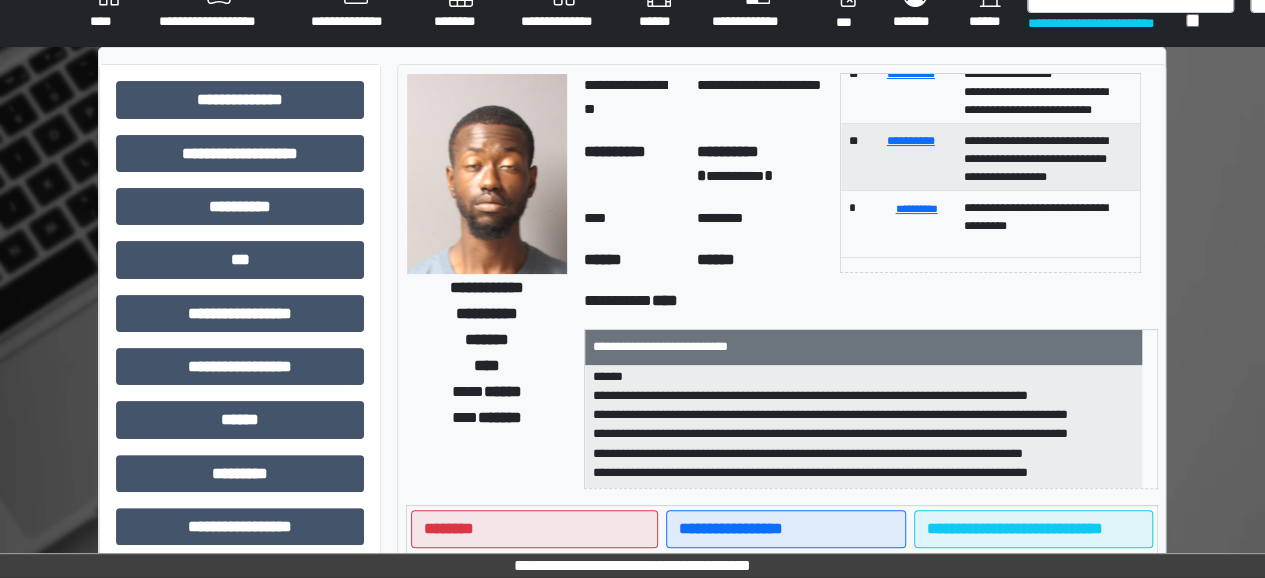 scroll, scrollTop: 32, scrollLeft: 0, axis: vertical 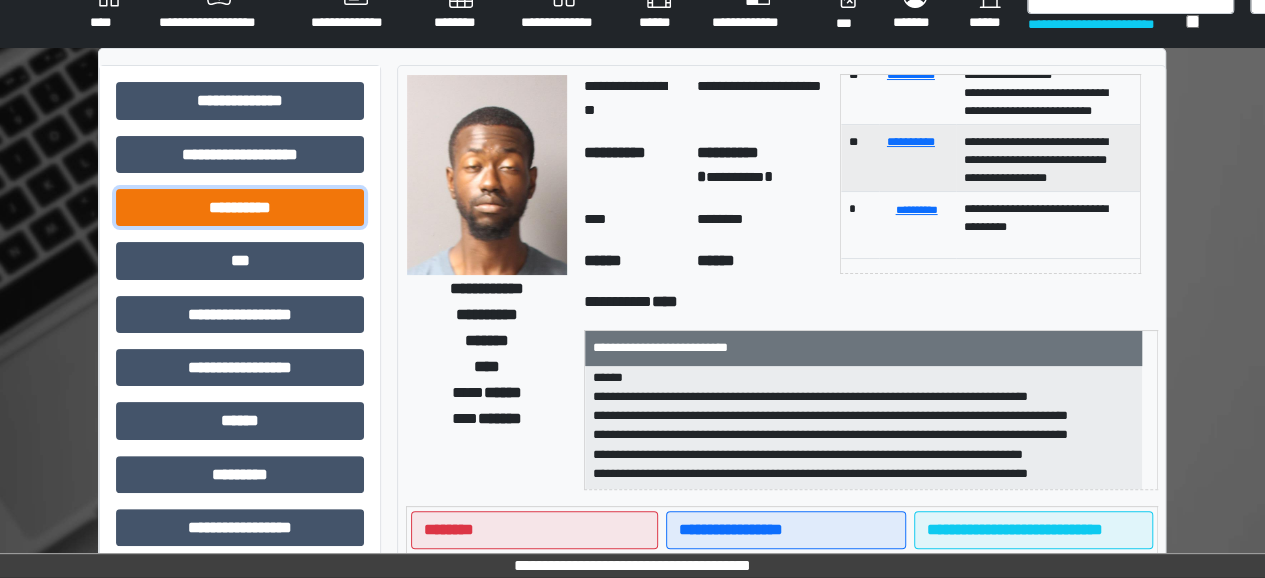 drag, startPoint x: 264, startPoint y: 213, endPoint x: 188, endPoint y: 217, distance: 76.105194 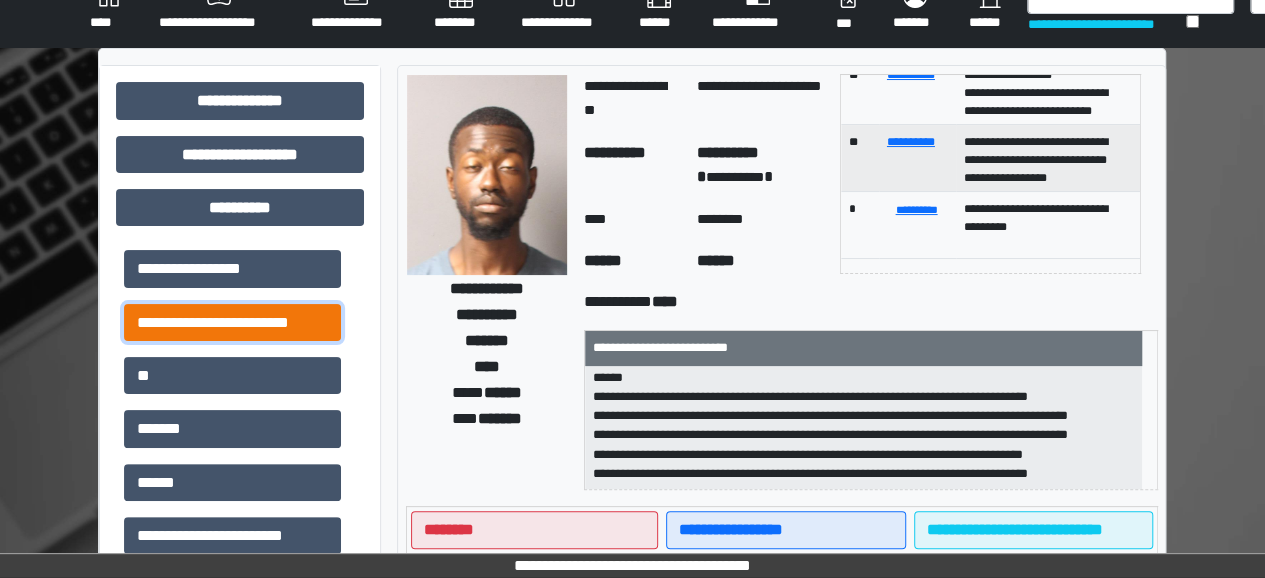 click on "**********" at bounding box center (232, 322) 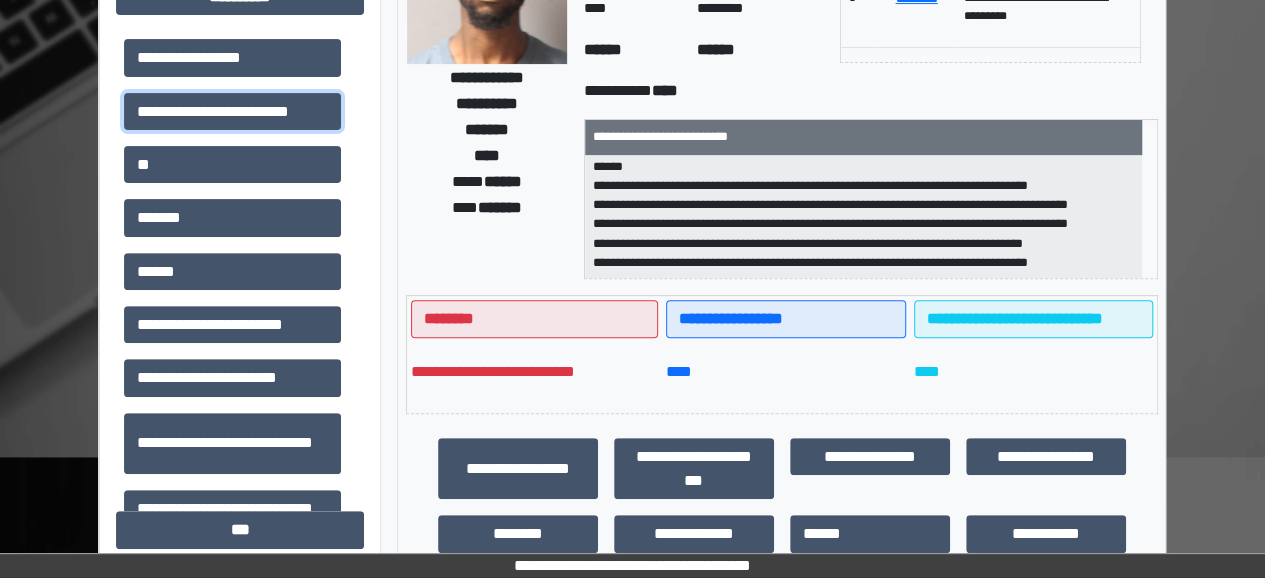 scroll, scrollTop: 244, scrollLeft: 0, axis: vertical 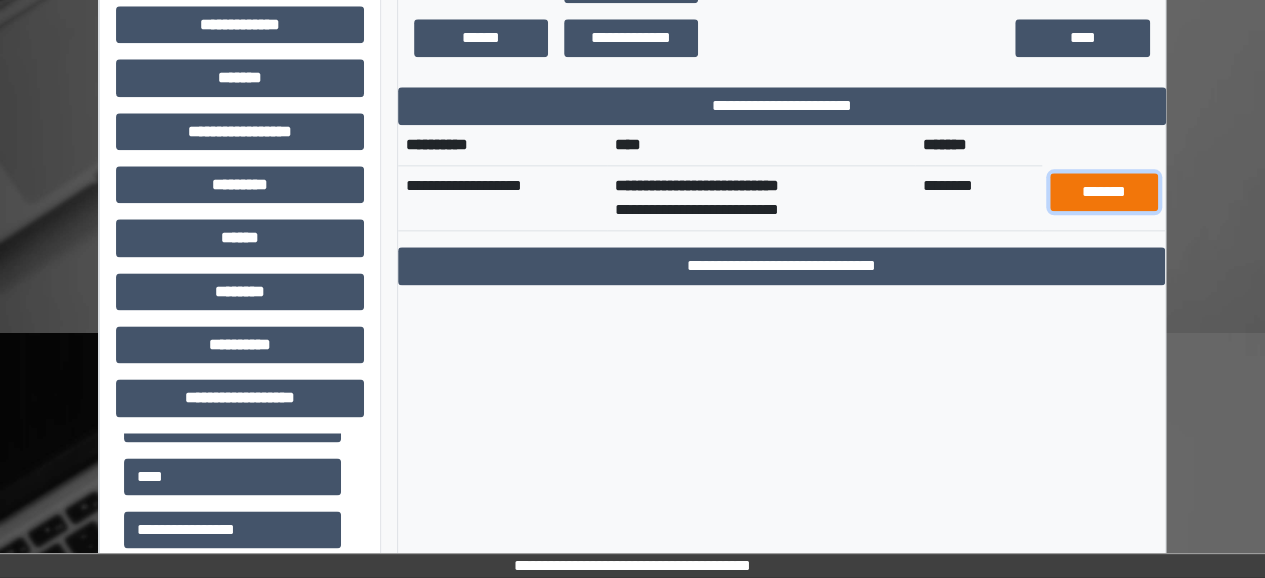 click on "*******" at bounding box center (1103, 191) 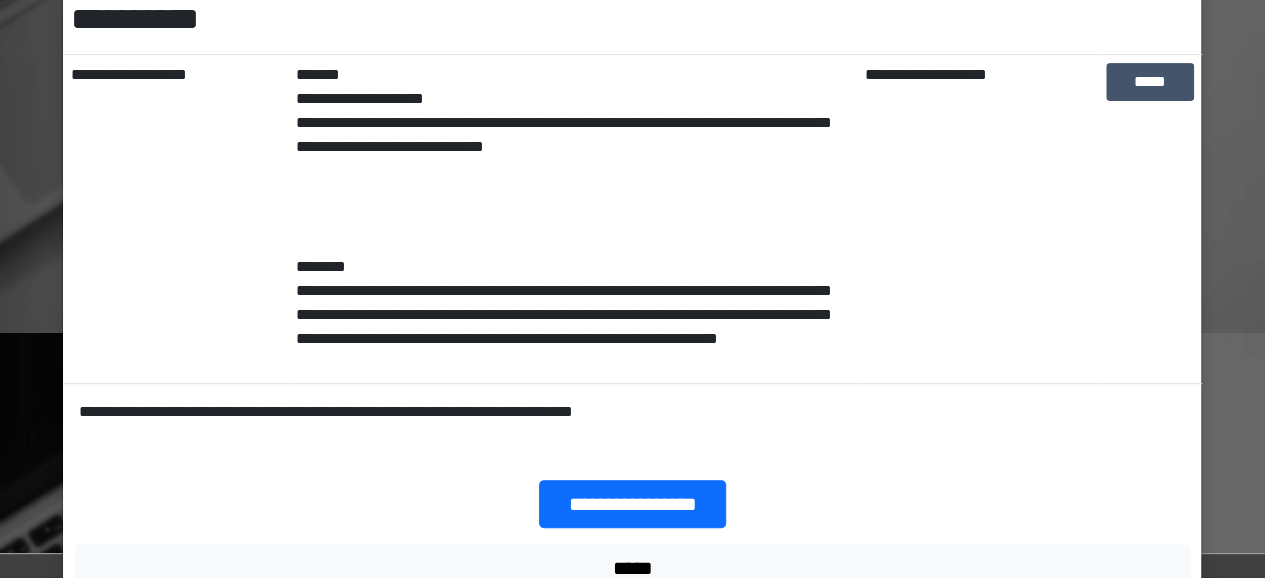 scroll, scrollTop: 0, scrollLeft: 0, axis: both 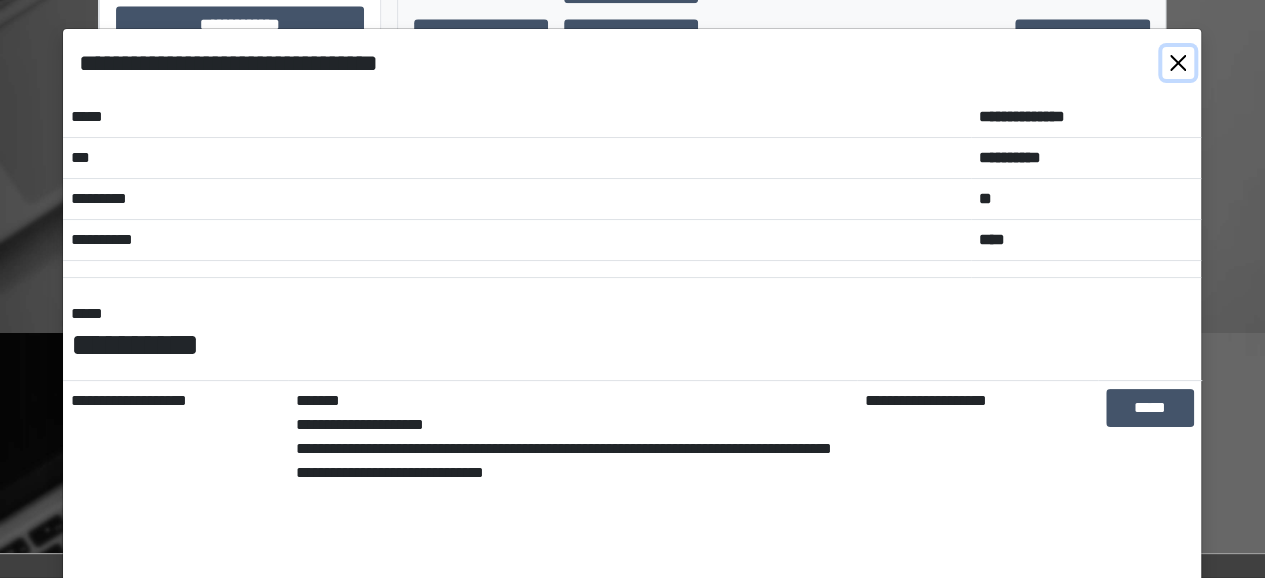 click at bounding box center [1178, 63] 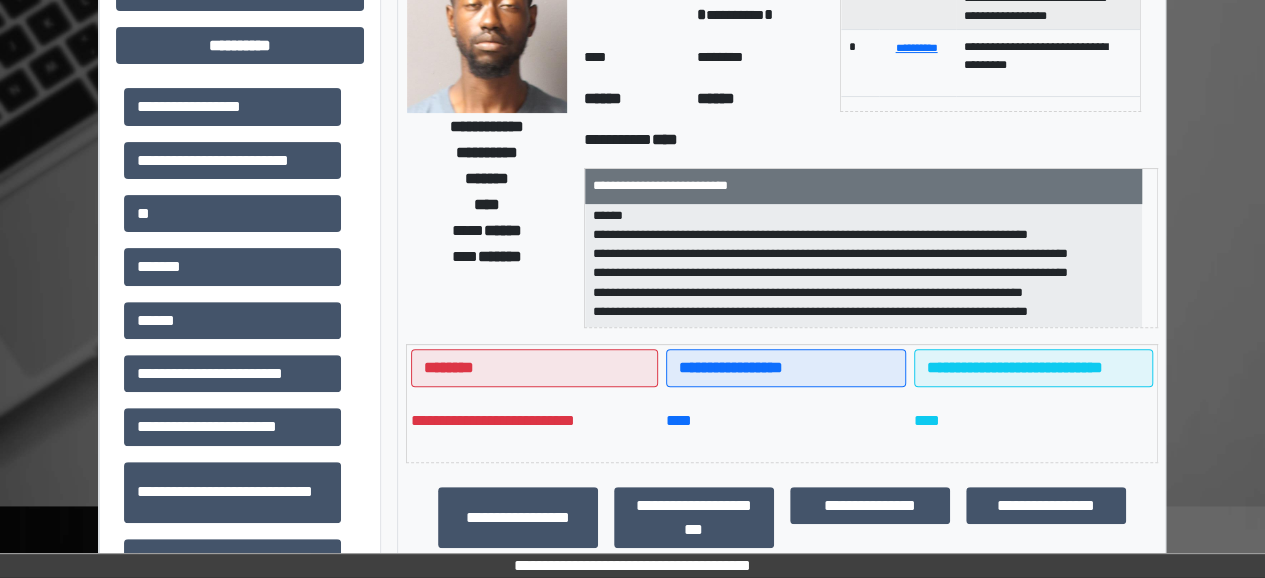 scroll, scrollTop: 193, scrollLeft: 0, axis: vertical 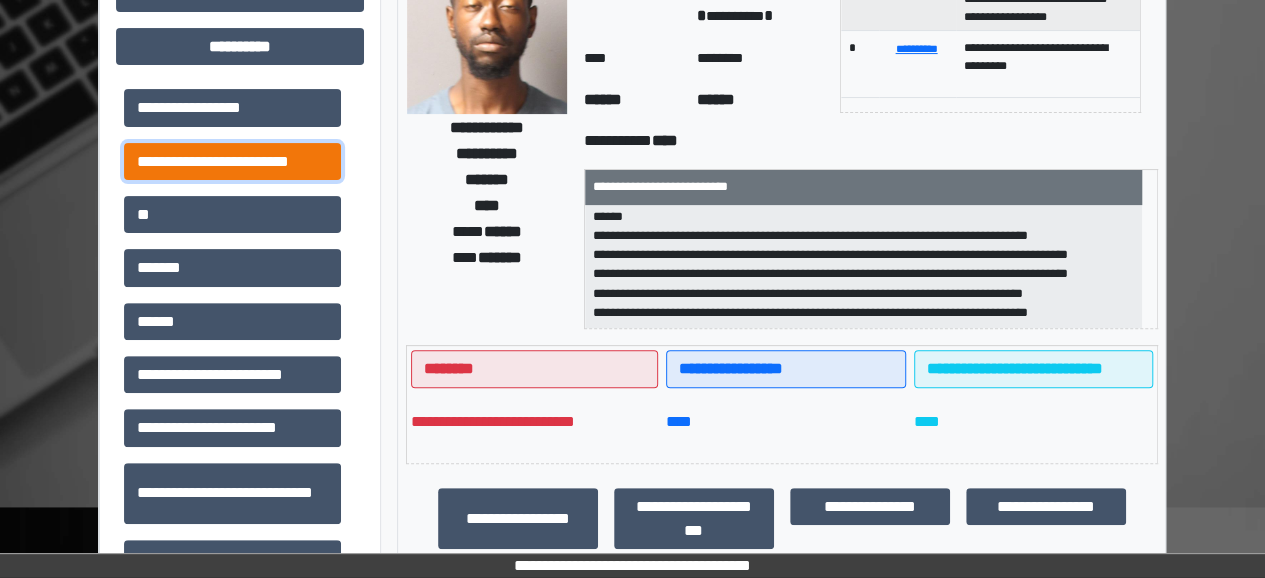 click on "**********" at bounding box center (232, 161) 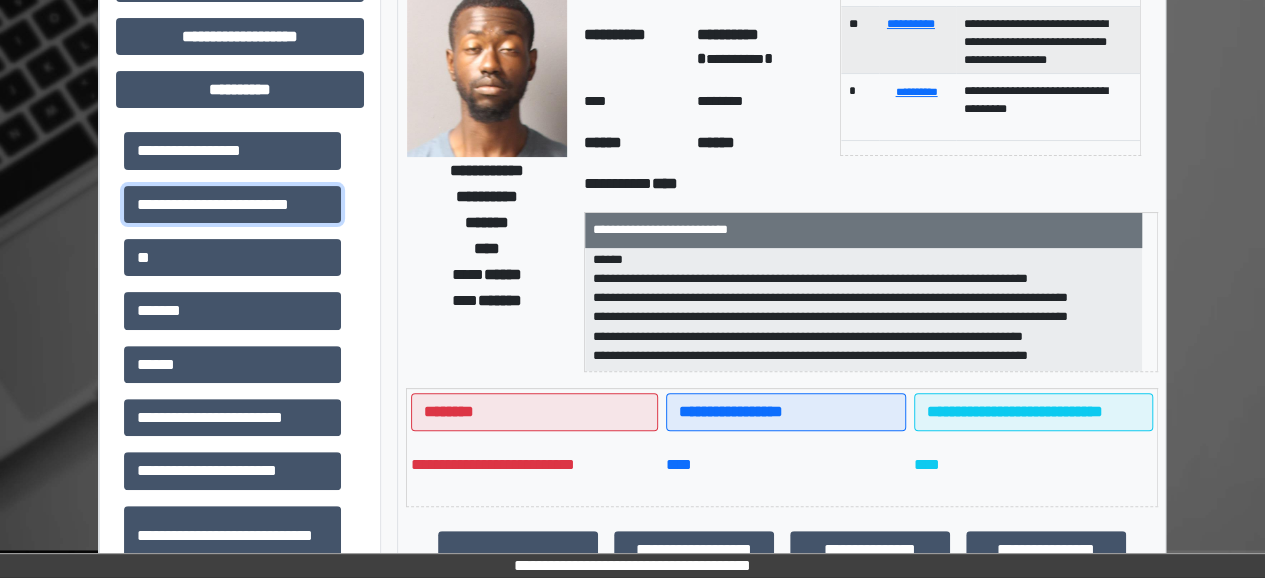 scroll, scrollTop: 0, scrollLeft: 0, axis: both 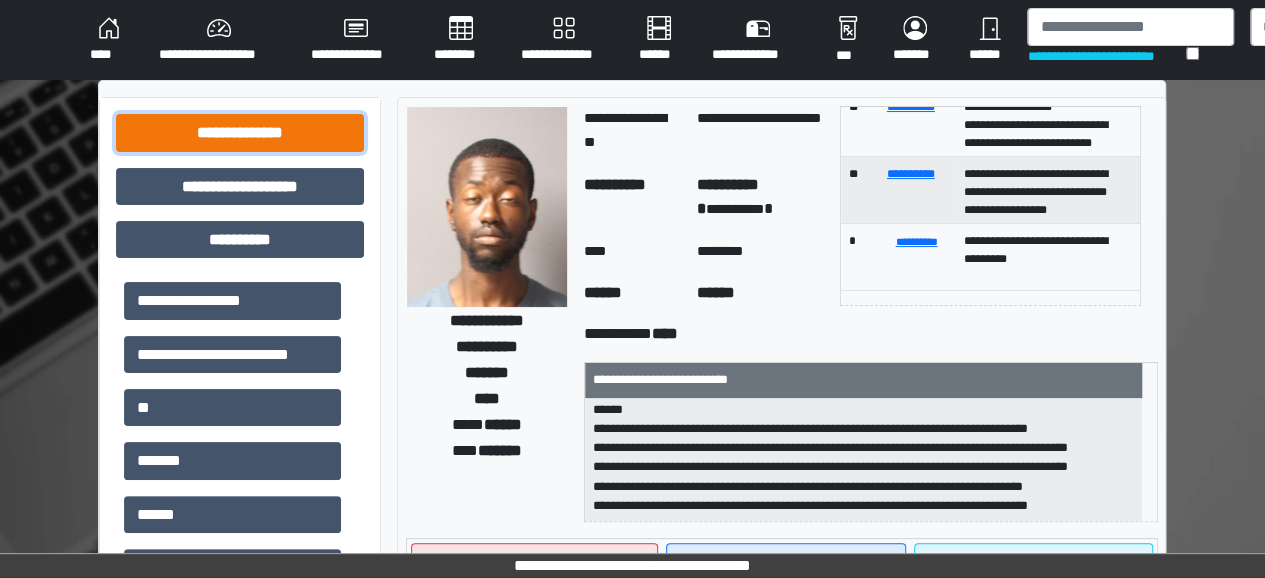 click on "**********" at bounding box center [240, 132] 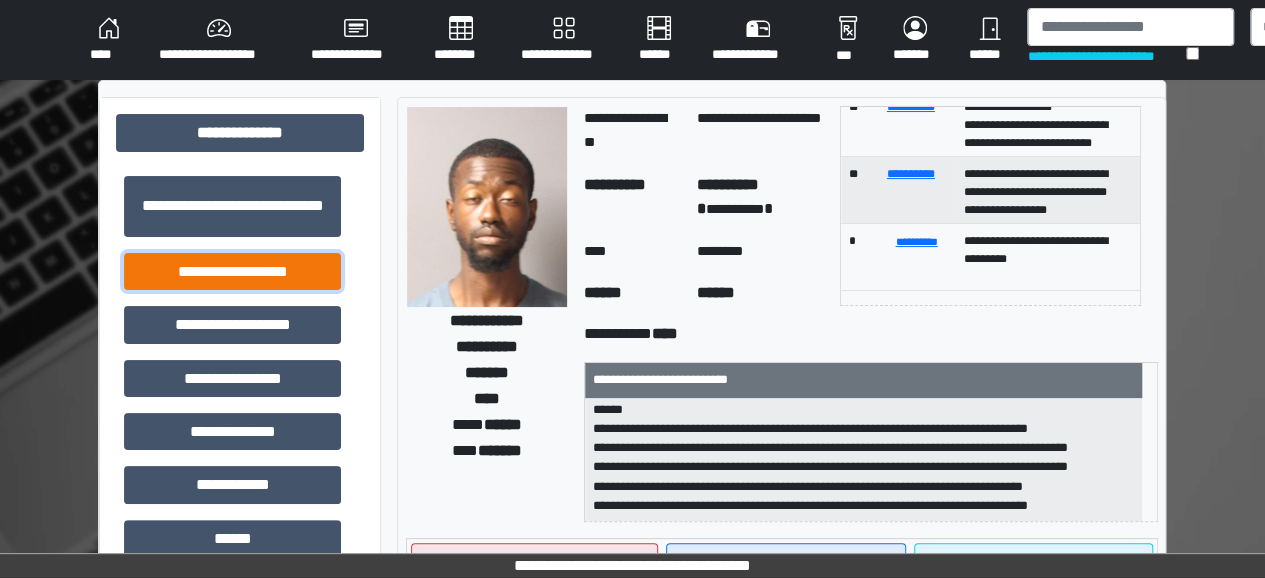 click on "**********" at bounding box center (232, 271) 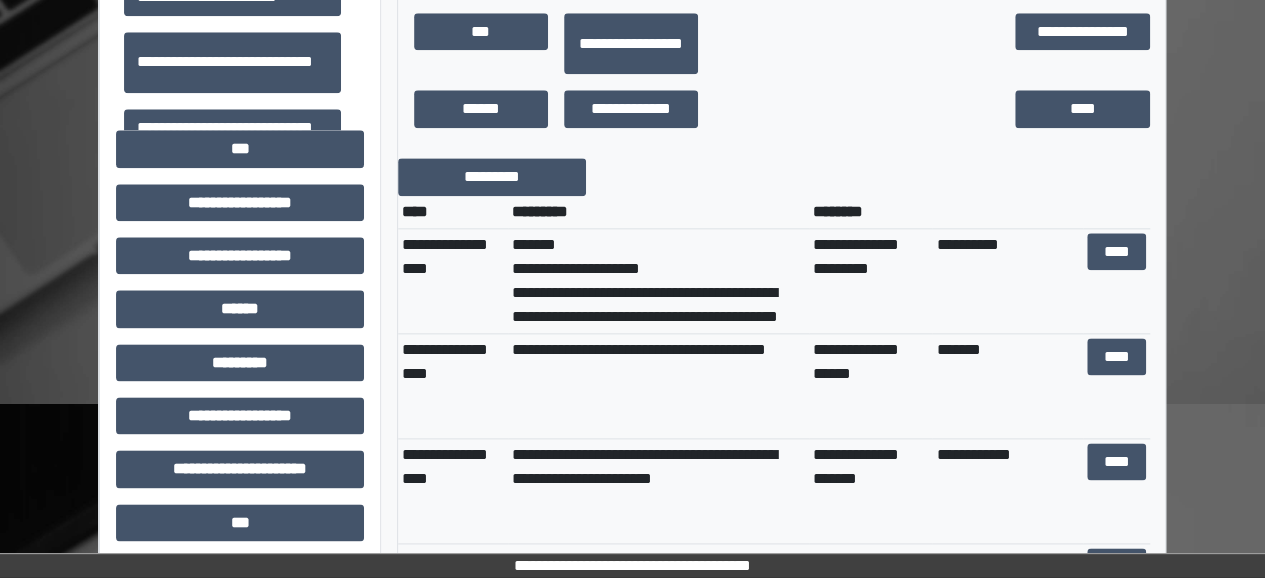 scroll, scrollTop: 1107, scrollLeft: 0, axis: vertical 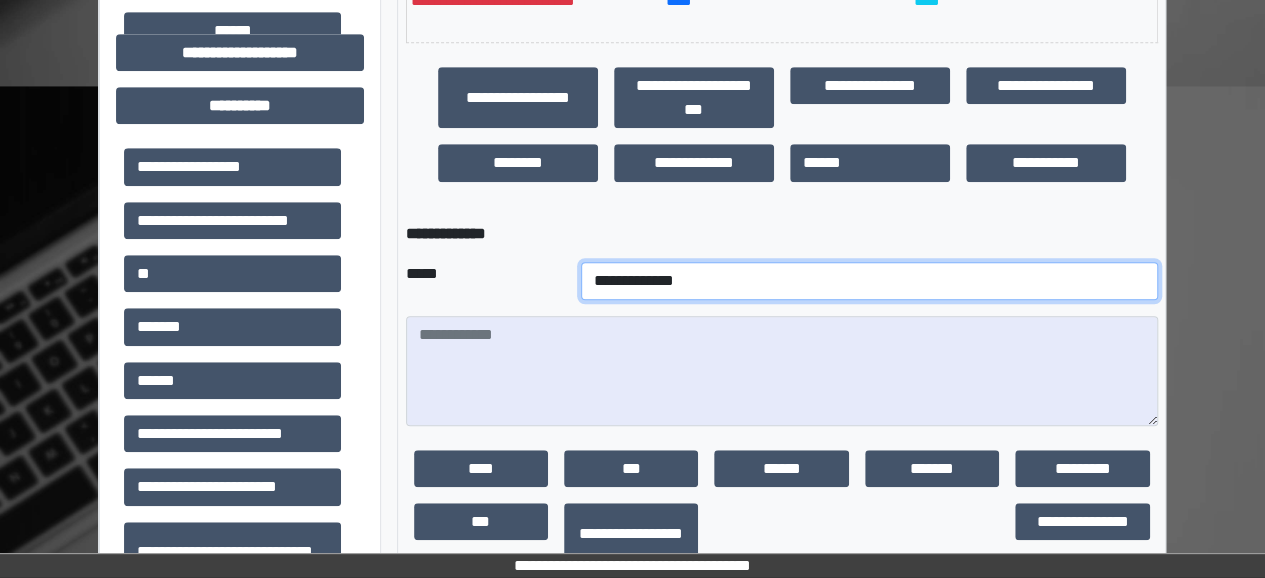 click on "**********" at bounding box center [869, 281] 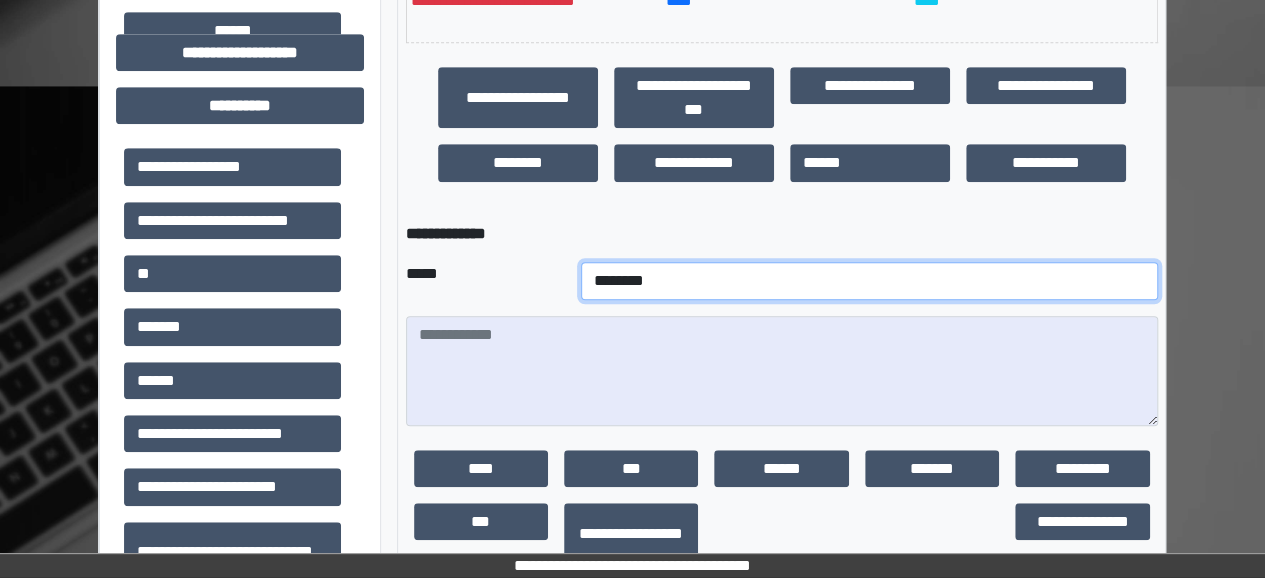 click on "**********" at bounding box center (869, 281) 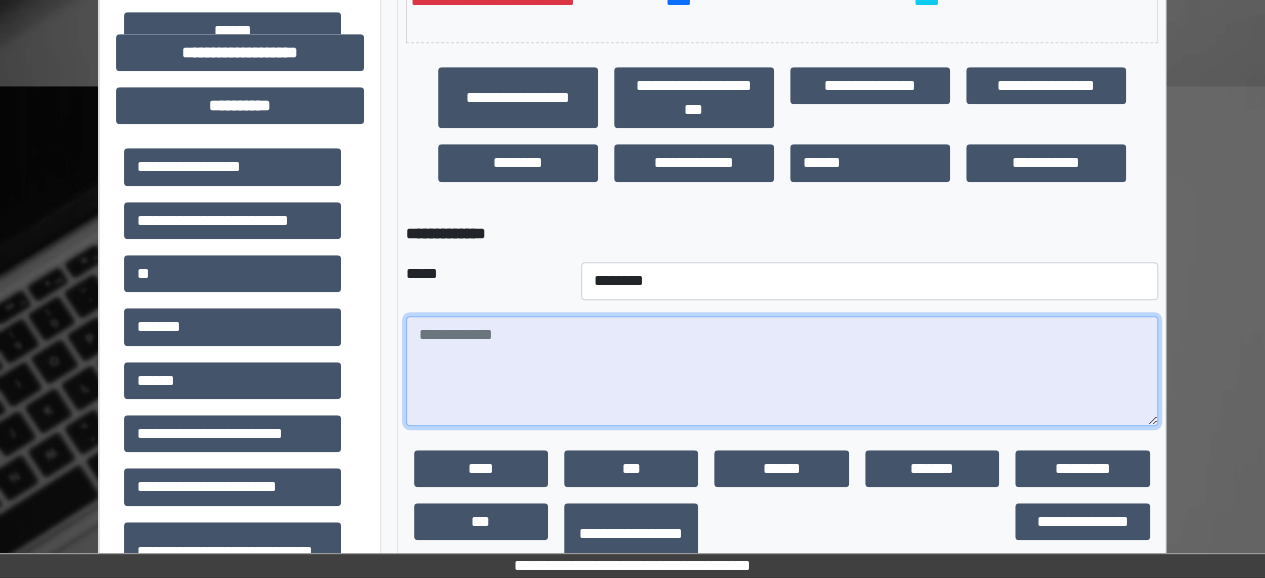 click at bounding box center [782, 371] 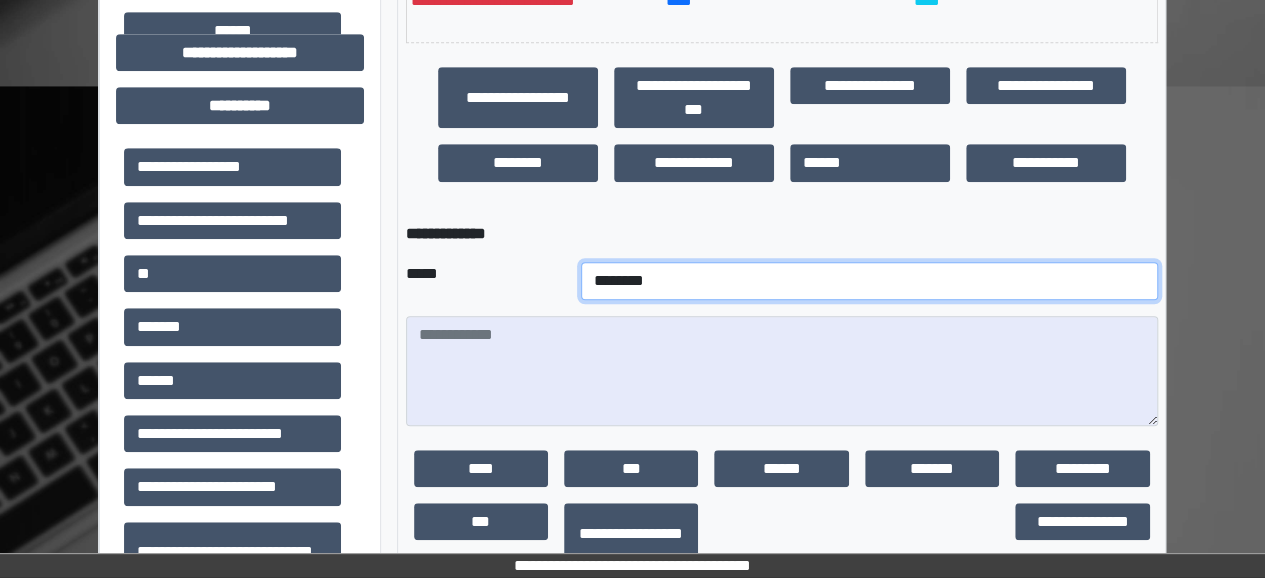 click on "**********" at bounding box center (869, 281) 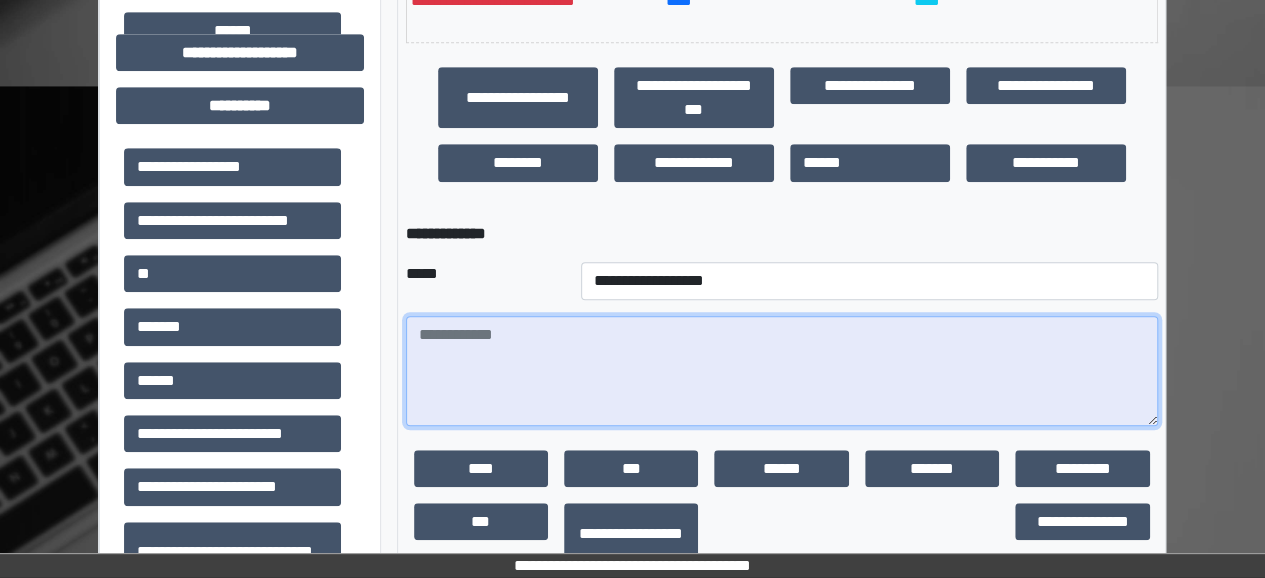 click at bounding box center (782, 371) 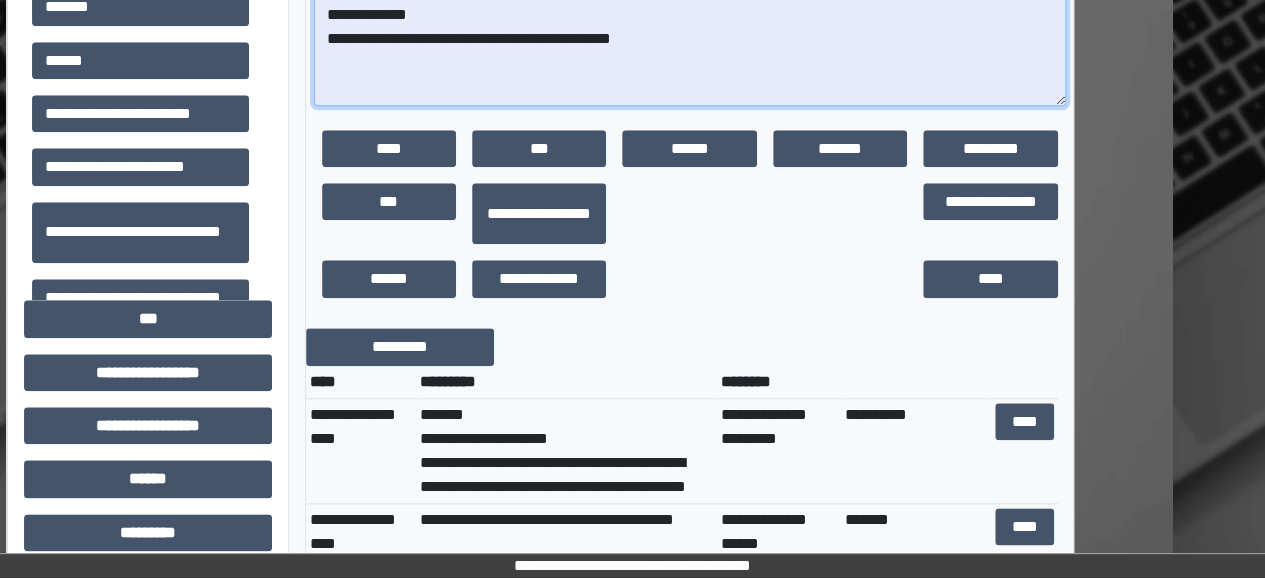 scroll, scrollTop: 936, scrollLeft: 93, axis: both 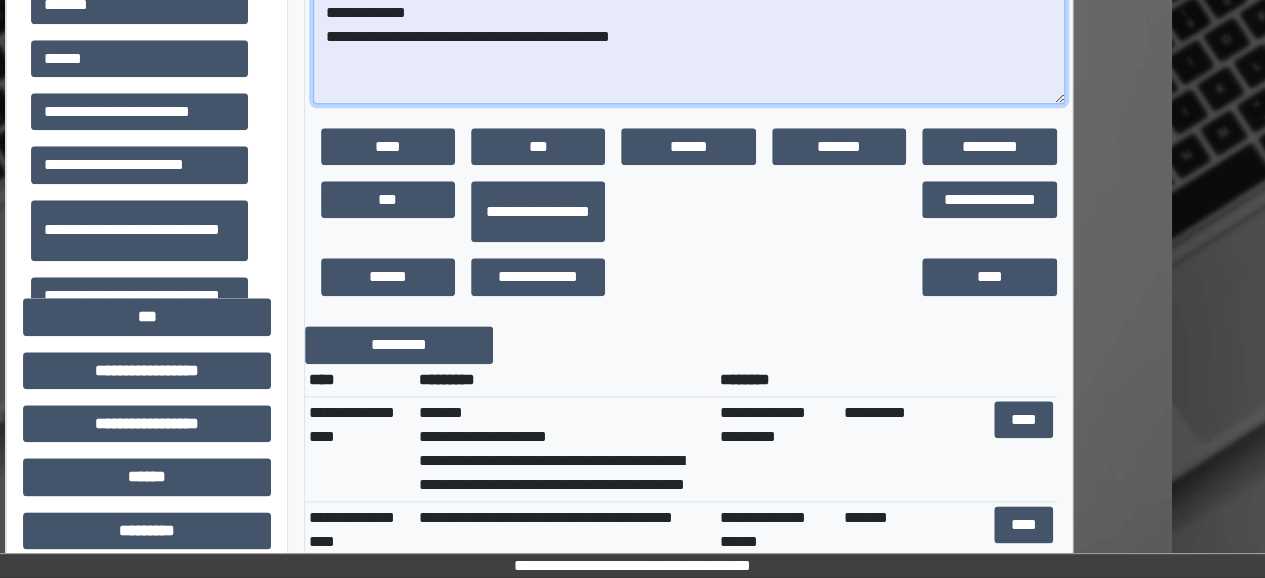 click on "**********" at bounding box center [689, 49] 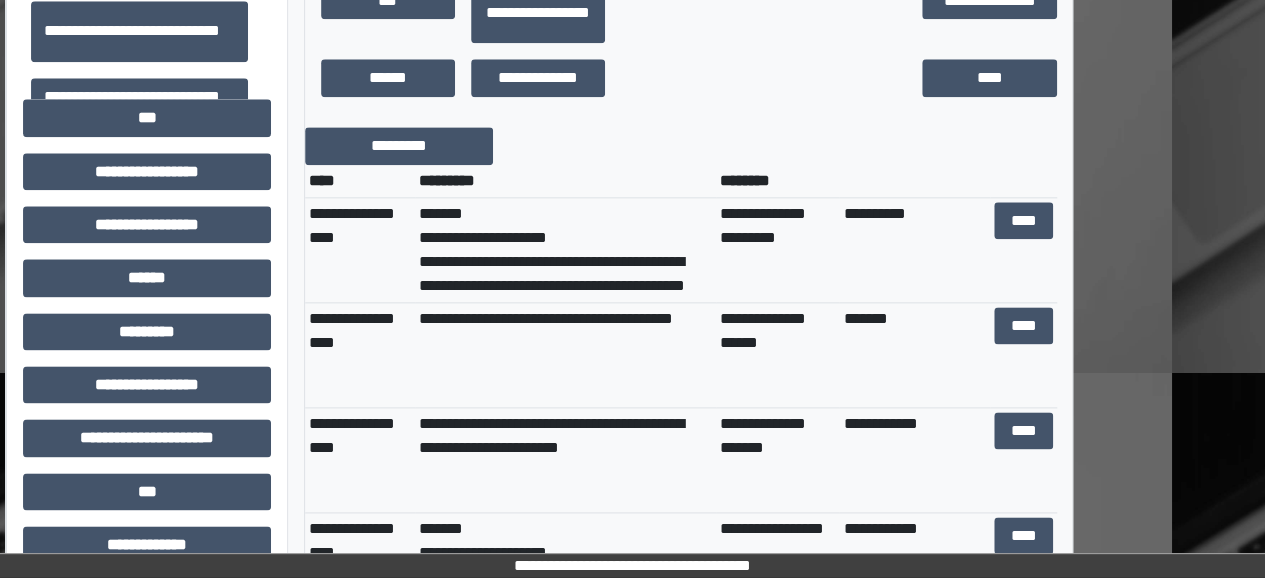 scroll, scrollTop: 1136, scrollLeft: 93, axis: both 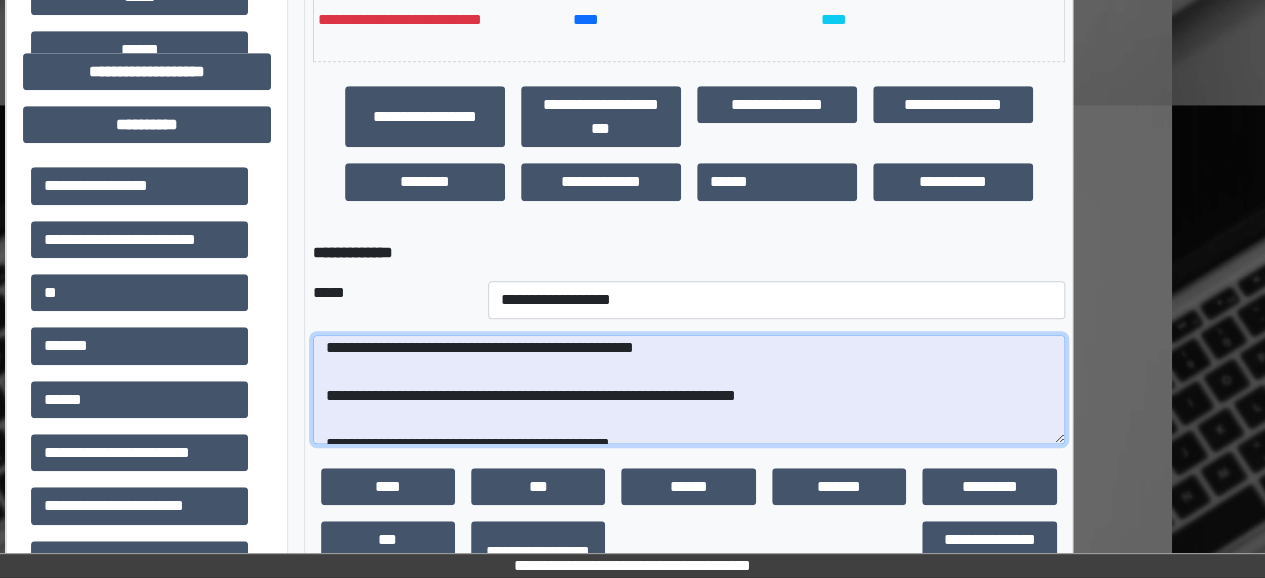 paste on "*********" 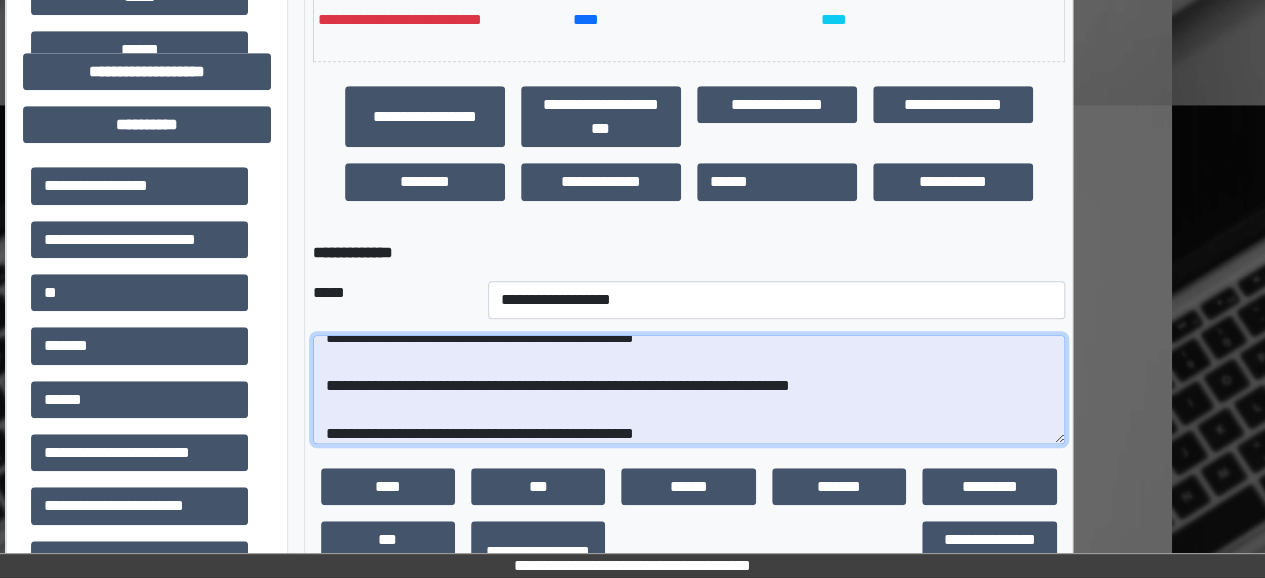 scroll, scrollTop: 64, scrollLeft: 0, axis: vertical 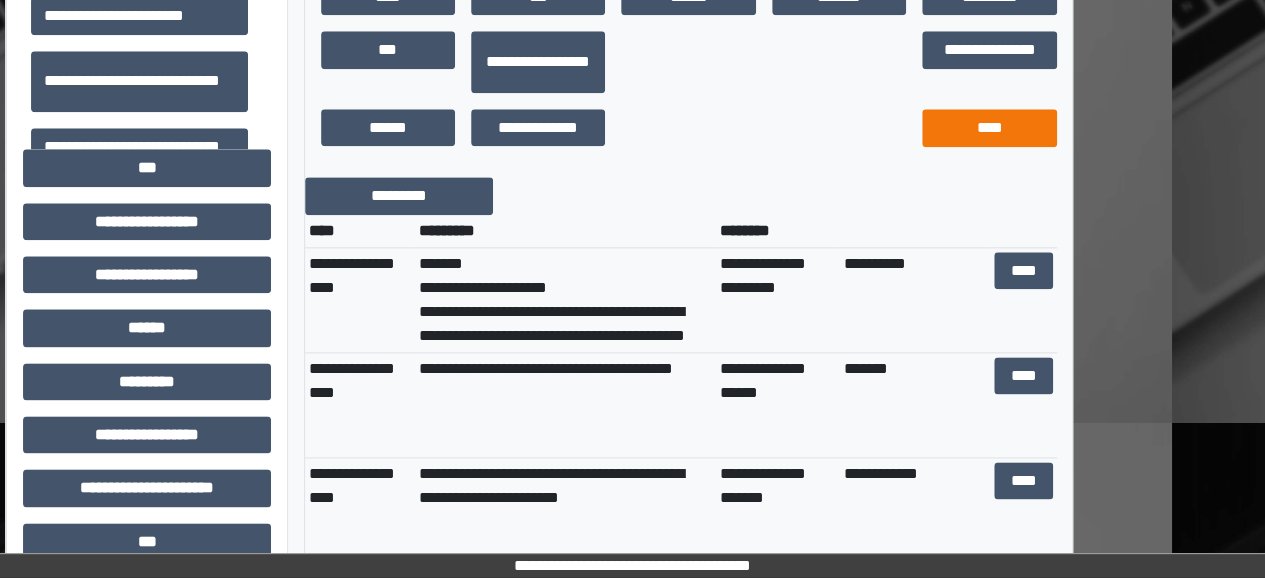 type on "**********" 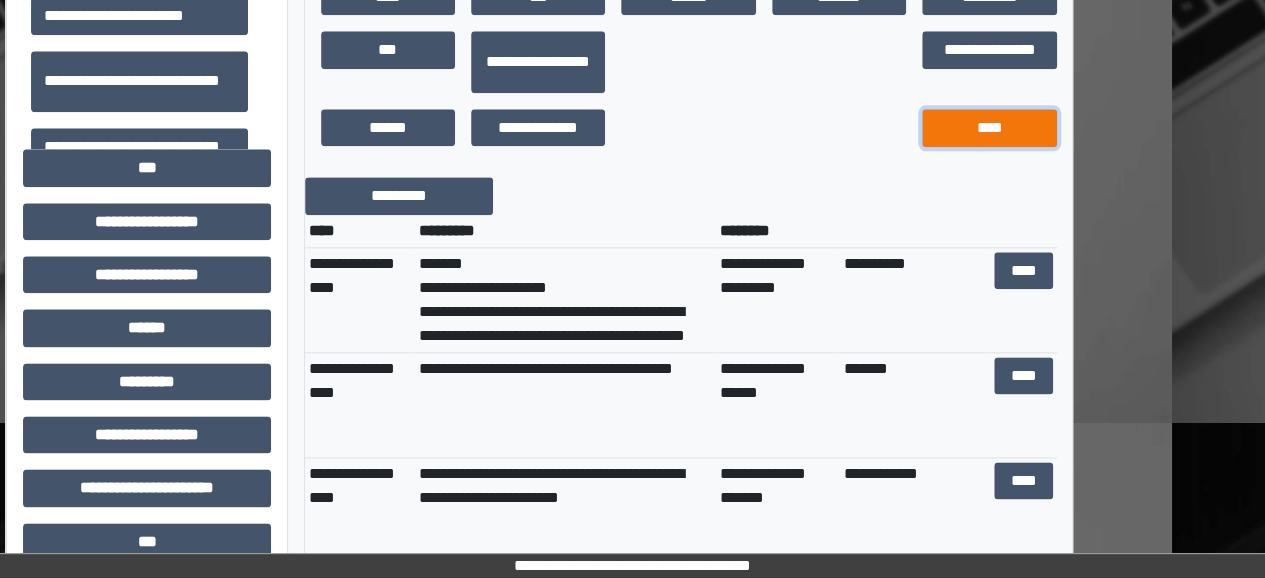 click on "****" at bounding box center (989, 128) 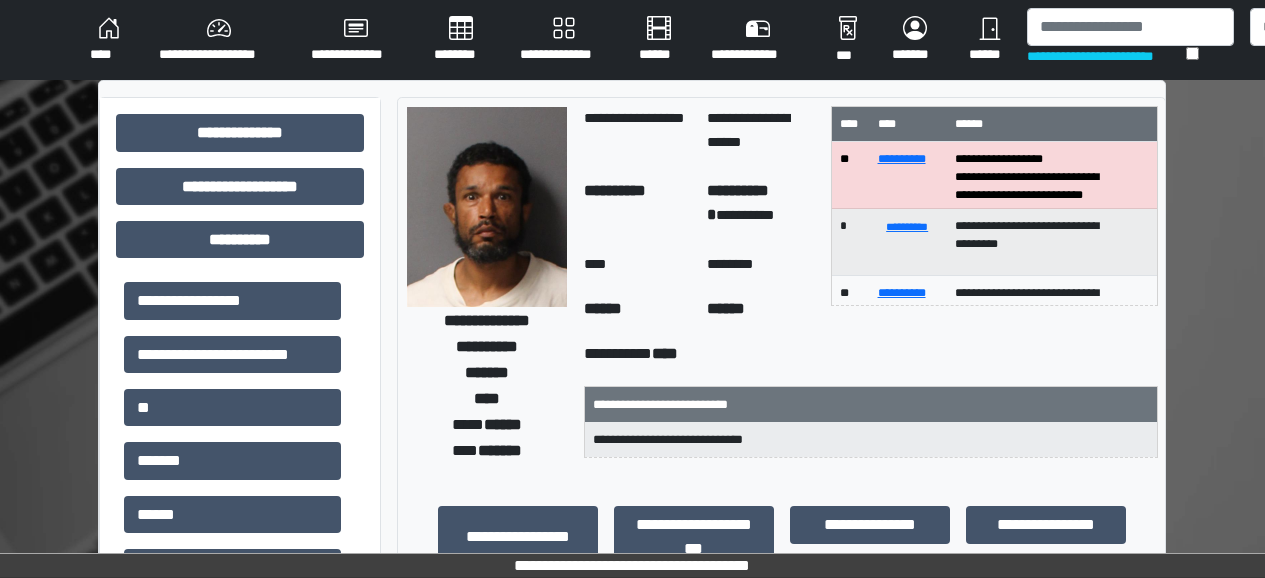 scroll, scrollTop: 0, scrollLeft: 24, axis: horizontal 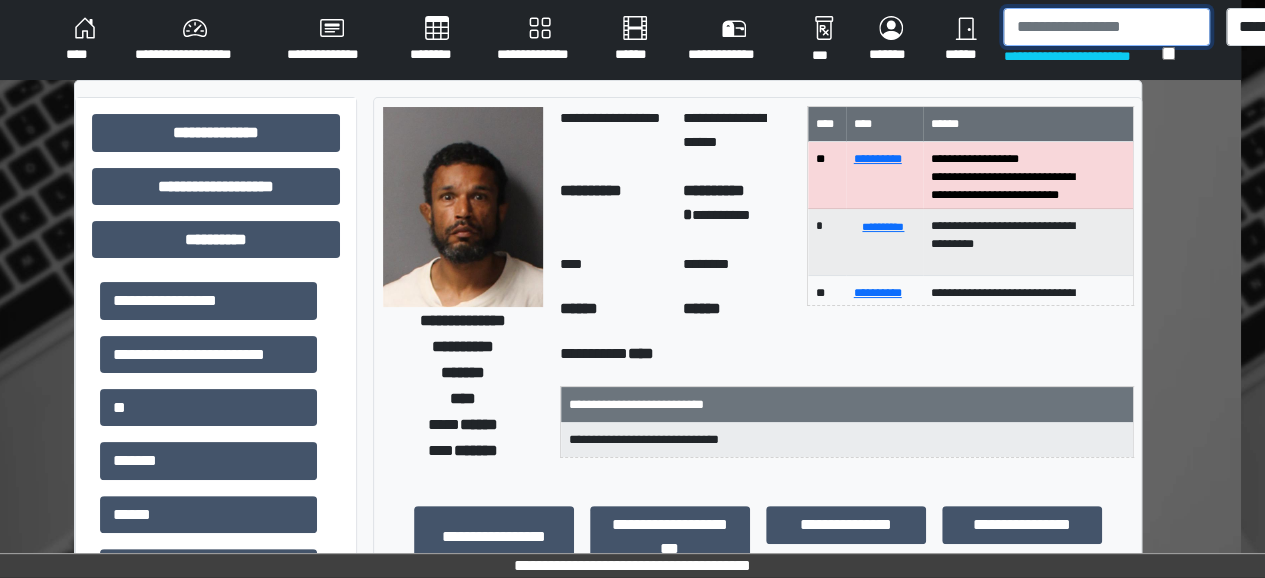 click at bounding box center (1106, 27) 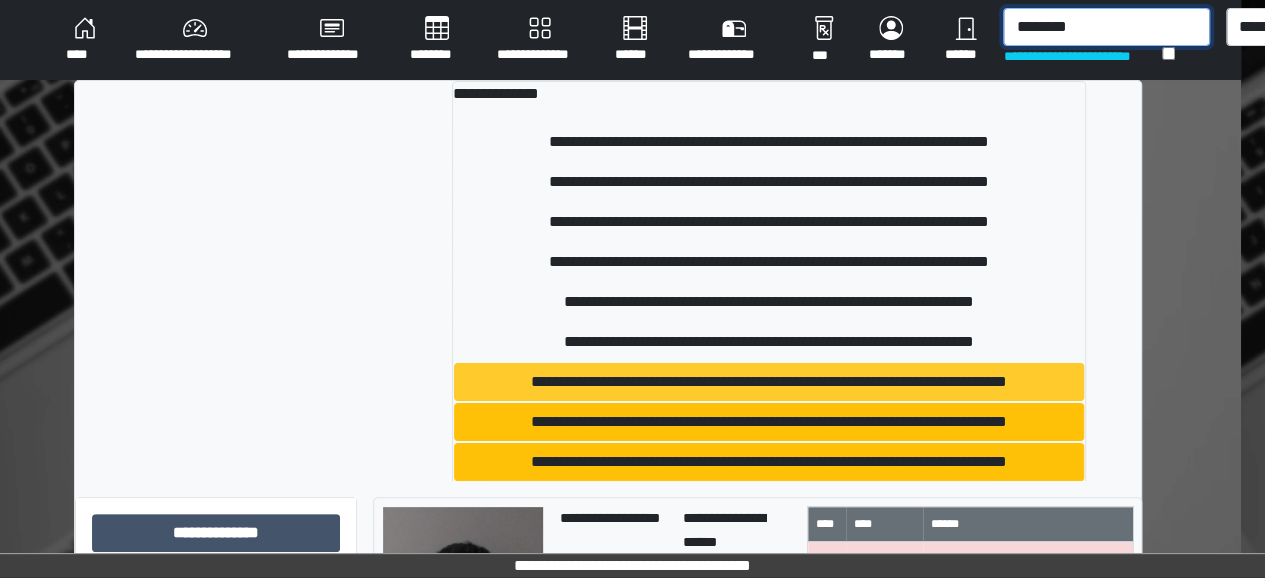 type on "********" 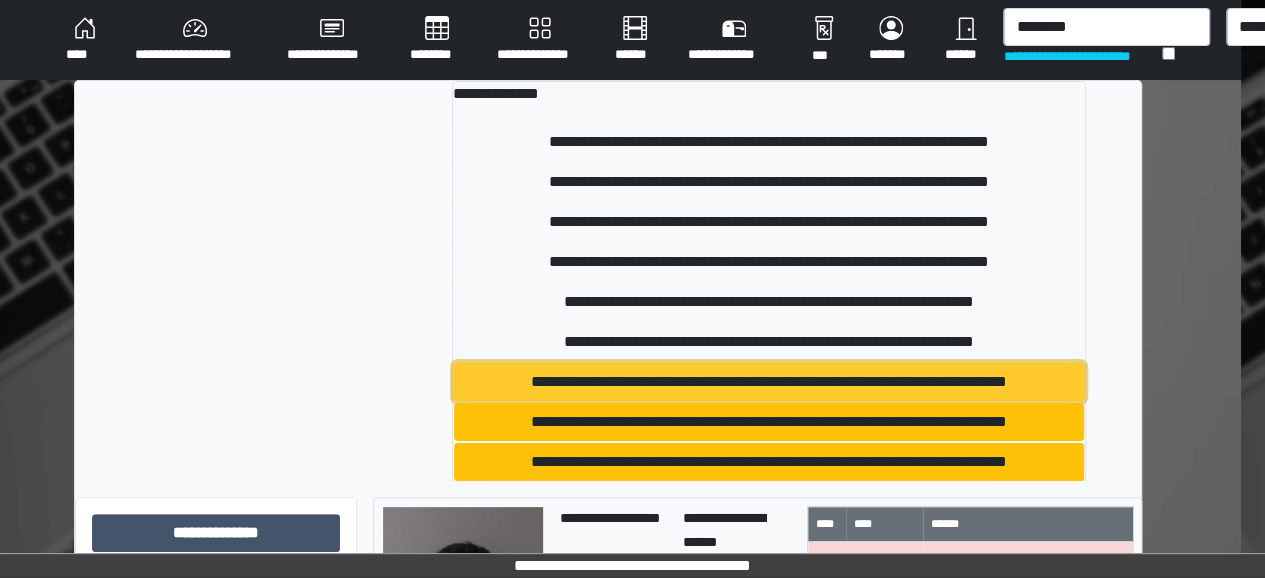 click on "**********" at bounding box center [769, 382] 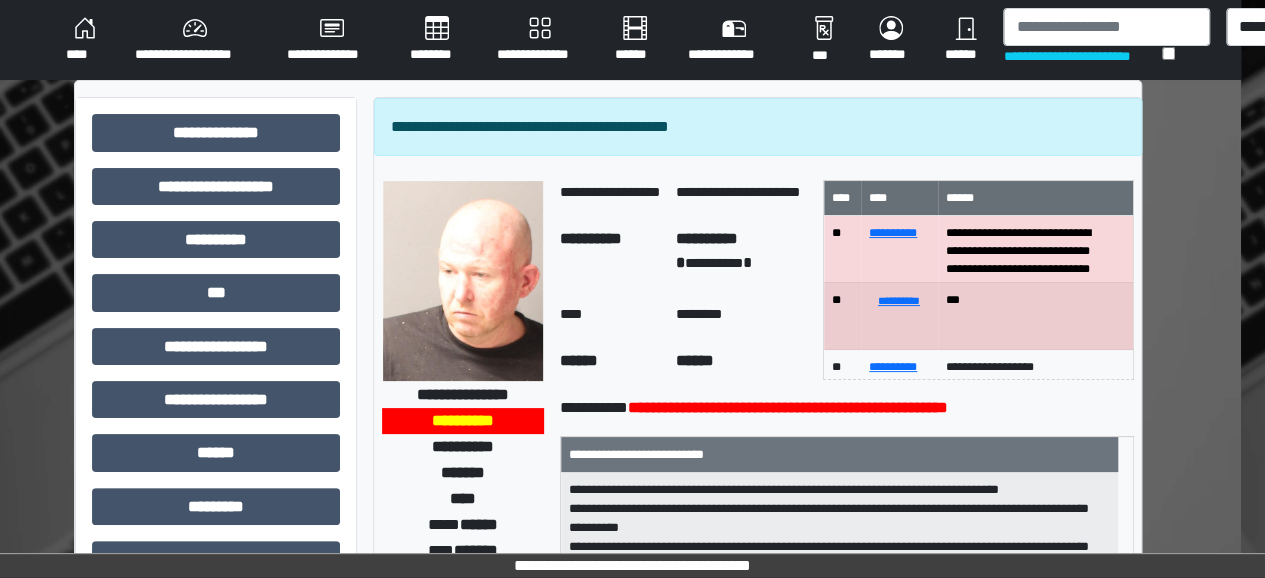 click on "******" at bounding box center (741, 364) 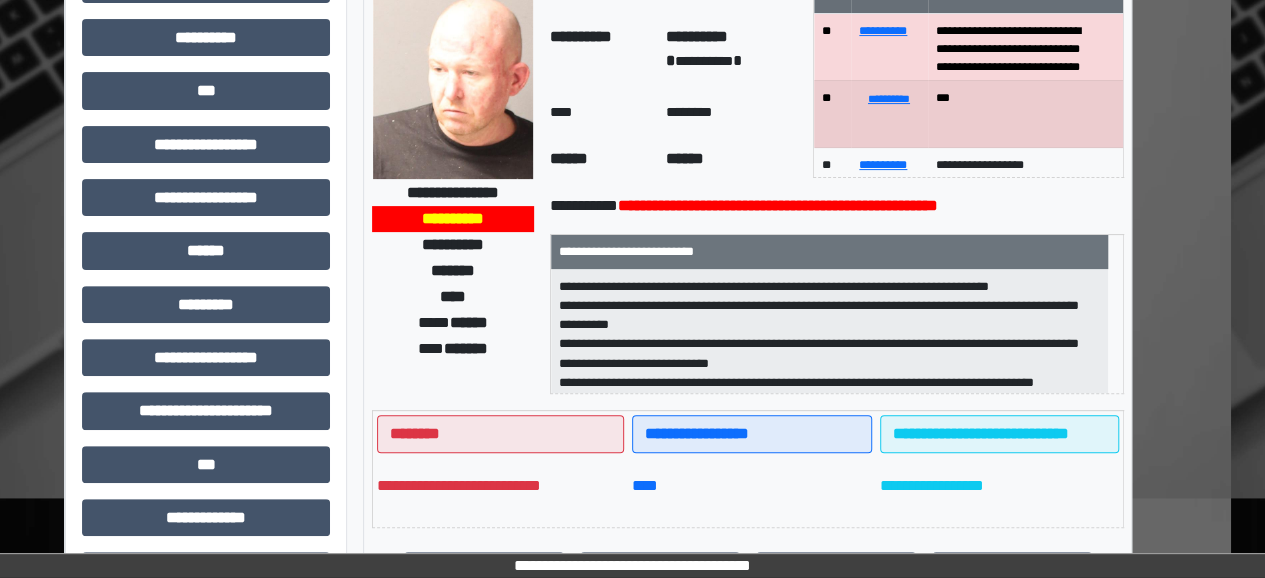 scroll, scrollTop: 204, scrollLeft: 34, axis: both 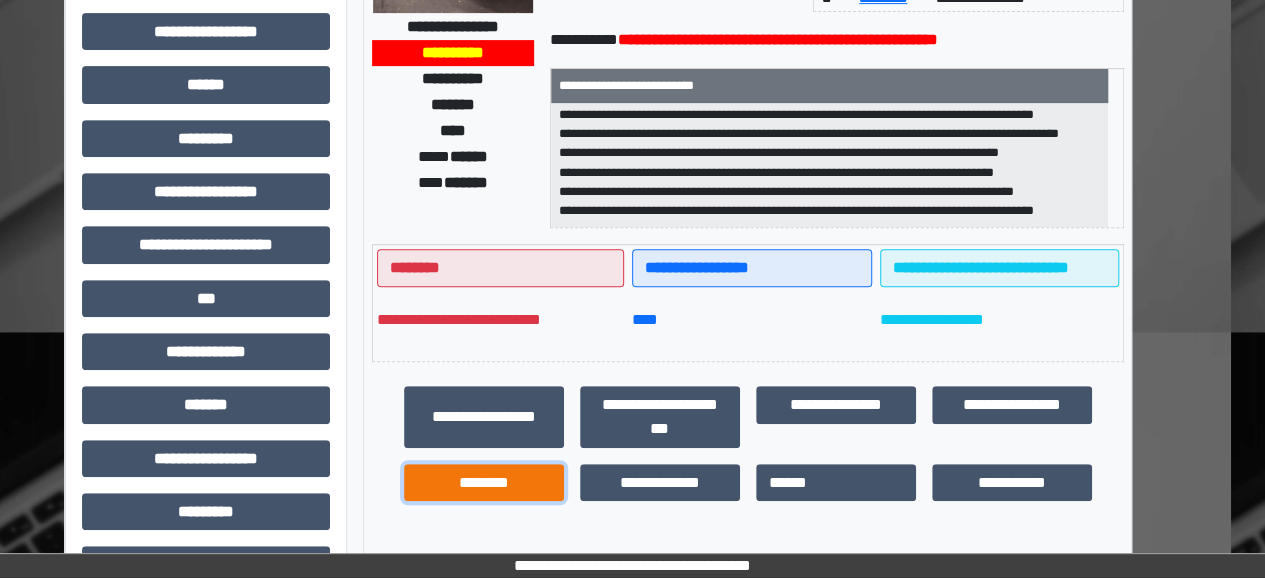 click on "********" at bounding box center (484, 482) 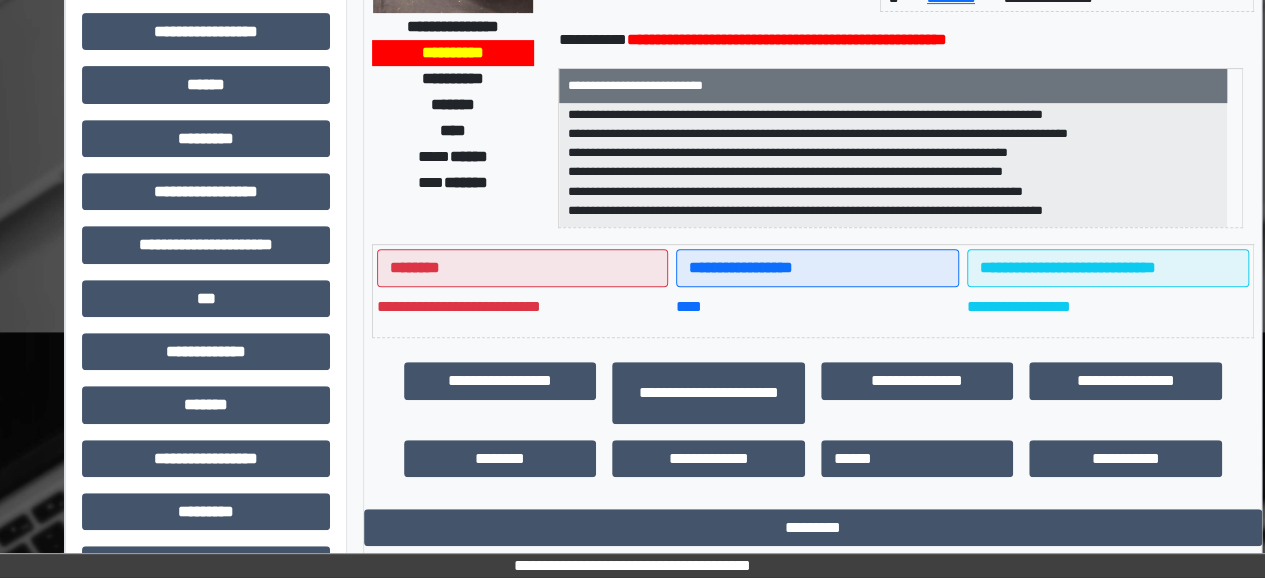 scroll, scrollTop: 121, scrollLeft: 0, axis: vertical 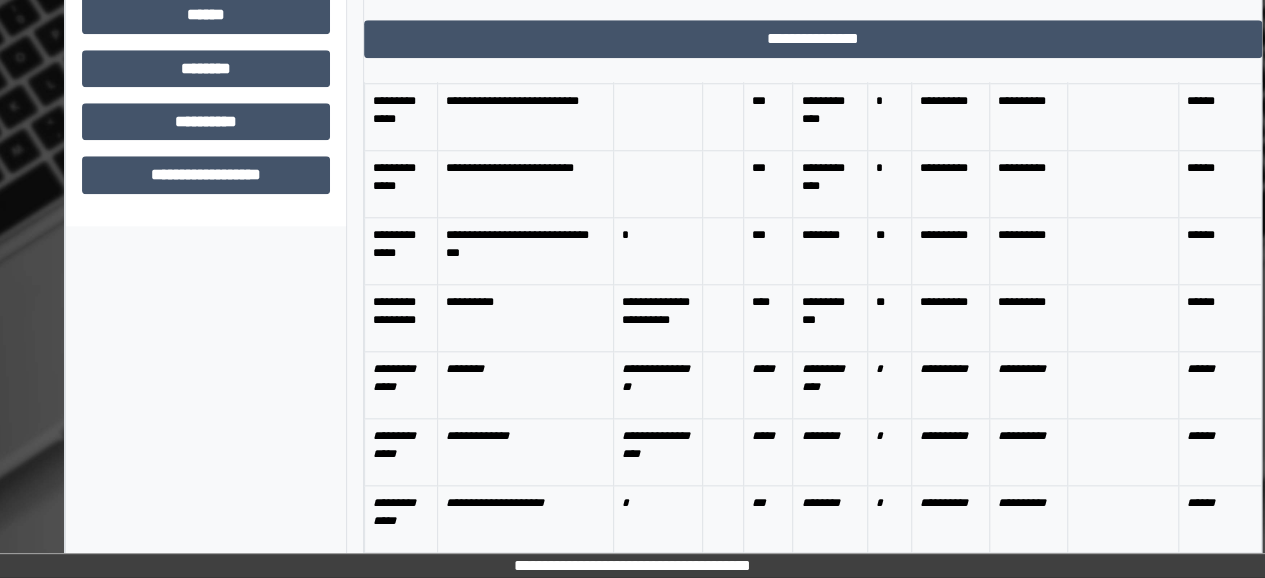 click on "*" at bounding box center (890, 451) 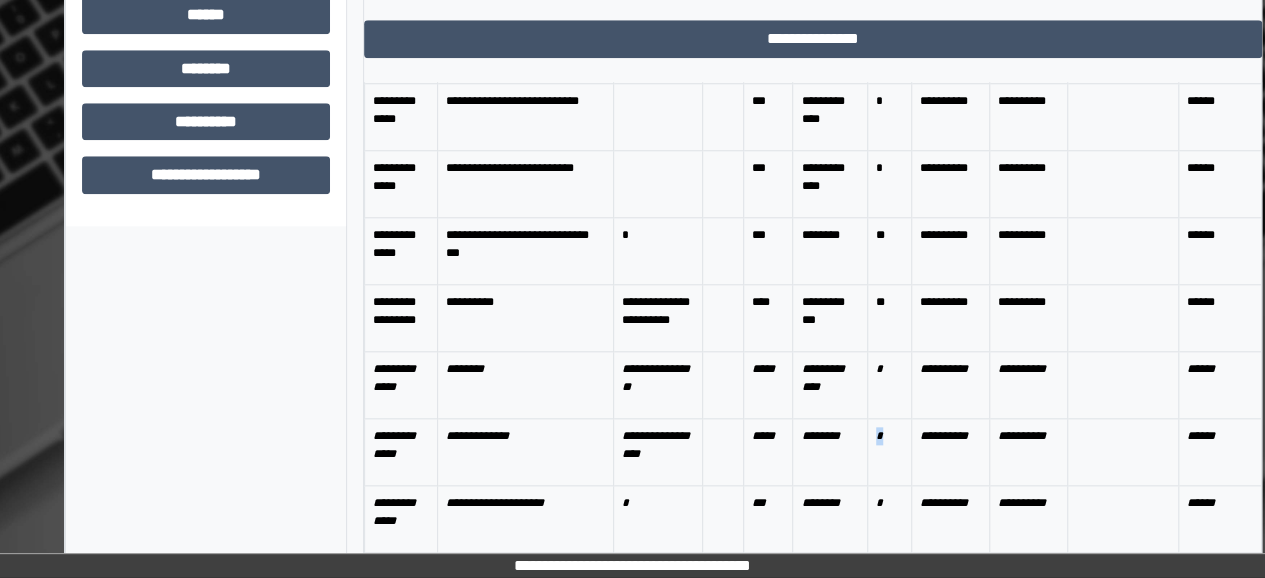 click on "*" at bounding box center (890, 451) 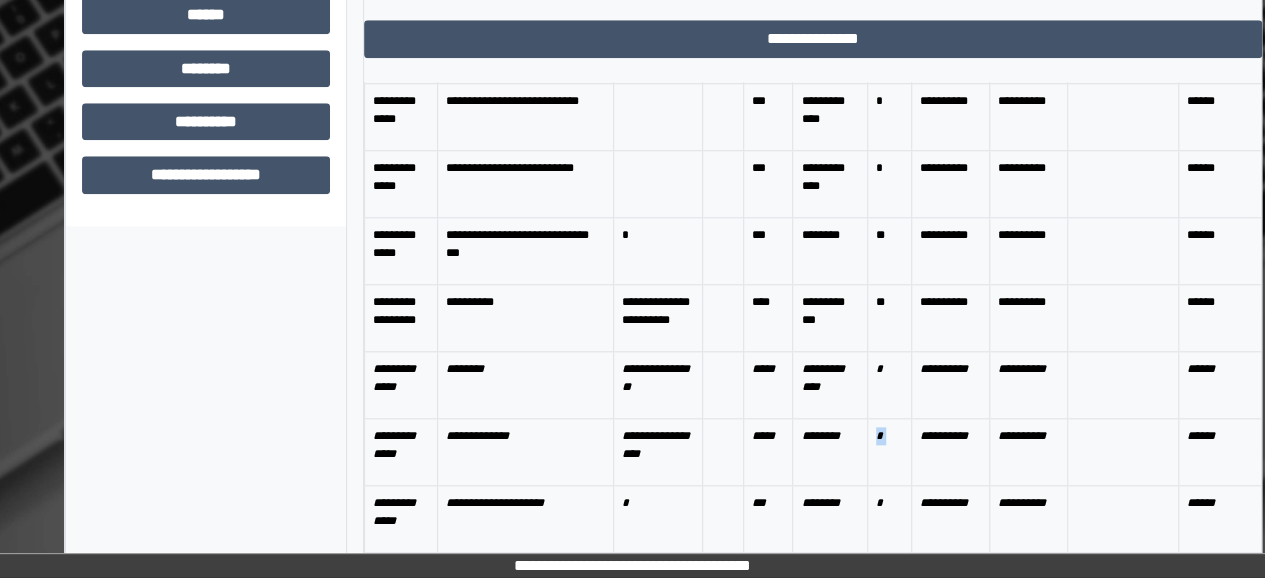 click on "*" at bounding box center [890, 451] 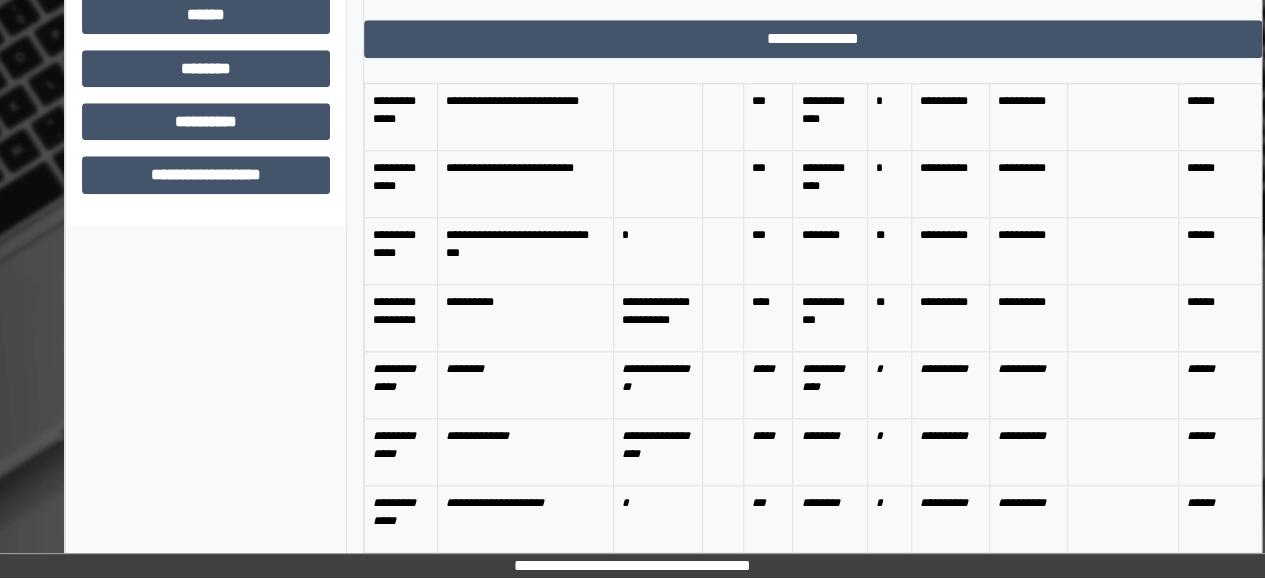 click on "**********" at bounding box center (205, -130) 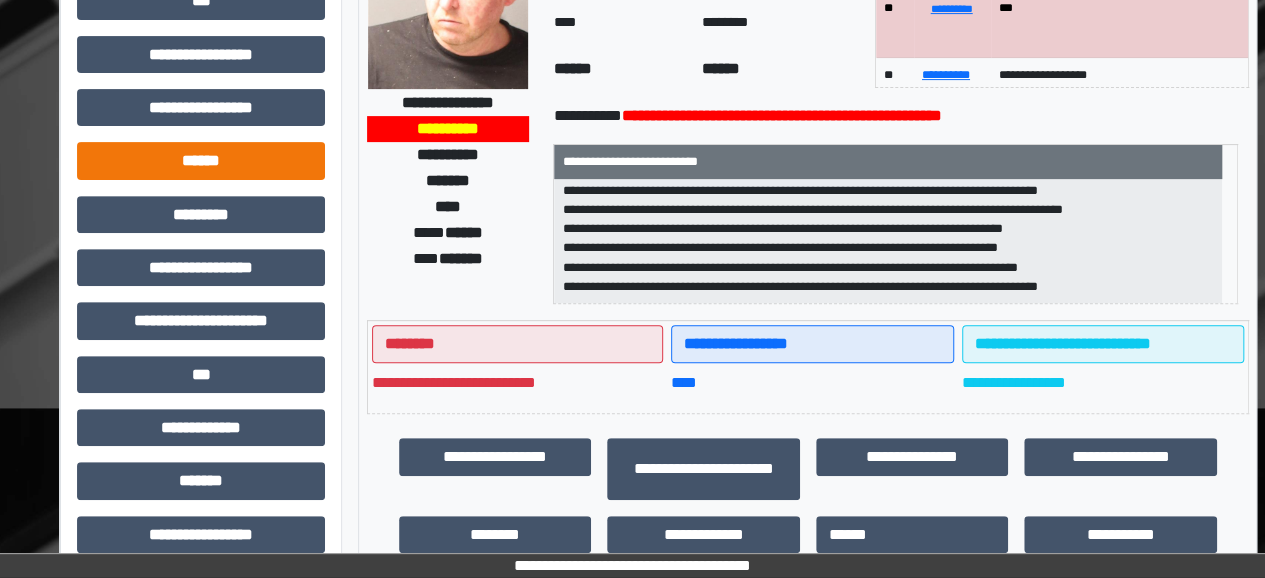 scroll, scrollTop: 300, scrollLeft: 39, axis: both 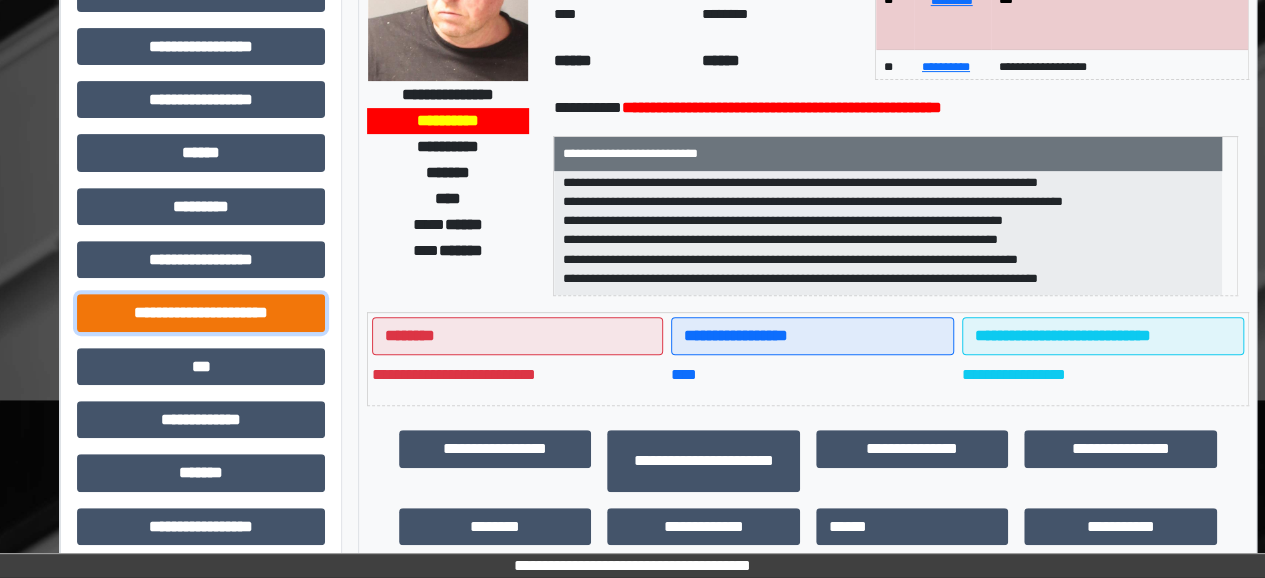 click on "**********" at bounding box center (201, 312) 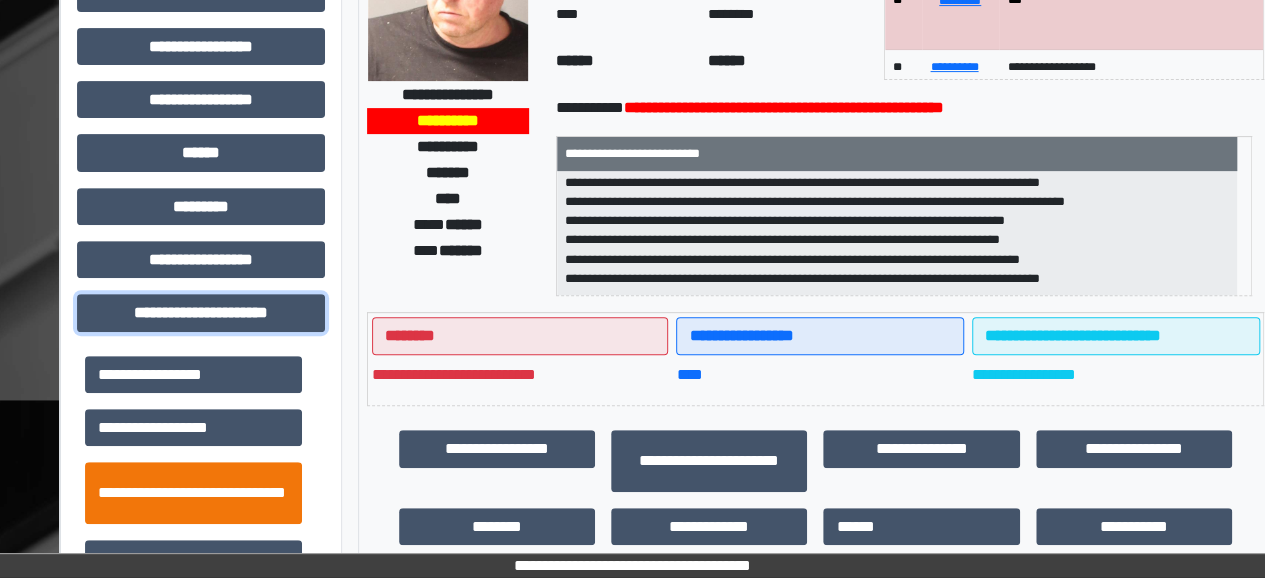 scroll, scrollTop: 40, scrollLeft: 0, axis: vertical 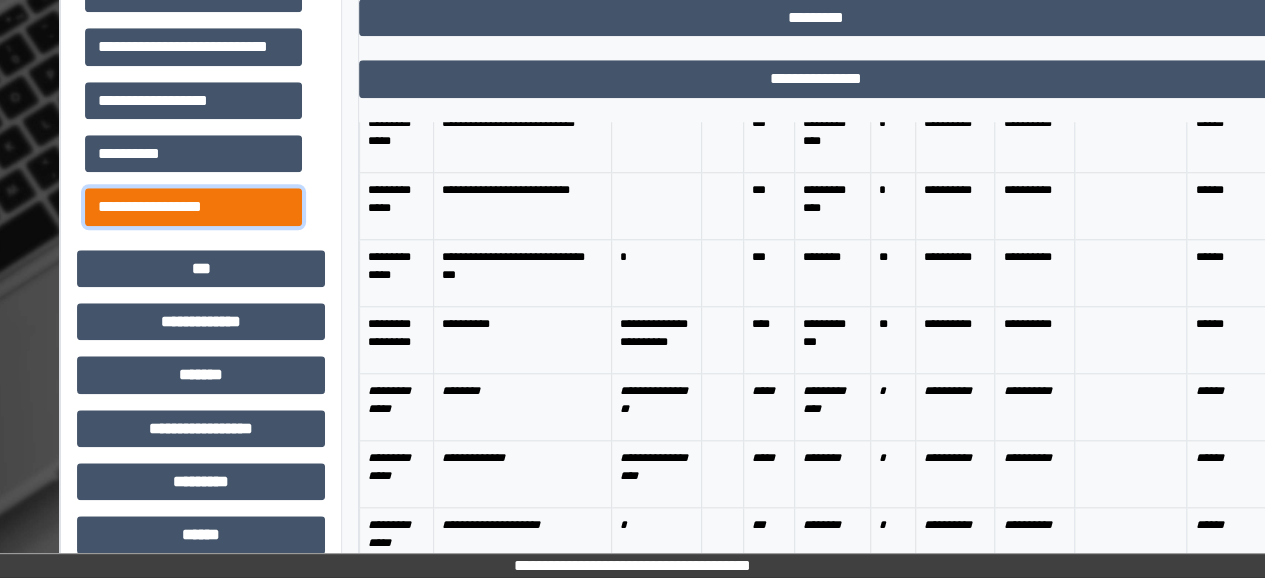 click on "**********" at bounding box center (193, 206) 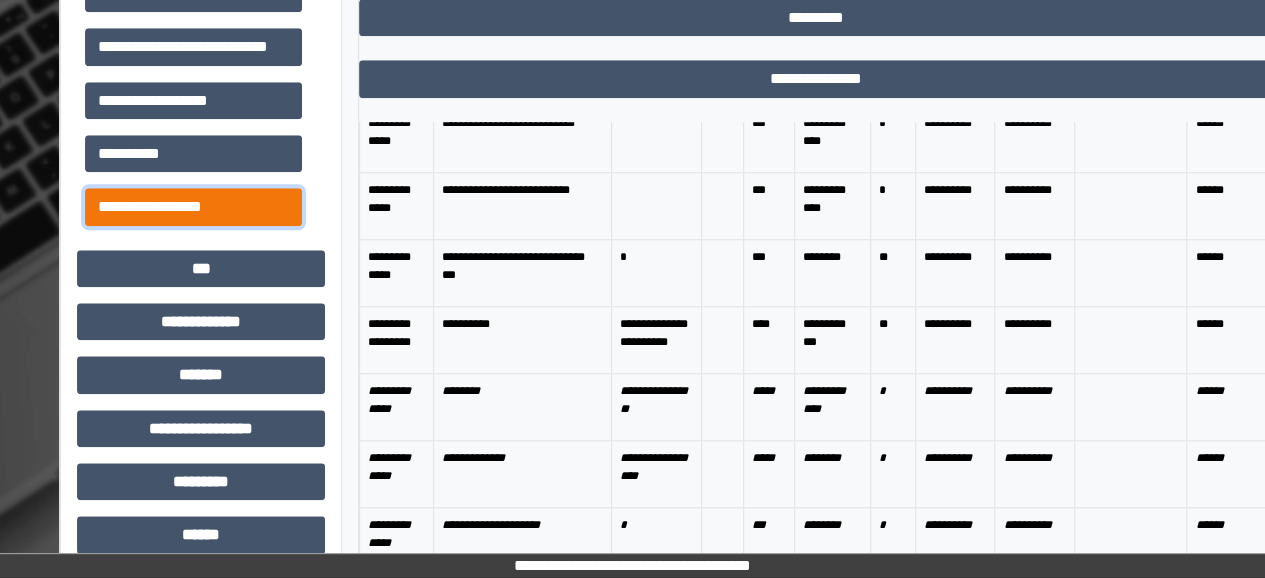 click on "**********" at bounding box center (193, 206) 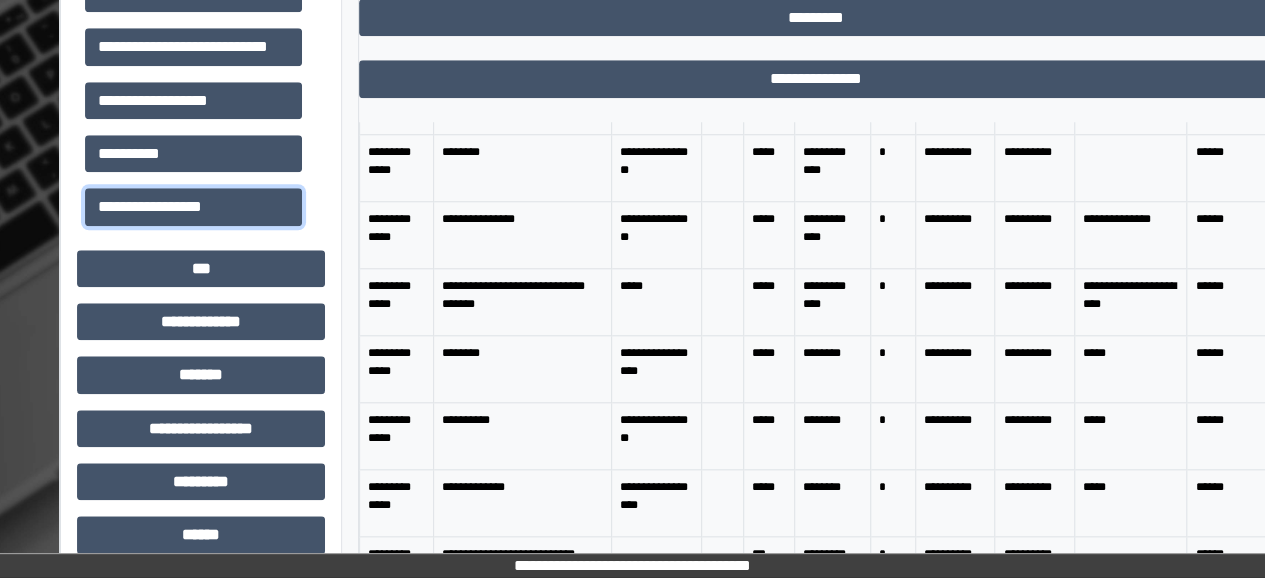 scroll, scrollTop: 0, scrollLeft: 0, axis: both 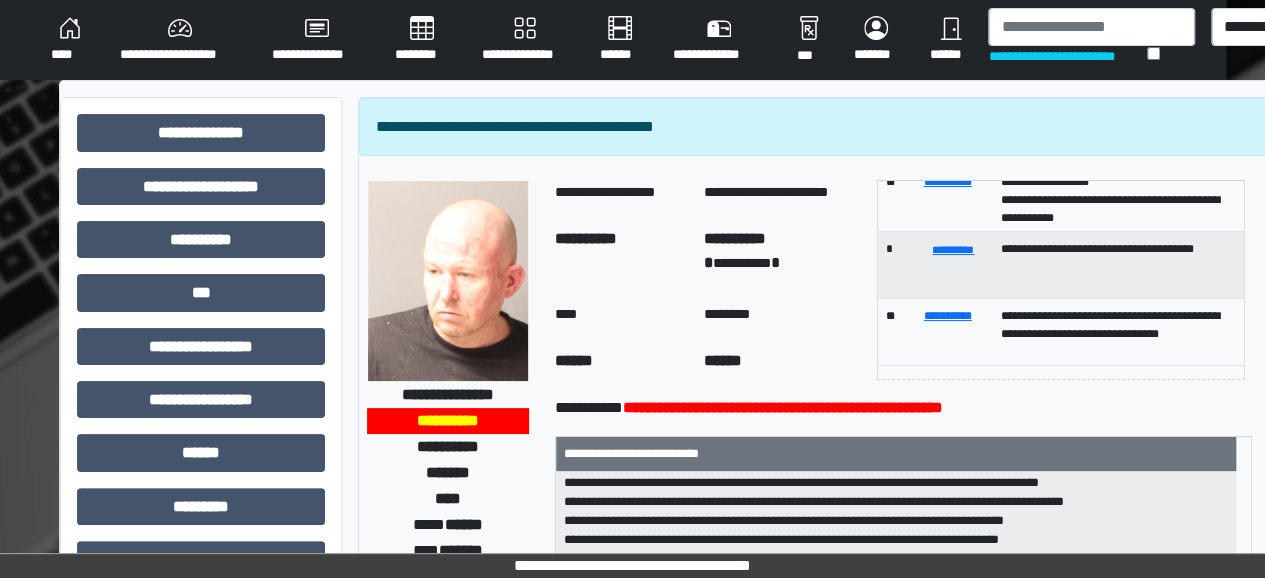 click on "**********" at bounding box center (665, 1057) 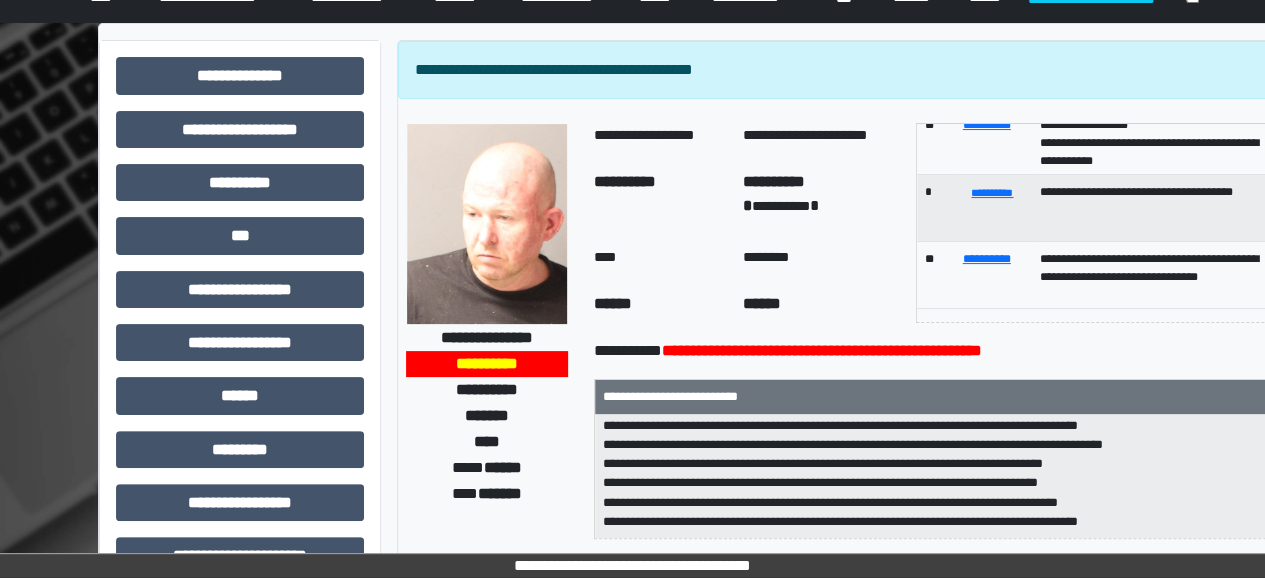 scroll, scrollTop: 59, scrollLeft: 0, axis: vertical 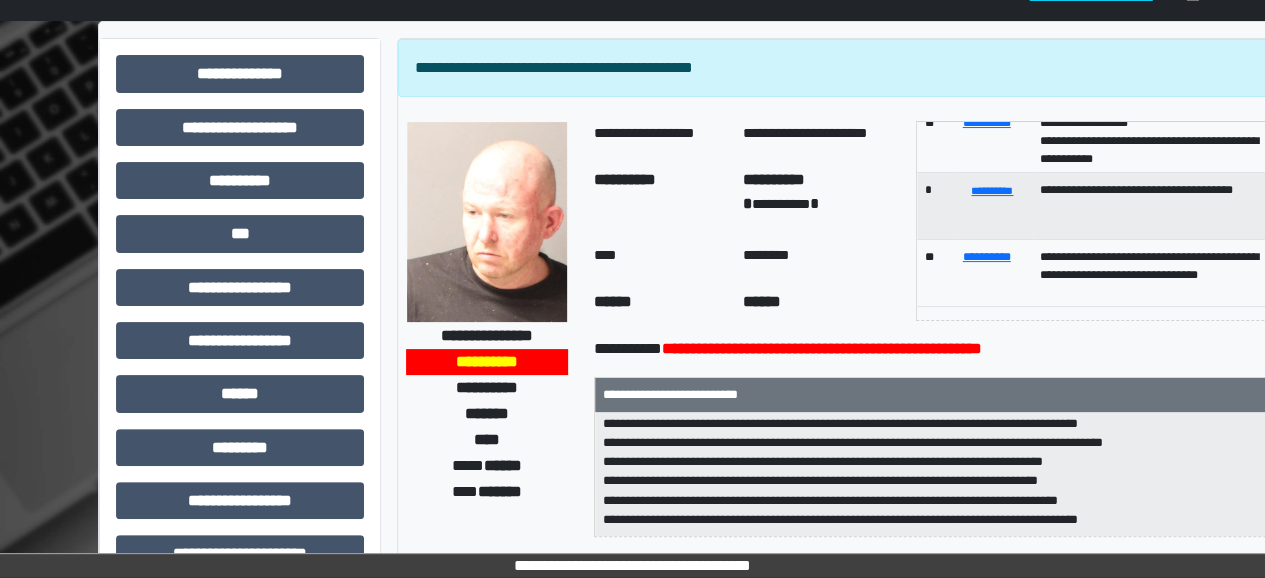 drag, startPoint x: 532, startPoint y: 353, endPoint x: 885, endPoint y: 316, distance: 354.9338 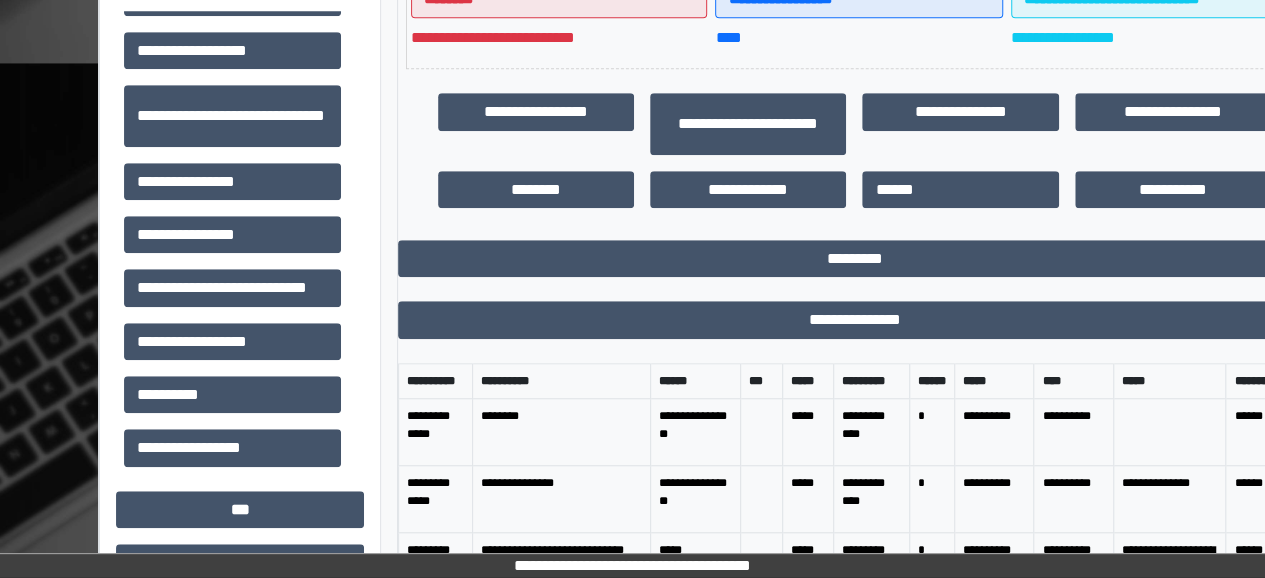 click on "**********" at bounding box center [854, 541] 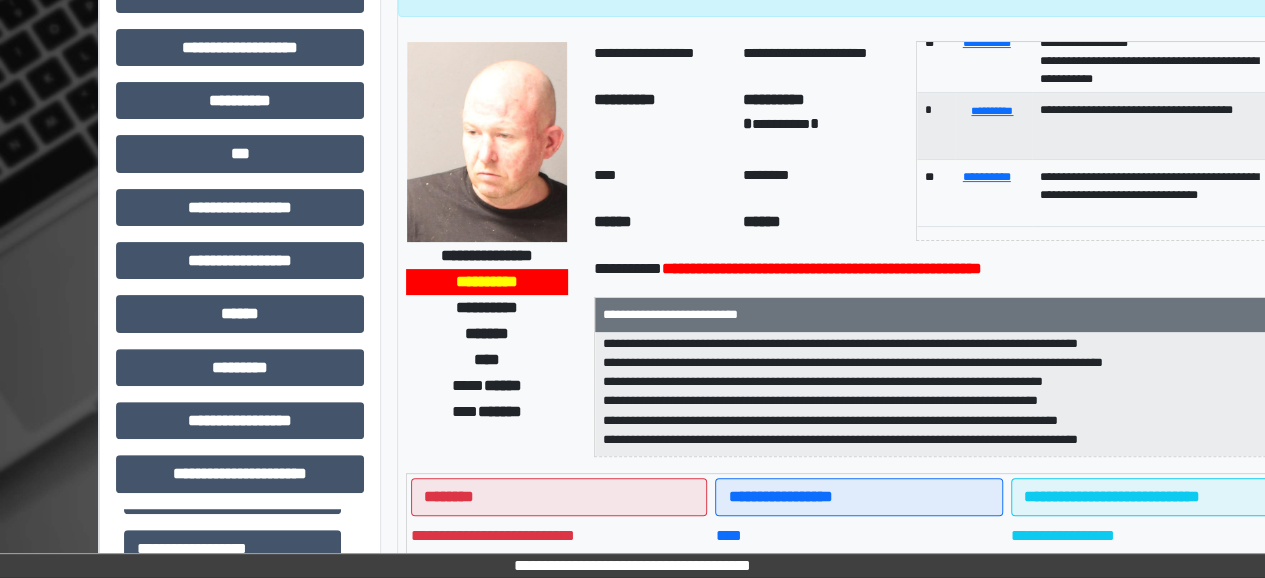 scroll, scrollTop: 138, scrollLeft: 0, axis: vertical 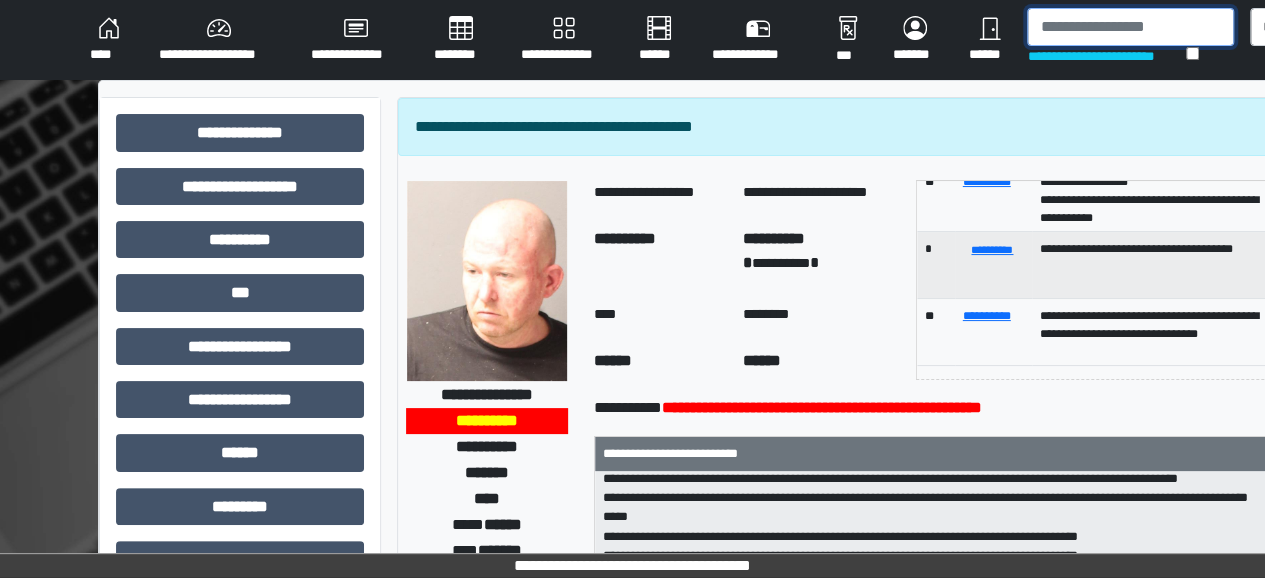 click at bounding box center (1130, 27) 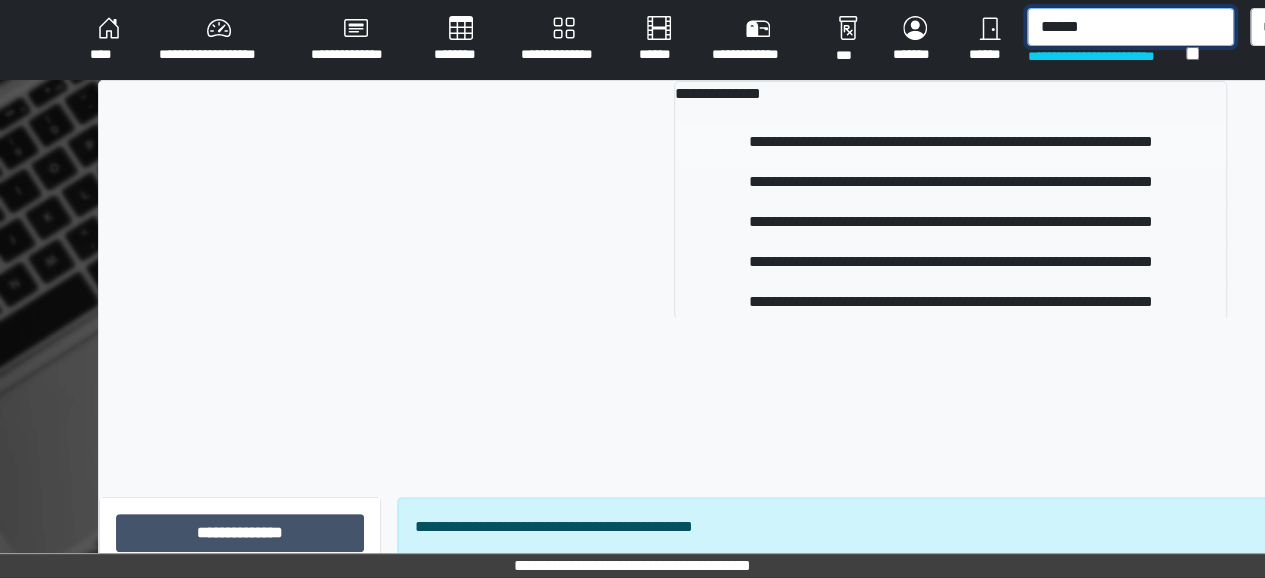 type on "******" 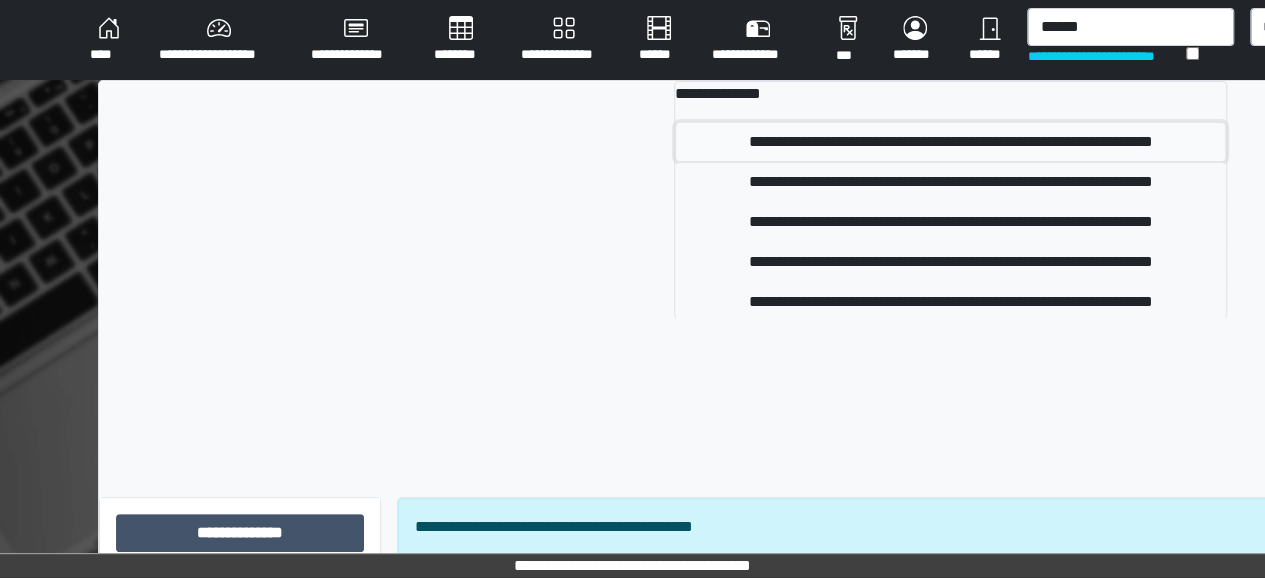 click on "**********" at bounding box center (950, 142) 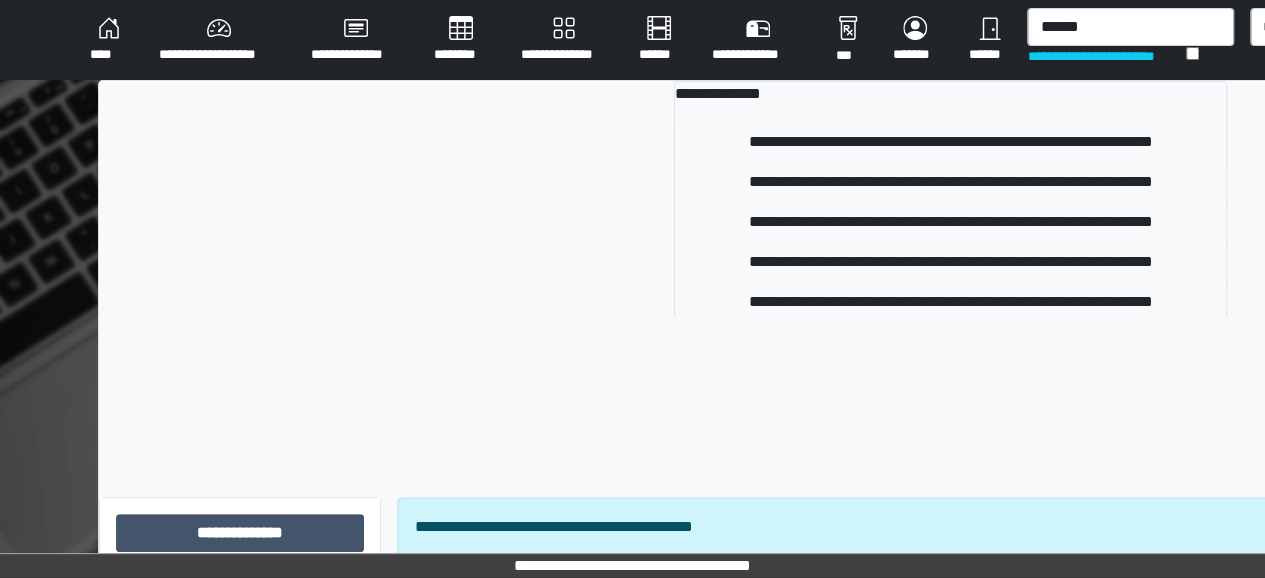 type 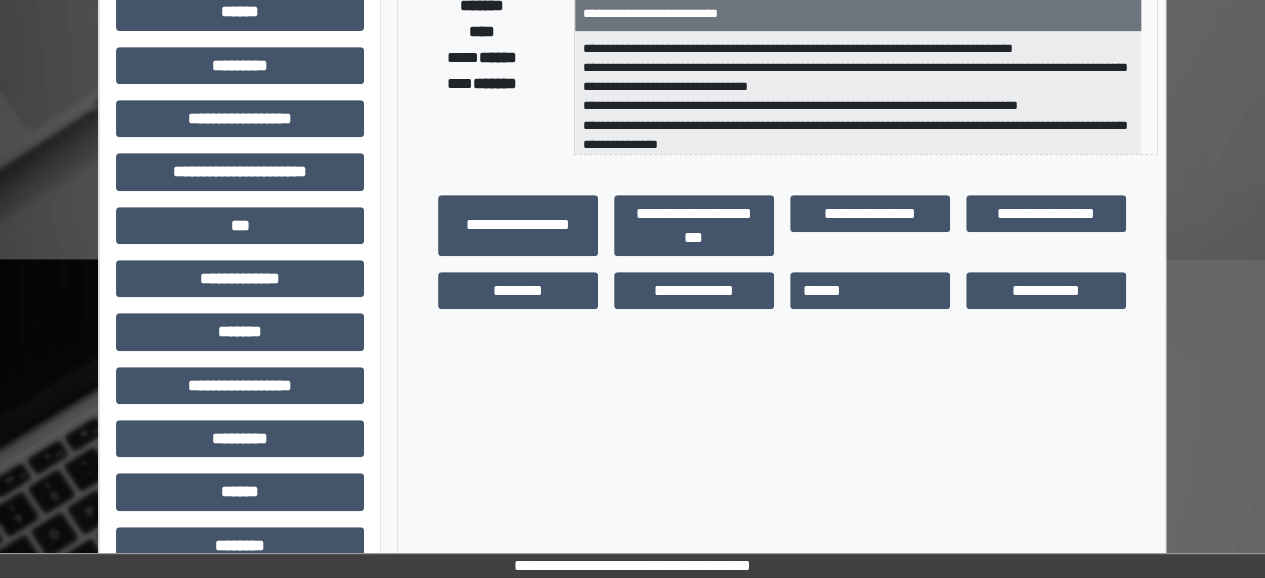 scroll, scrollTop: 443, scrollLeft: 0, axis: vertical 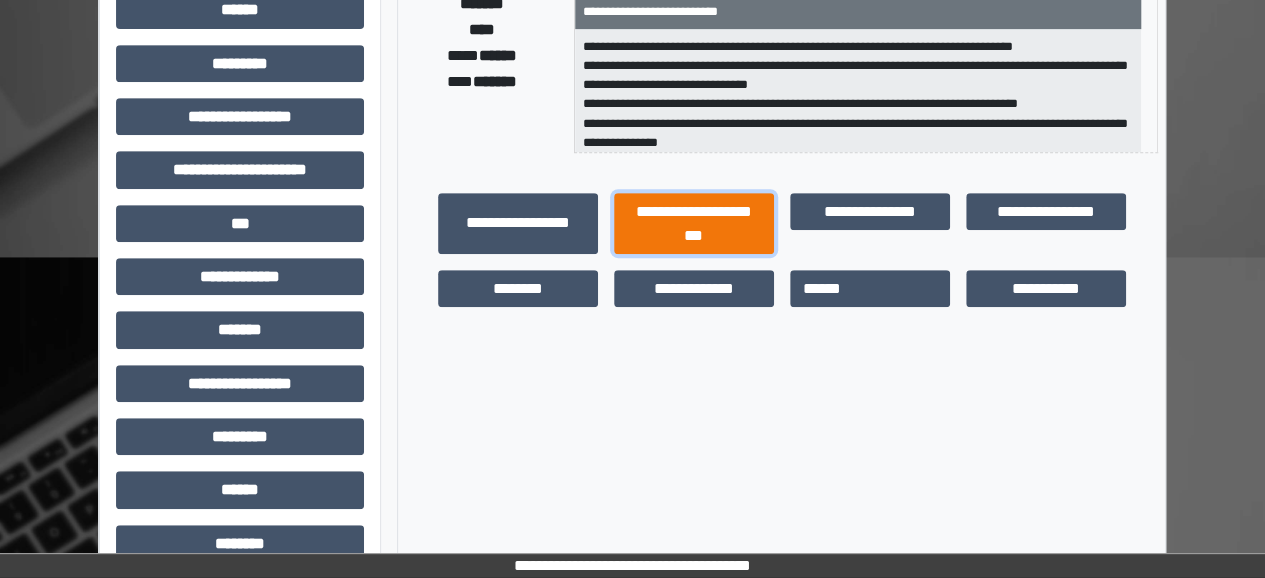 click on "**********" at bounding box center [694, 223] 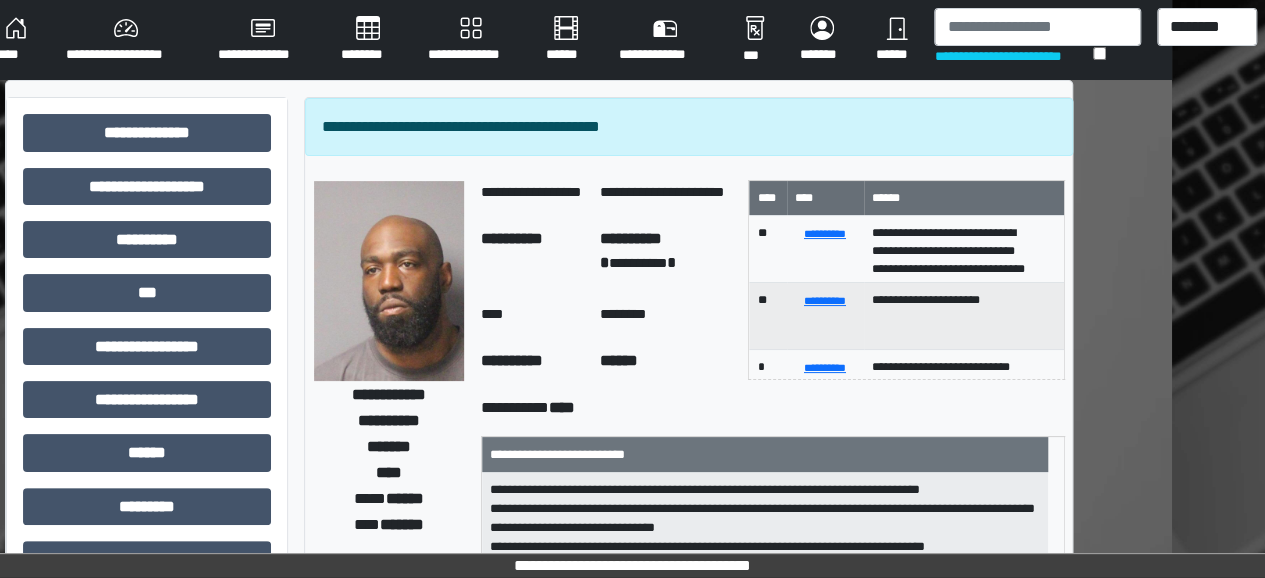 scroll, scrollTop: 0, scrollLeft: 0, axis: both 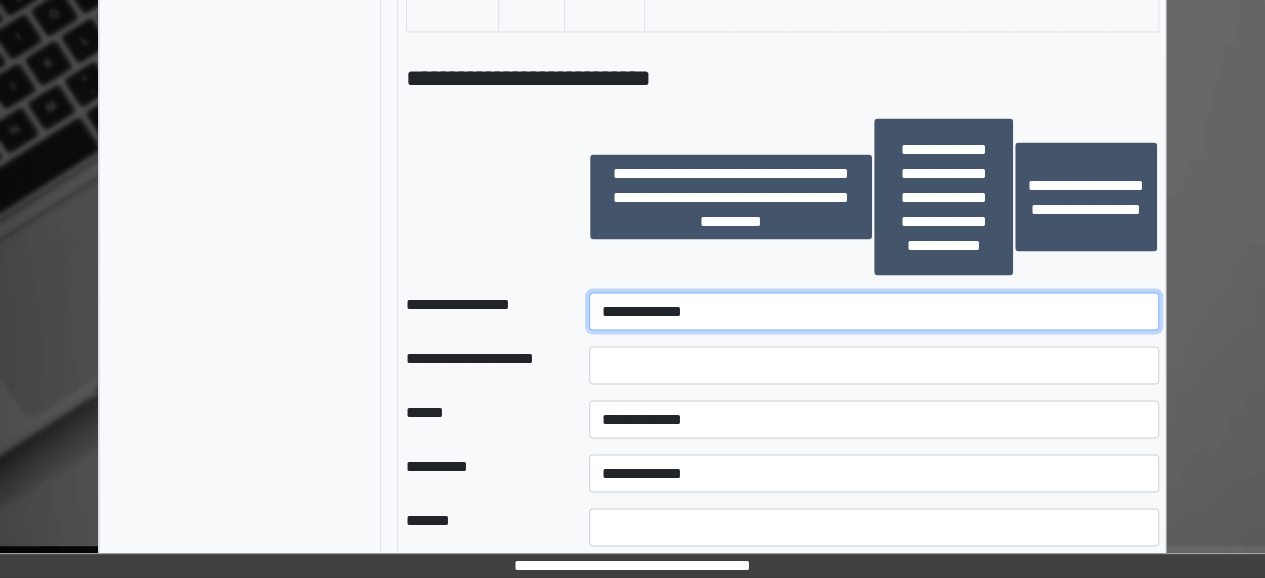 drag, startPoint x: 934, startPoint y: 235, endPoint x: 757, endPoint y: 348, distance: 209.99524 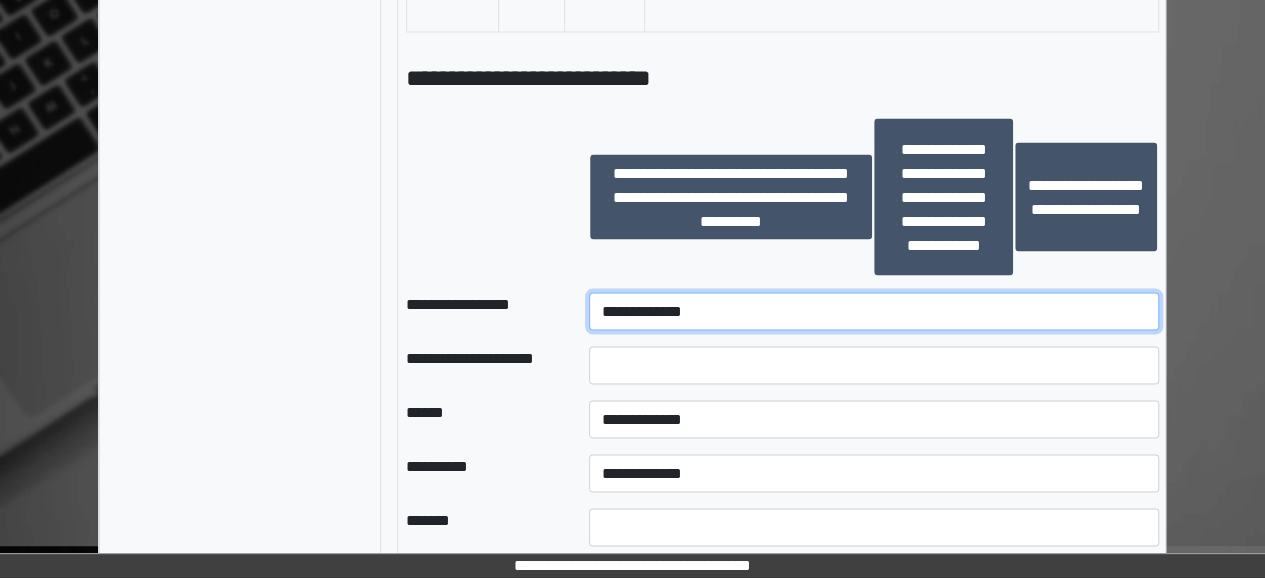 select on "********" 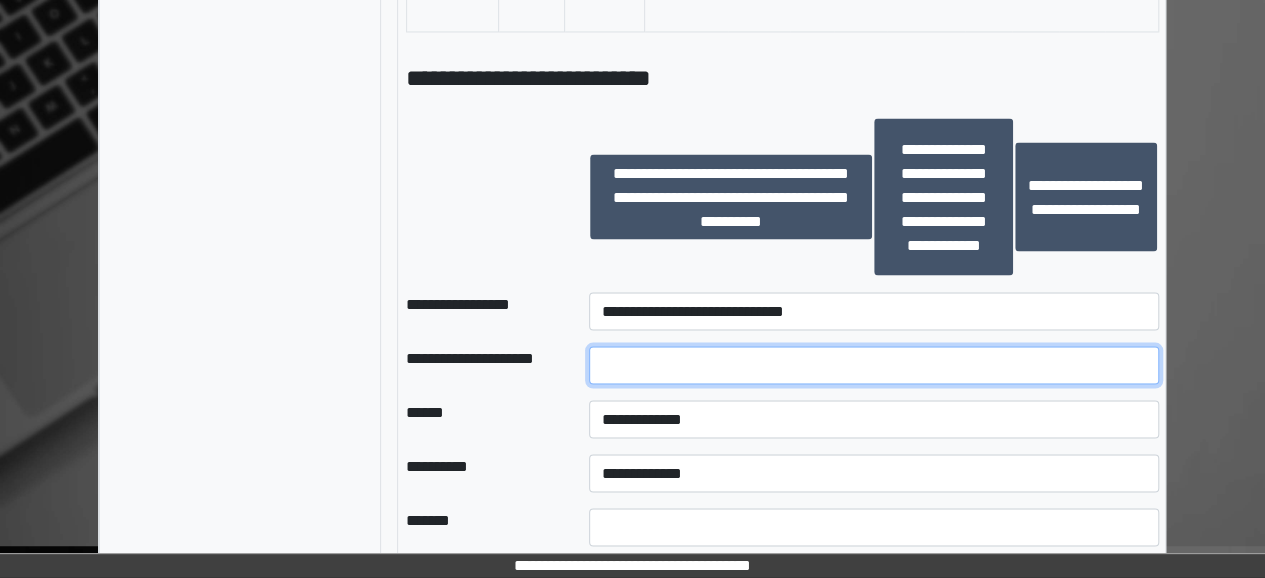 click at bounding box center (874, 365) 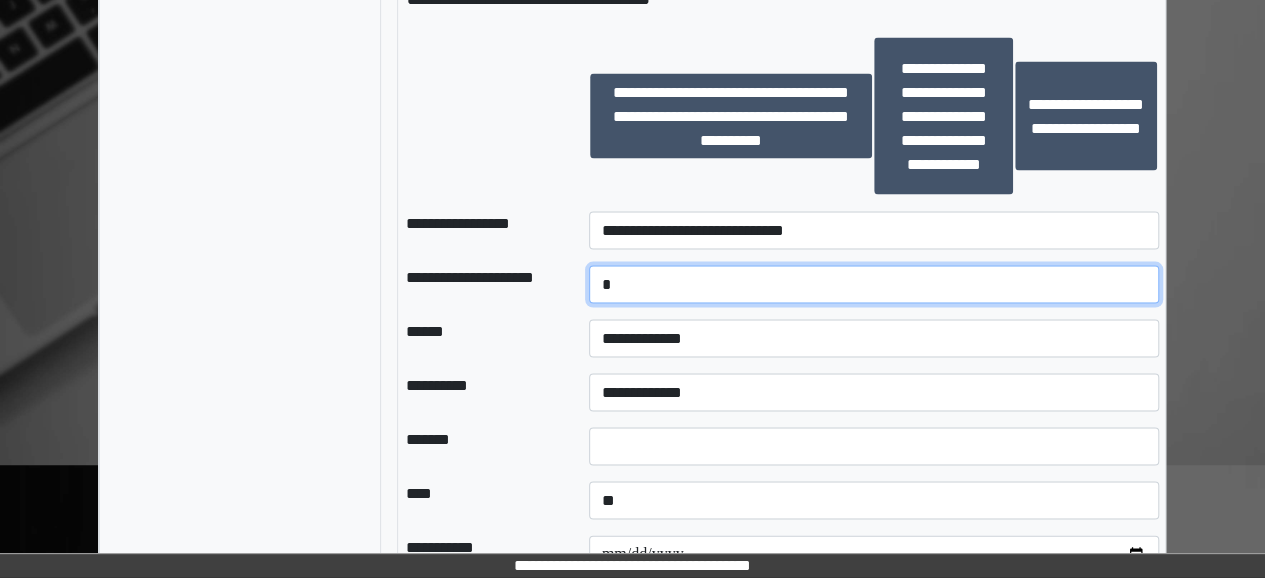 scroll, scrollTop: 1881, scrollLeft: 0, axis: vertical 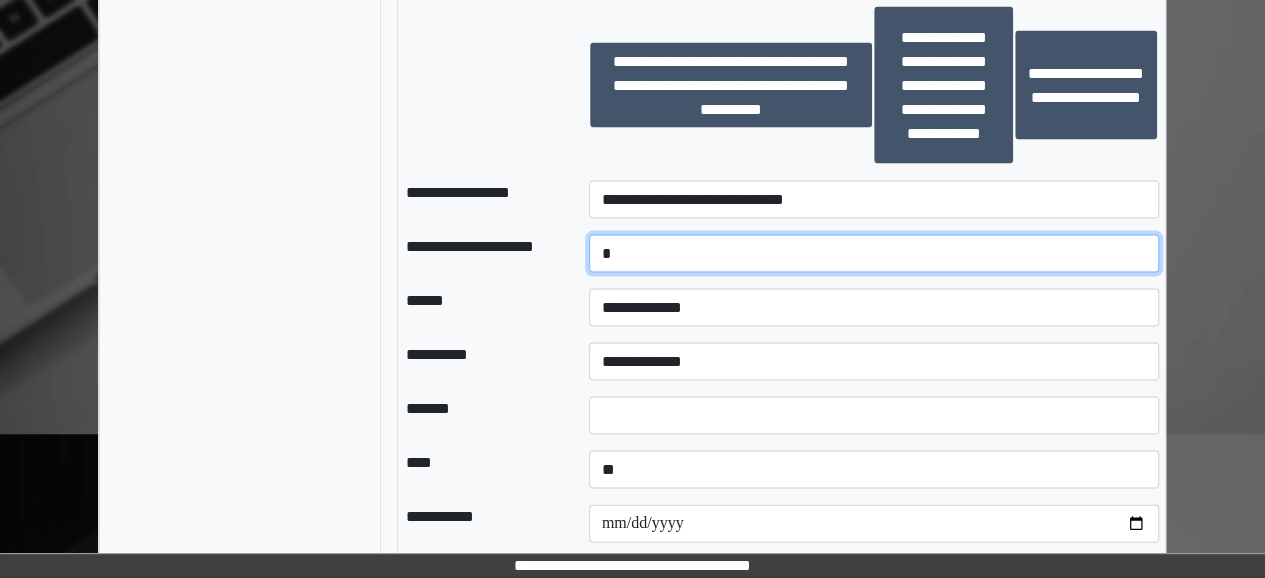 type on "*" 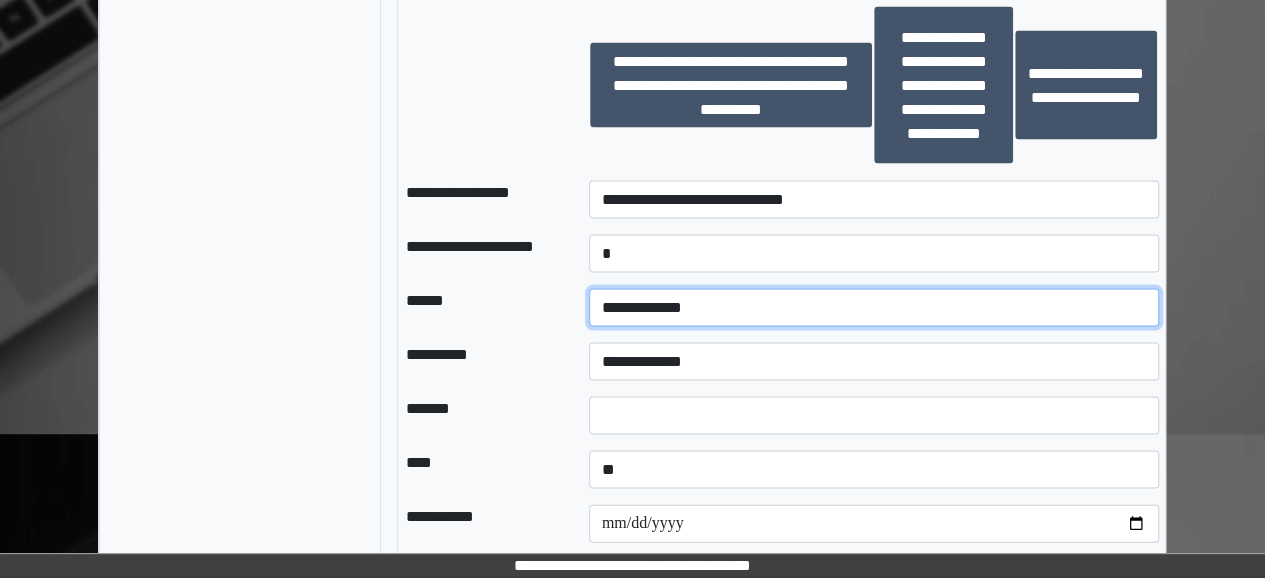 click on "**********" at bounding box center (874, 307) 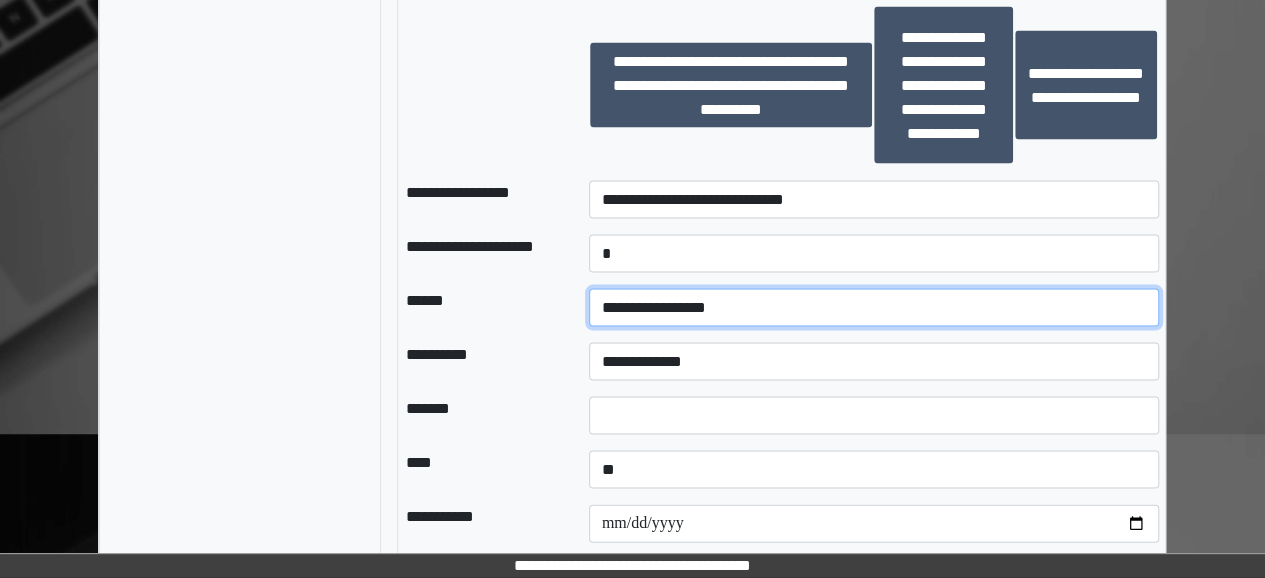 click on "**********" at bounding box center (874, 307) 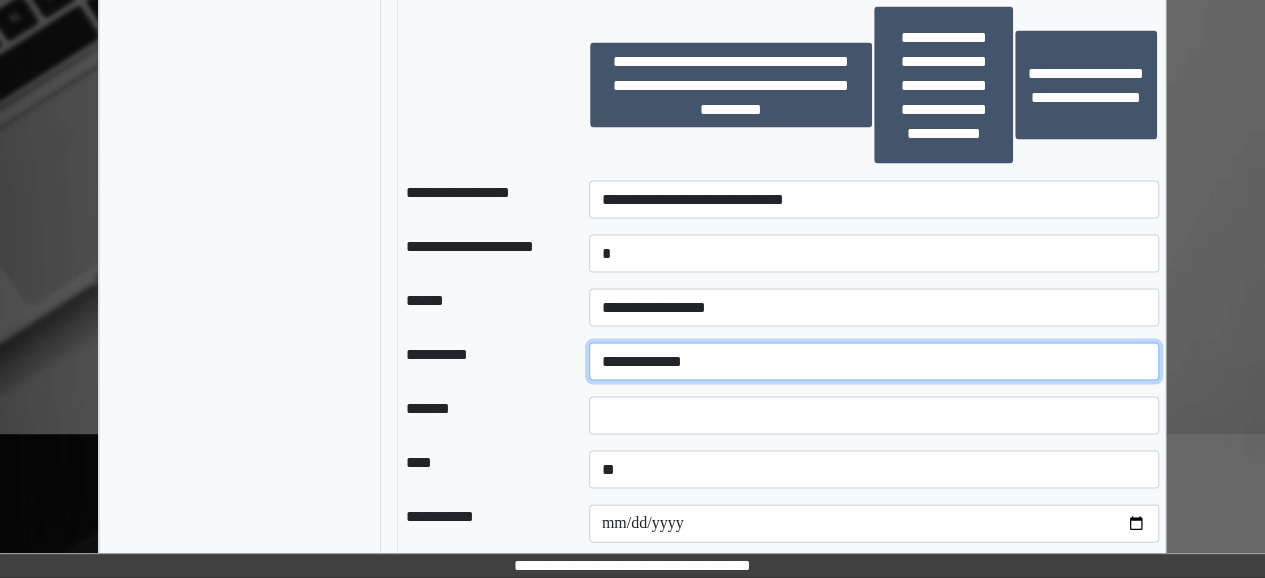 click on "**********" at bounding box center [874, 361] 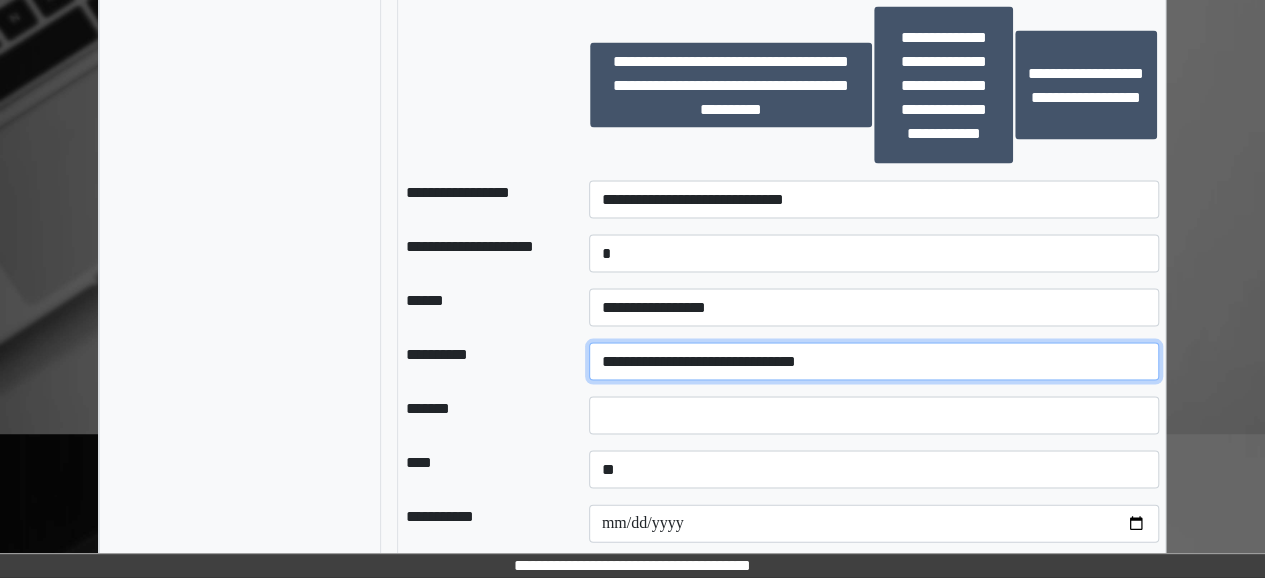 click on "**********" at bounding box center [874, 361] 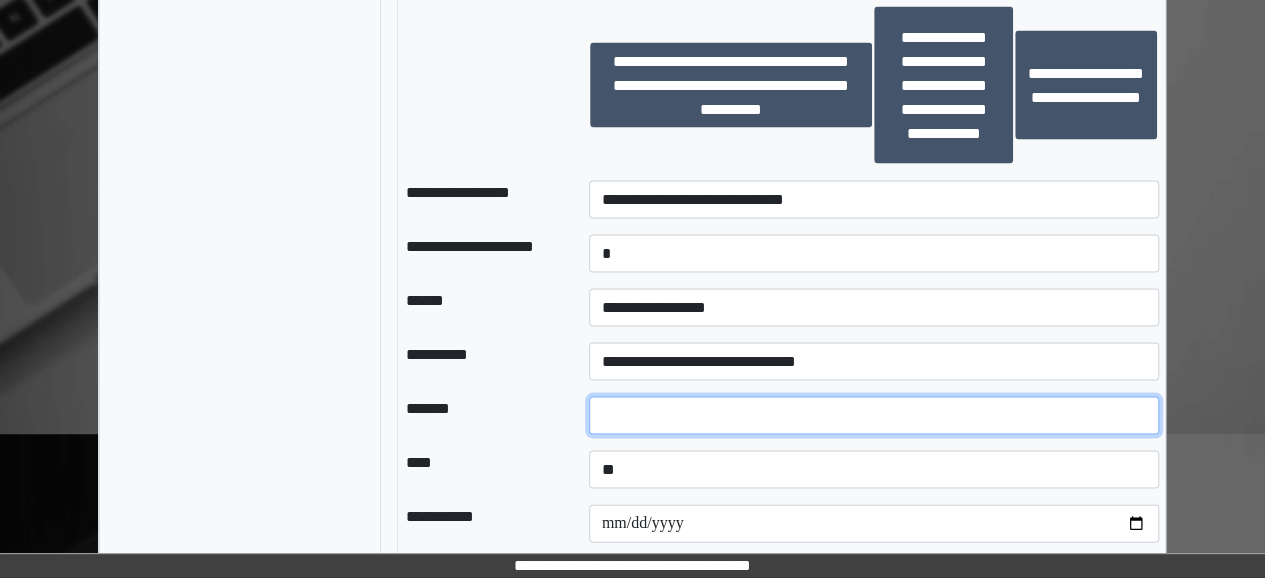click at bounding box center [874, 415] 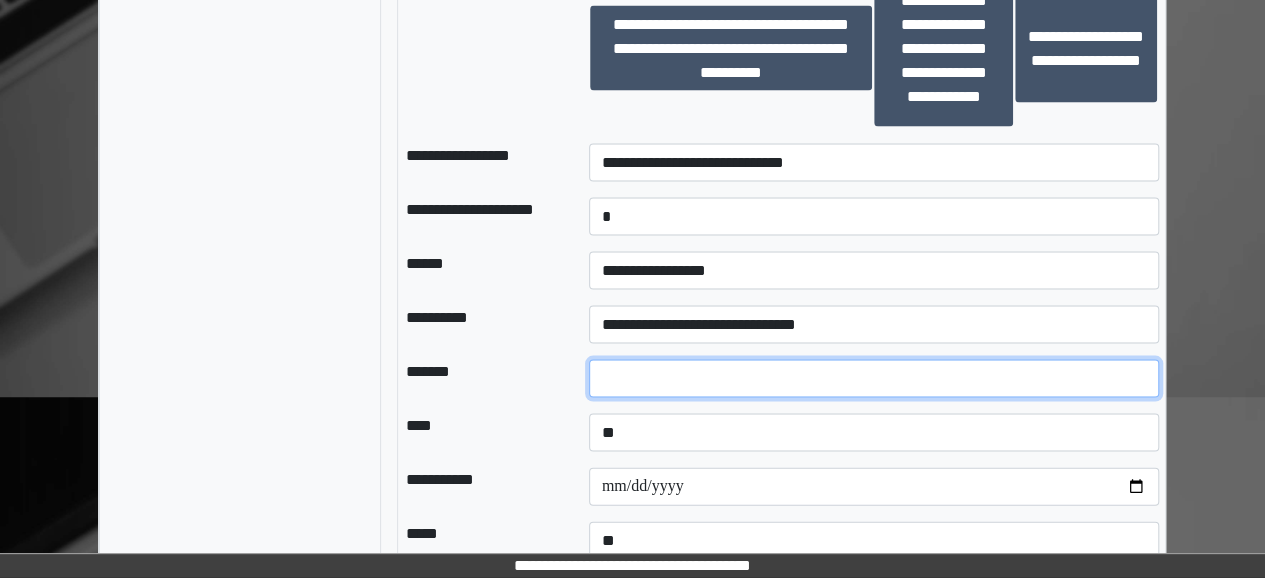 scroll, scrollTop: 1968, scrollLeft: 0, axis: vertical 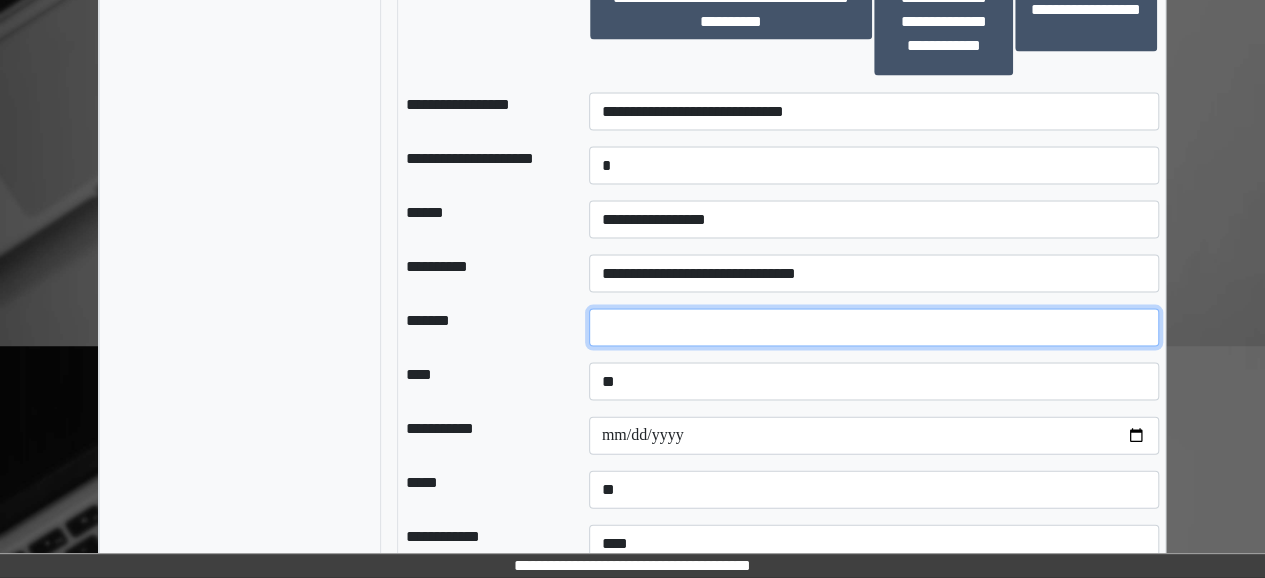 type on "*" 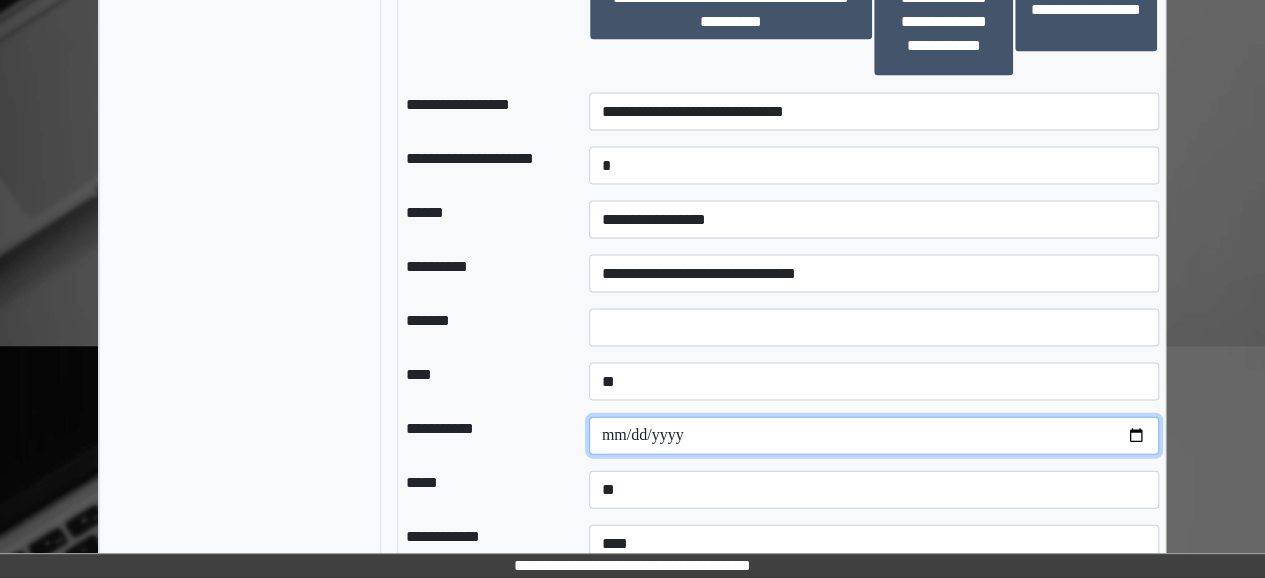 click at bounding box center [874, 436] 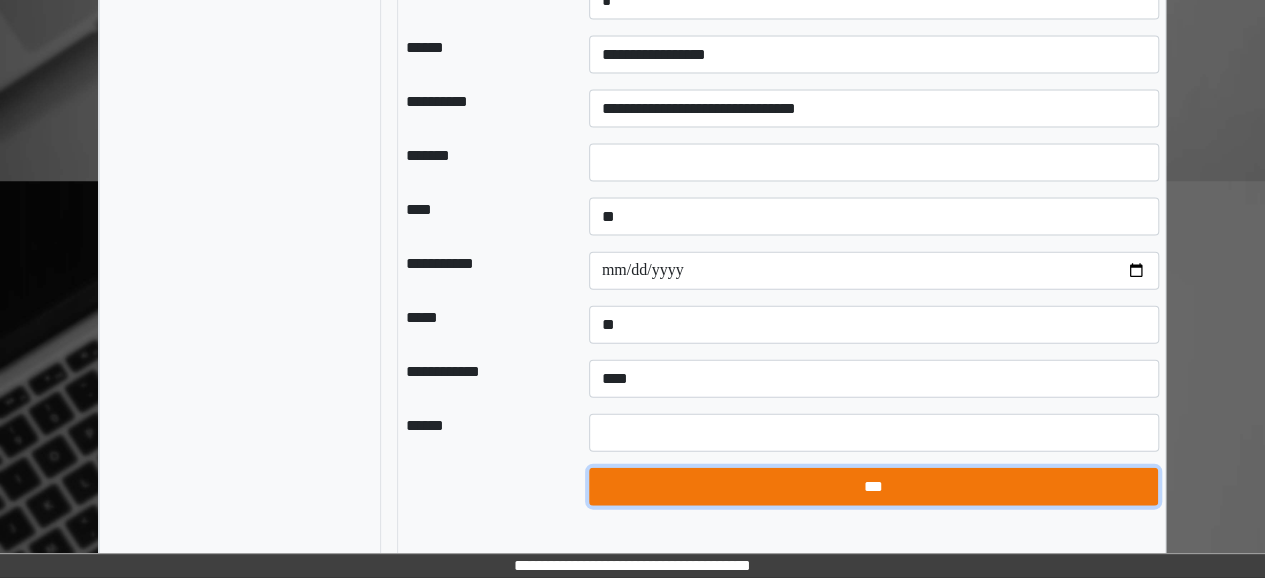 click on "***" at bounding box center [873, 486] 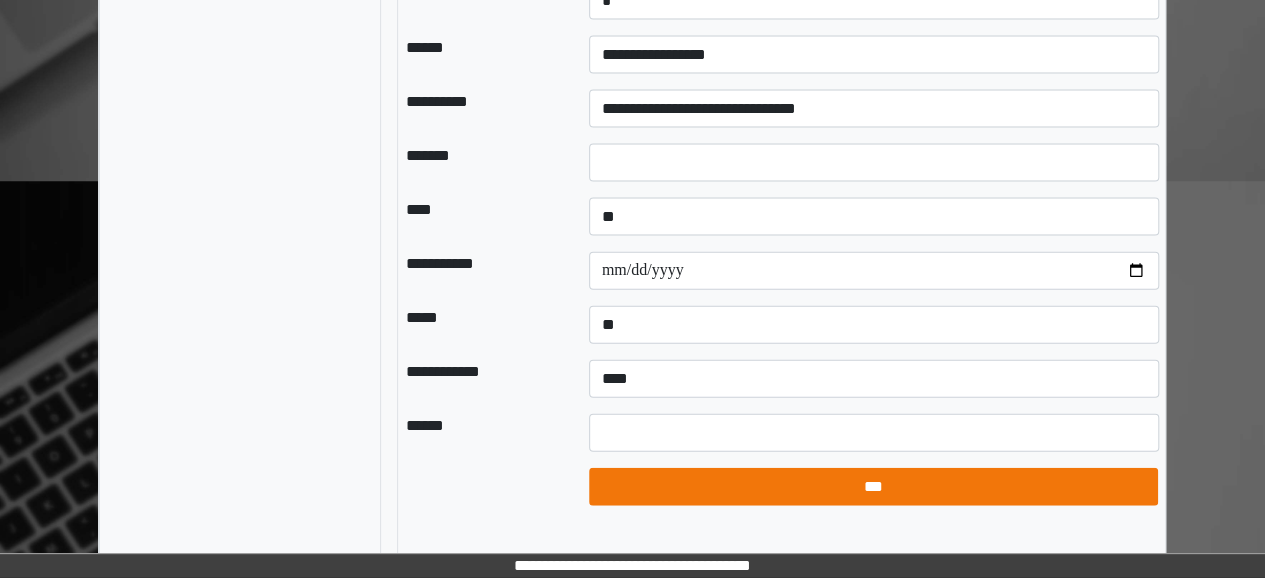 select on "*" 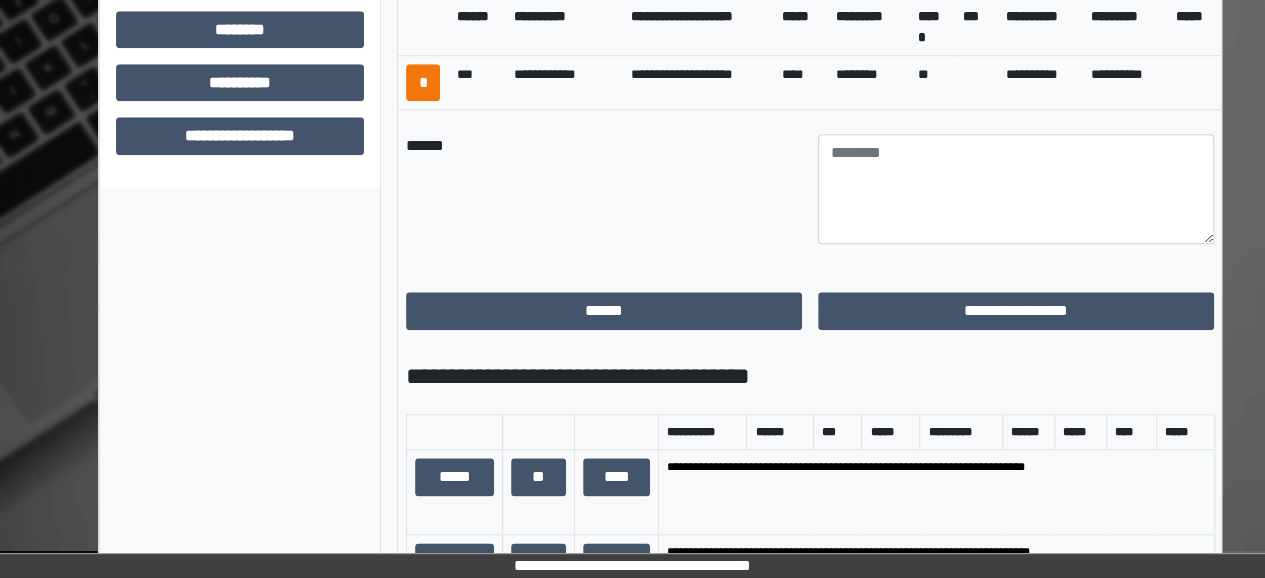 scroll, scrollTop: 956, scrollLeft: 0, axis: vertical 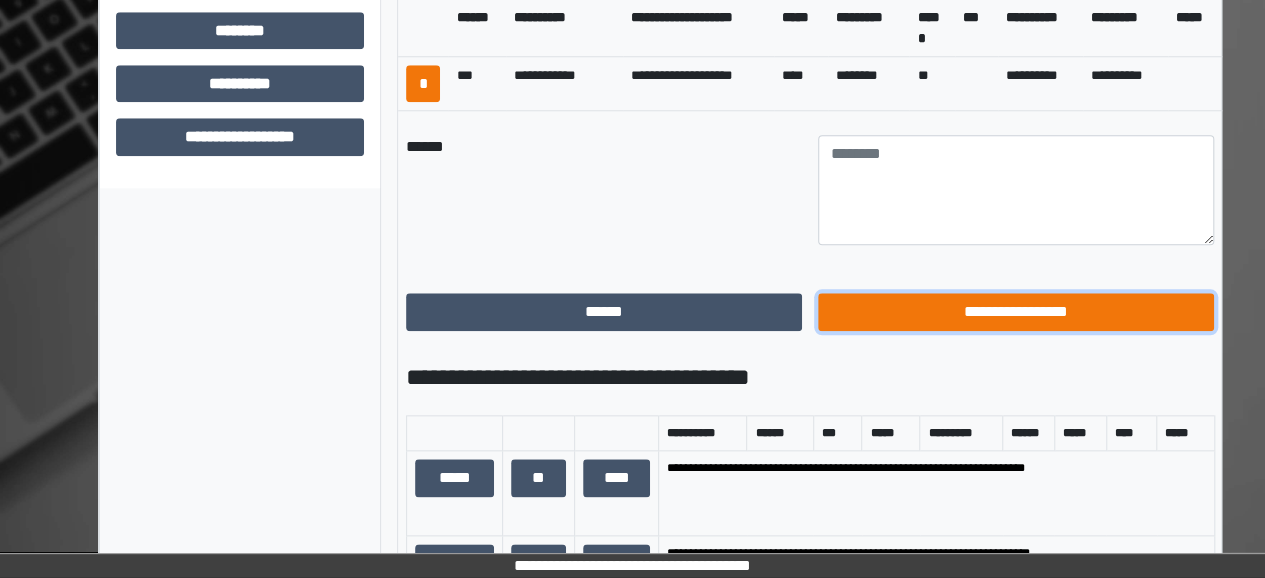 click on "**********" at bounding box center (1016, 311) 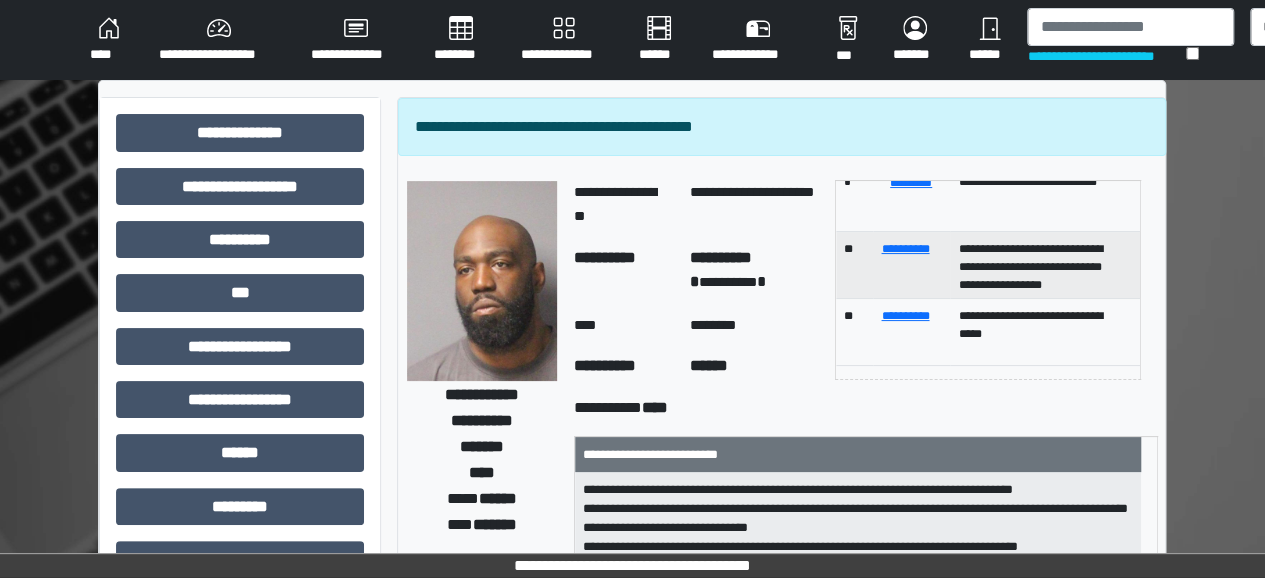 scroll, scrollTop: 0, scrollLeft: 93, axis: horizontal 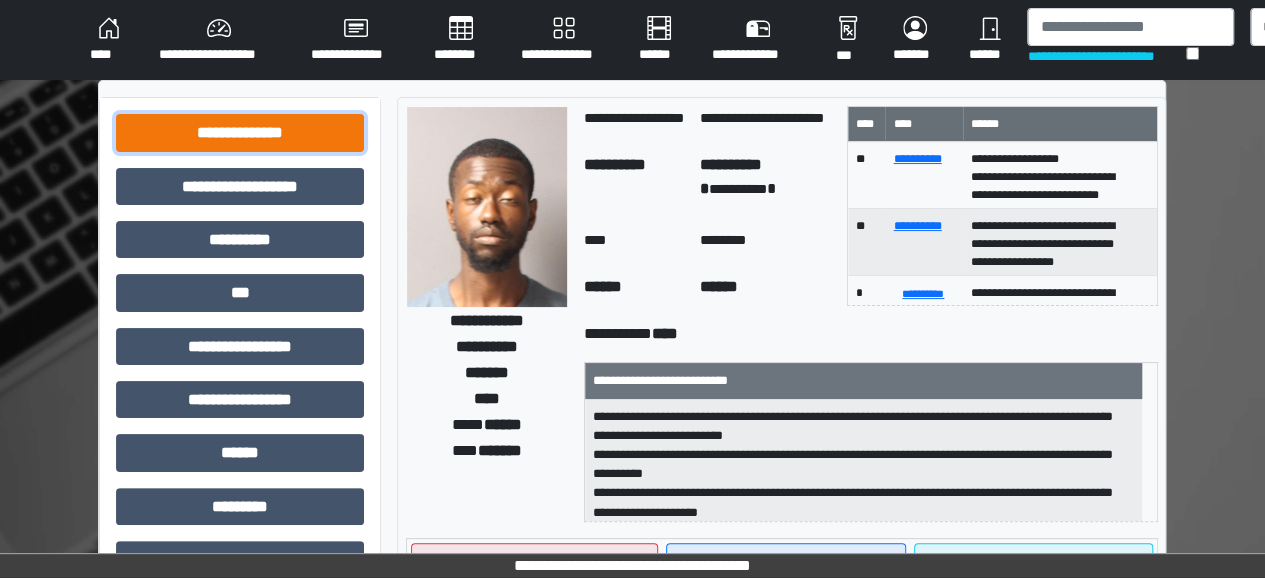 click on "**********" at bounding box center [240, 132] 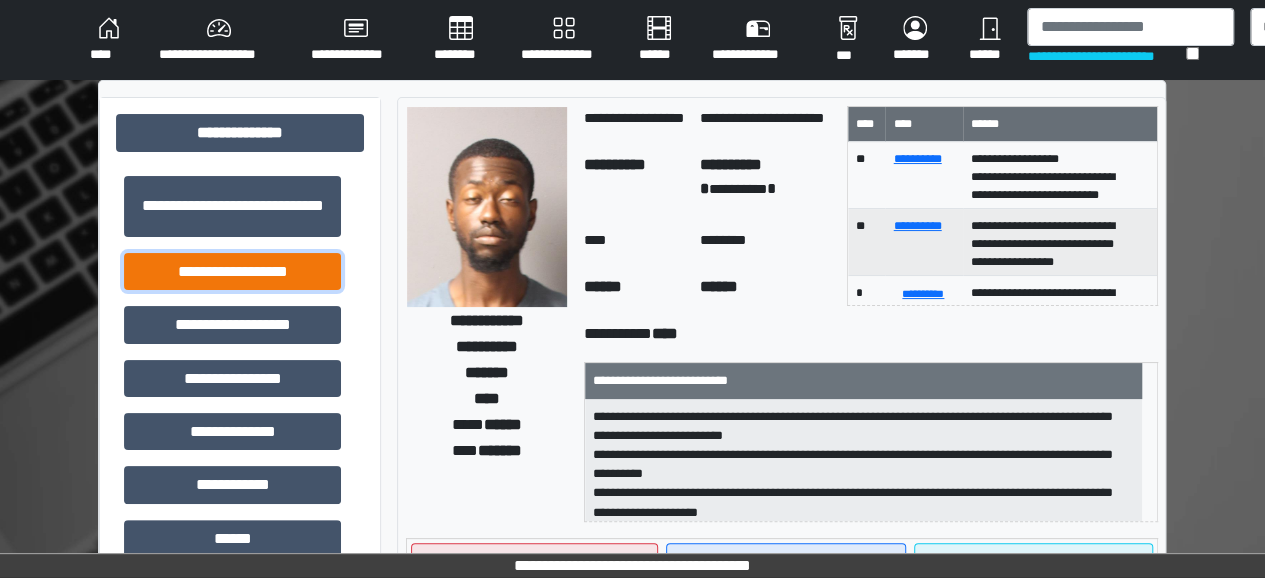 click on "**********" at bounding box center [232, 271] 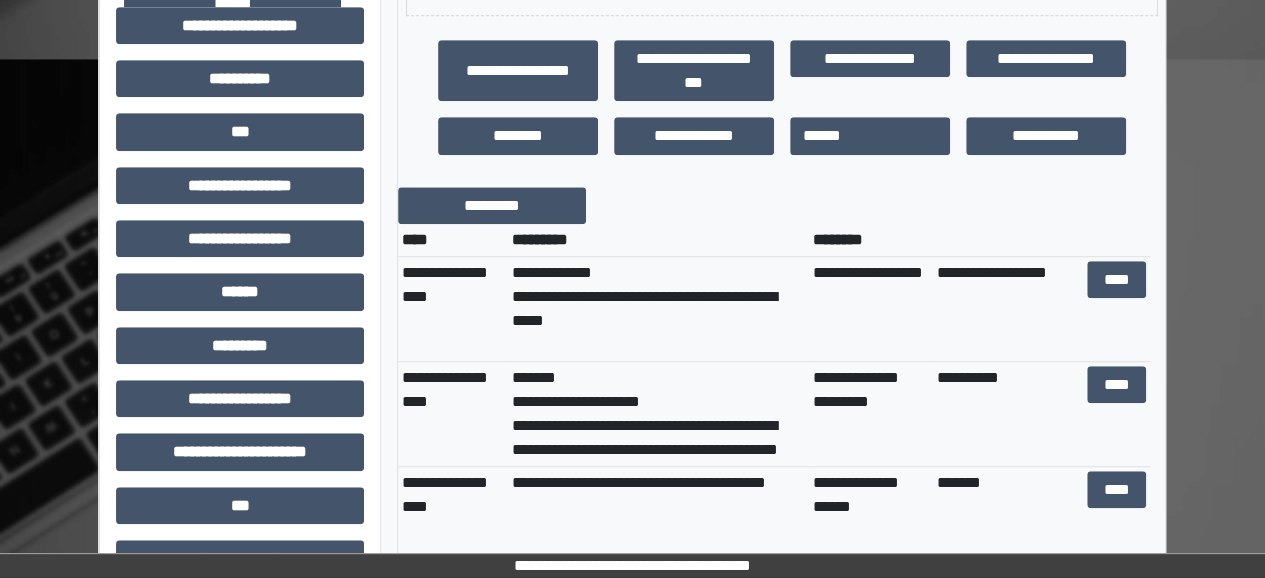 scroll, scrollTop: 648, scrollLeft: 0, axis: vertical 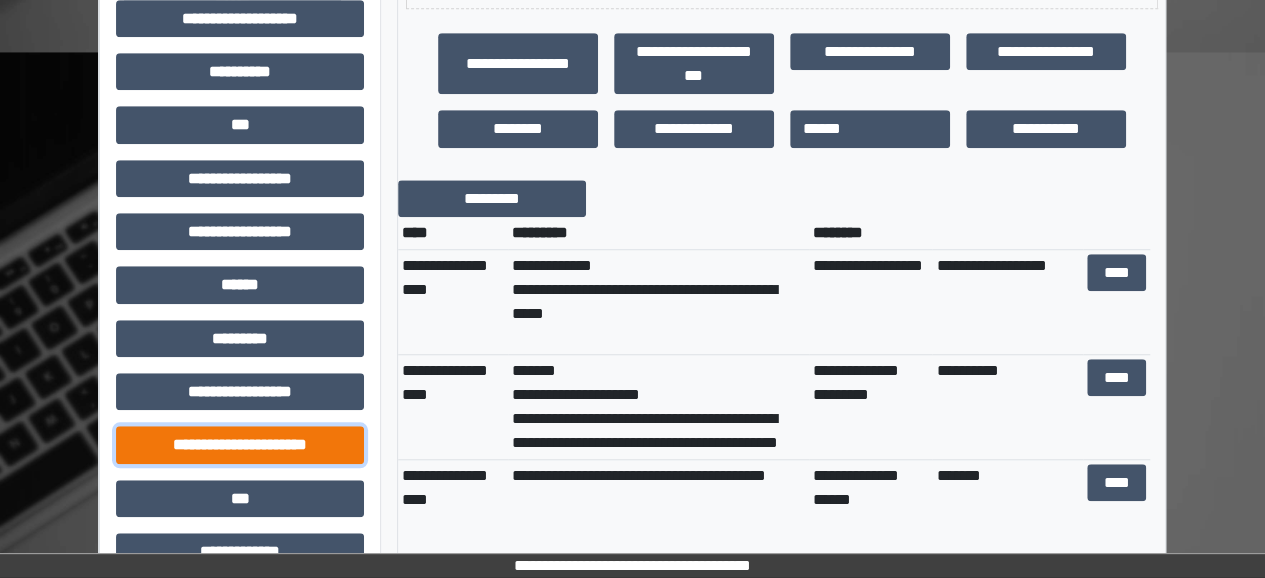 drag, startPoint x: 204, startPoint y: 431, endPoint x: 180, endPoint y: 451, distance: 31.241 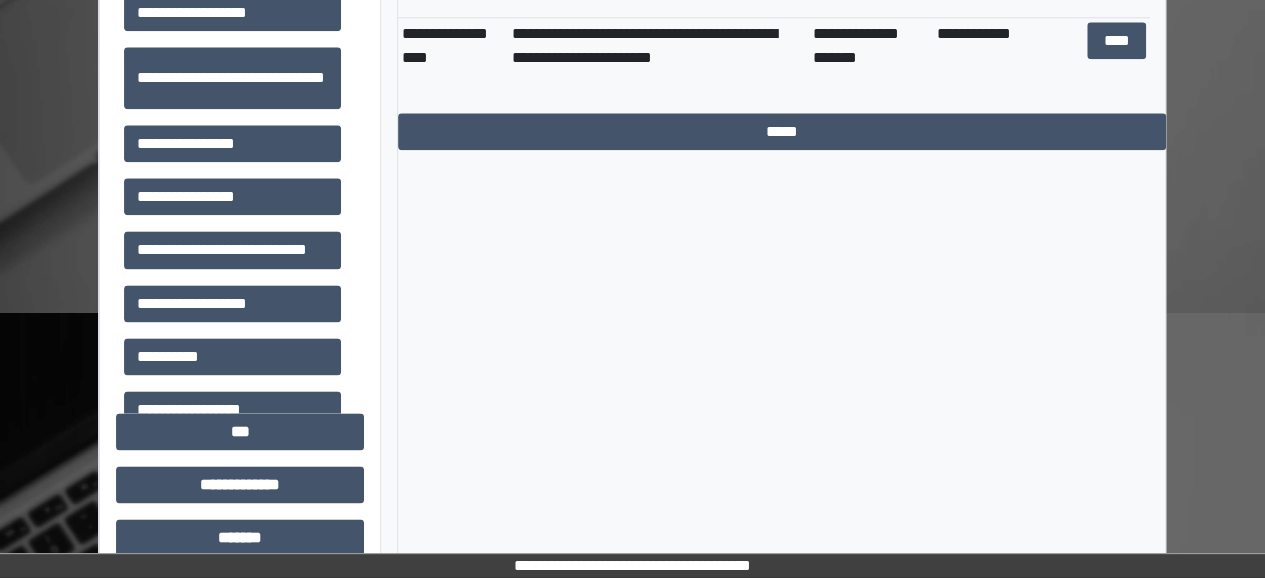 scroll, scrollTop: 1196, scrollLeft: 0, axis: vertical 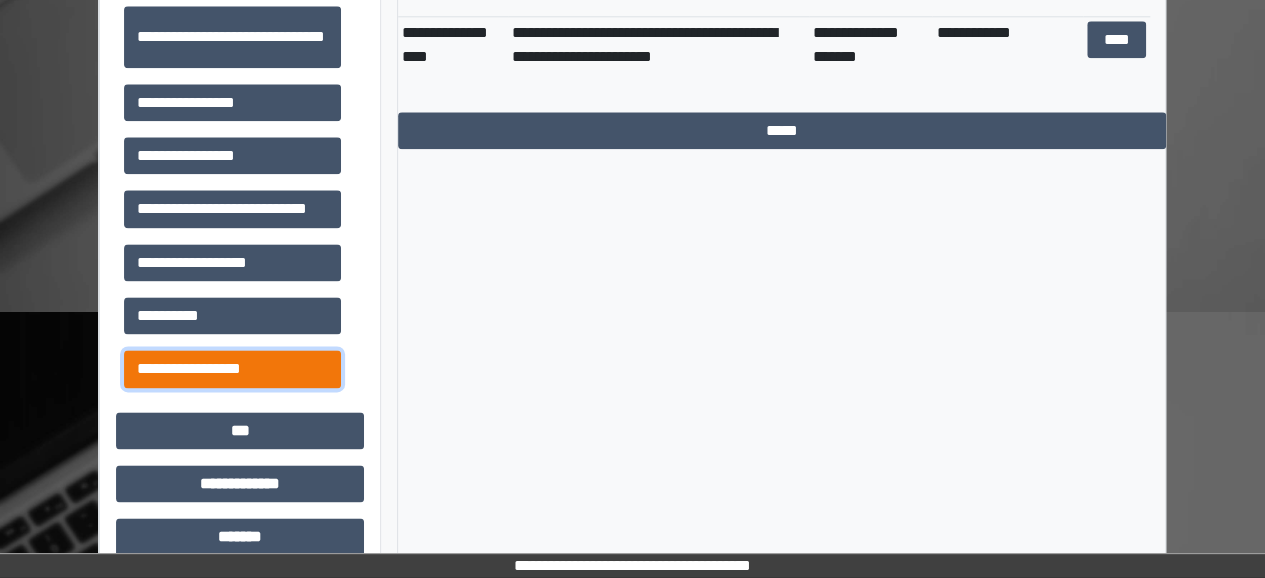click on "**********" at bounding box center (232, 368) 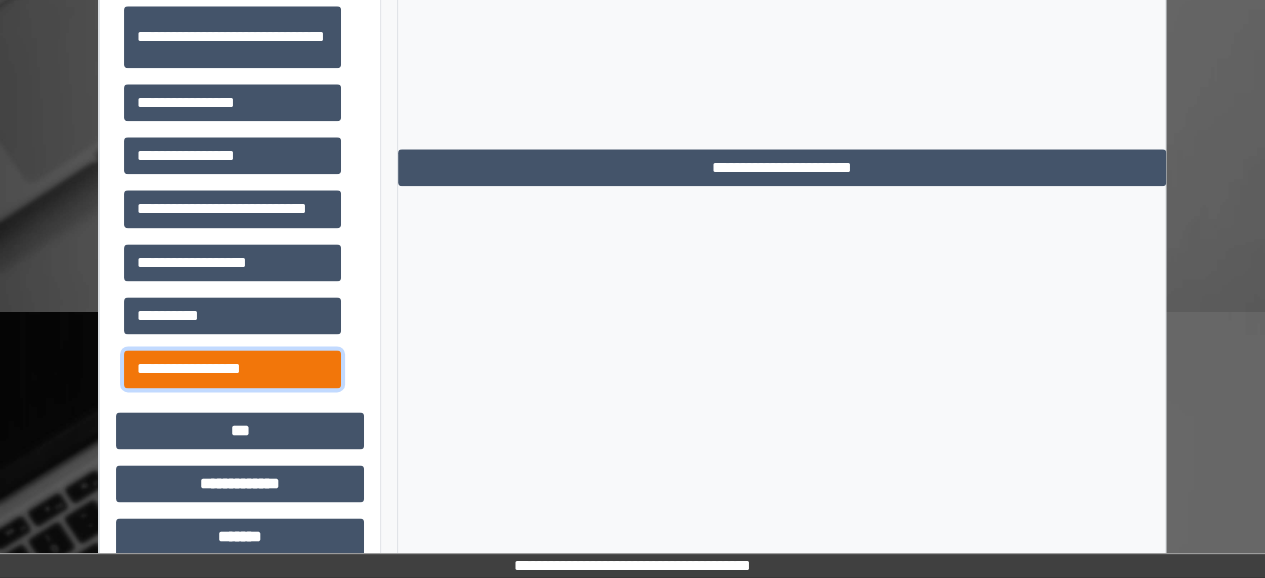 click on "**********" at bounding box center [232, 368] 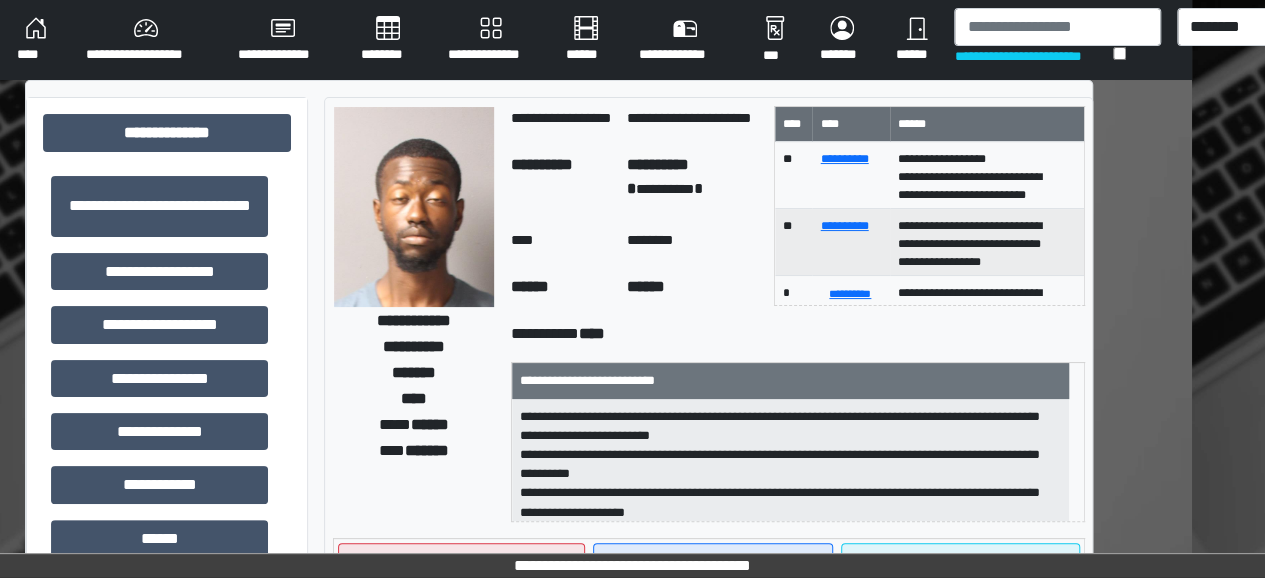 scroll, scrollTop: 0, scrollLeft: 78, axis: horizontal 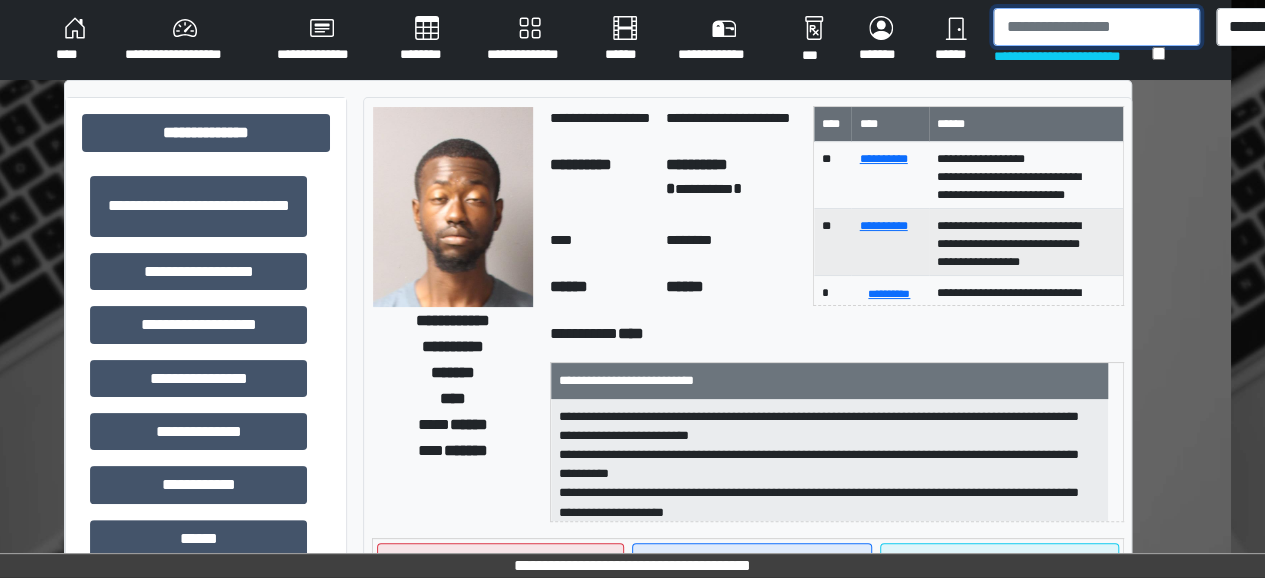 click at bounding box center (1096, 27) 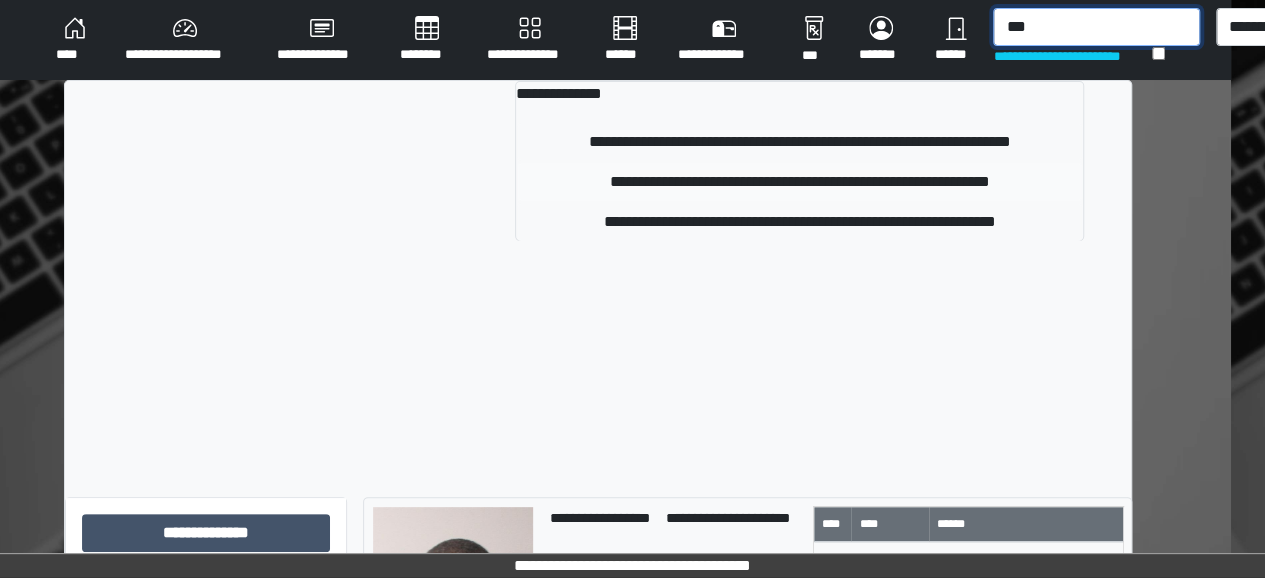 type on "***" 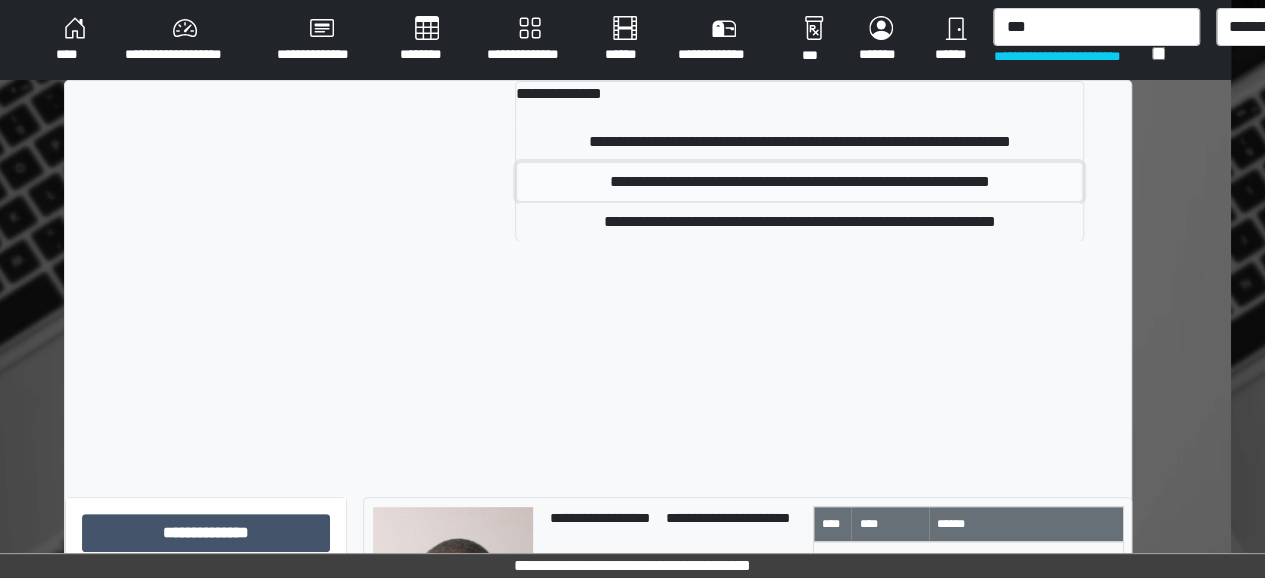 click on "**********" at bounding box center (799, 182) 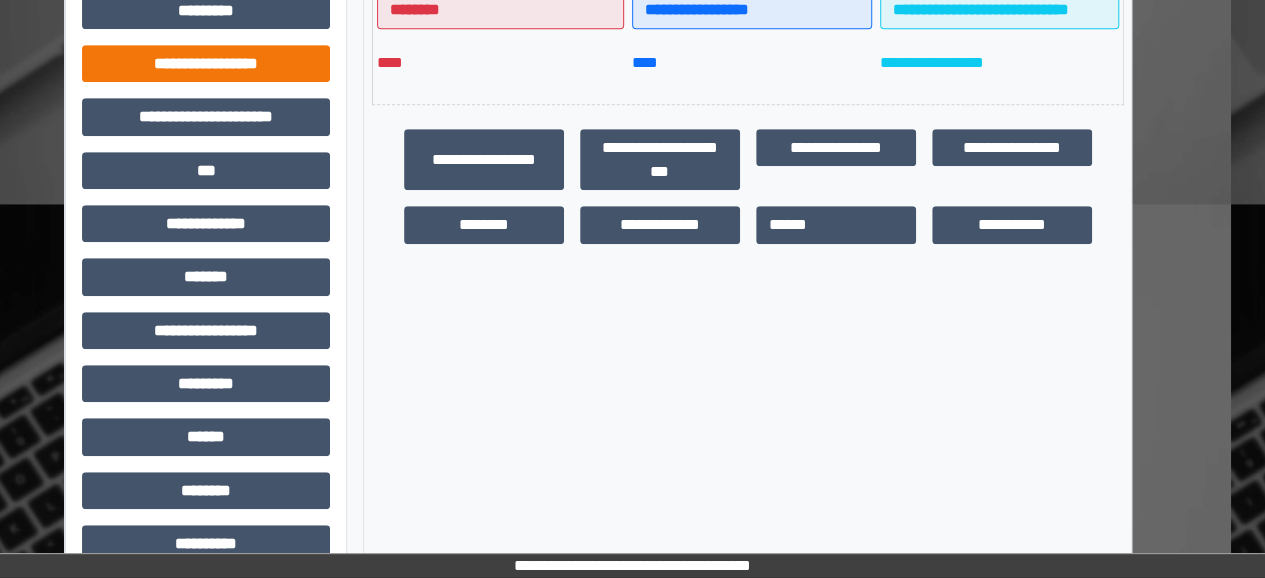 scroll, scrollTop: 582, scrollLeft: 34, axis: both 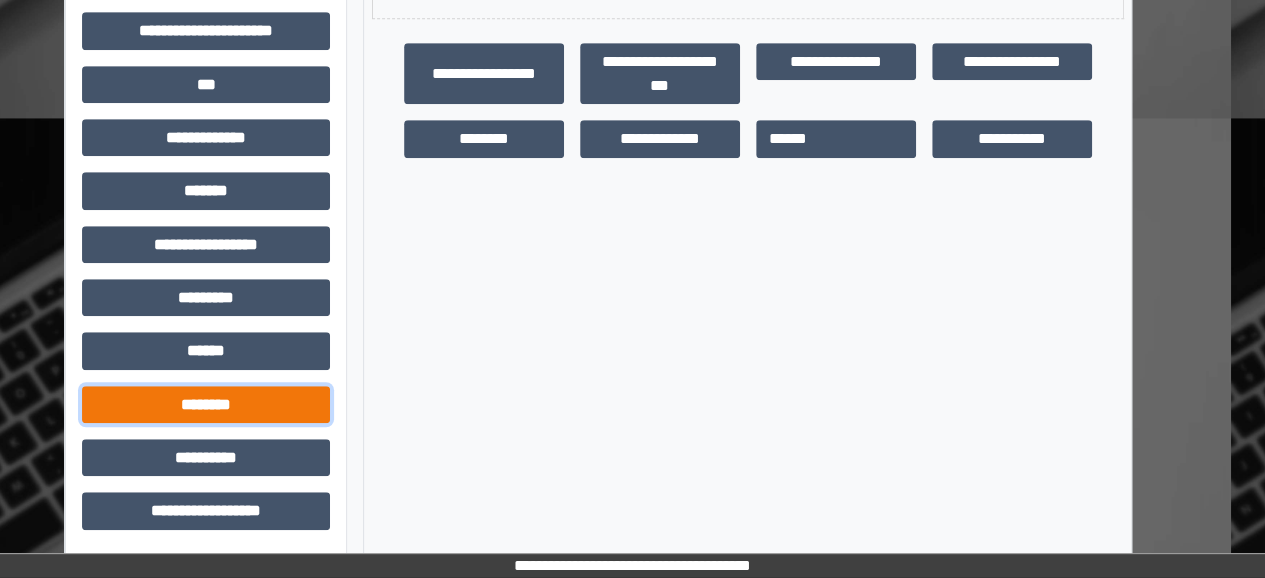drag, startPoint x: 208, startPoint y: 416, endPoint x: 194, endPoint y: 409, distance: 15.652476 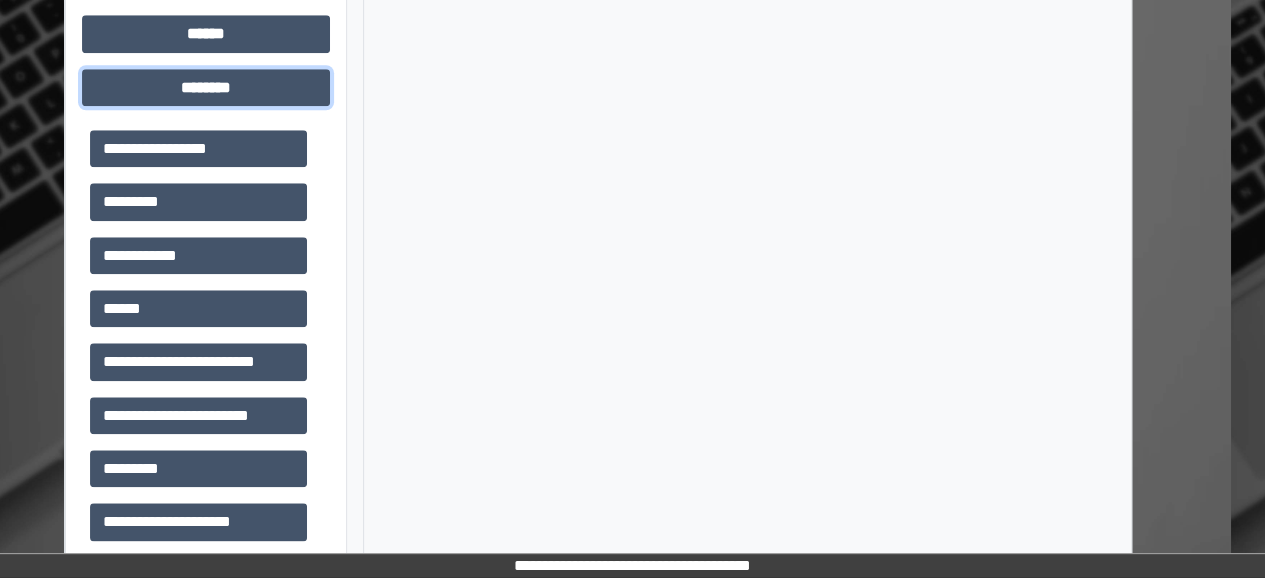 scroll, scrollTop: 903, scrollLeft: 34, axis: both 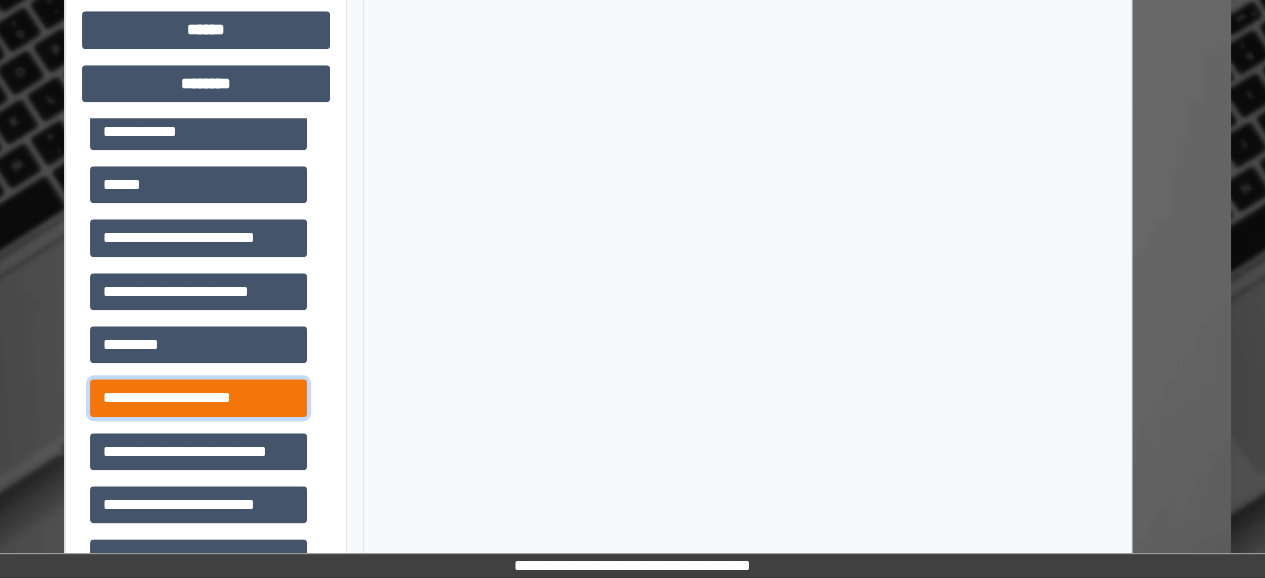 click on "**********" at bounding box center (198, 397) 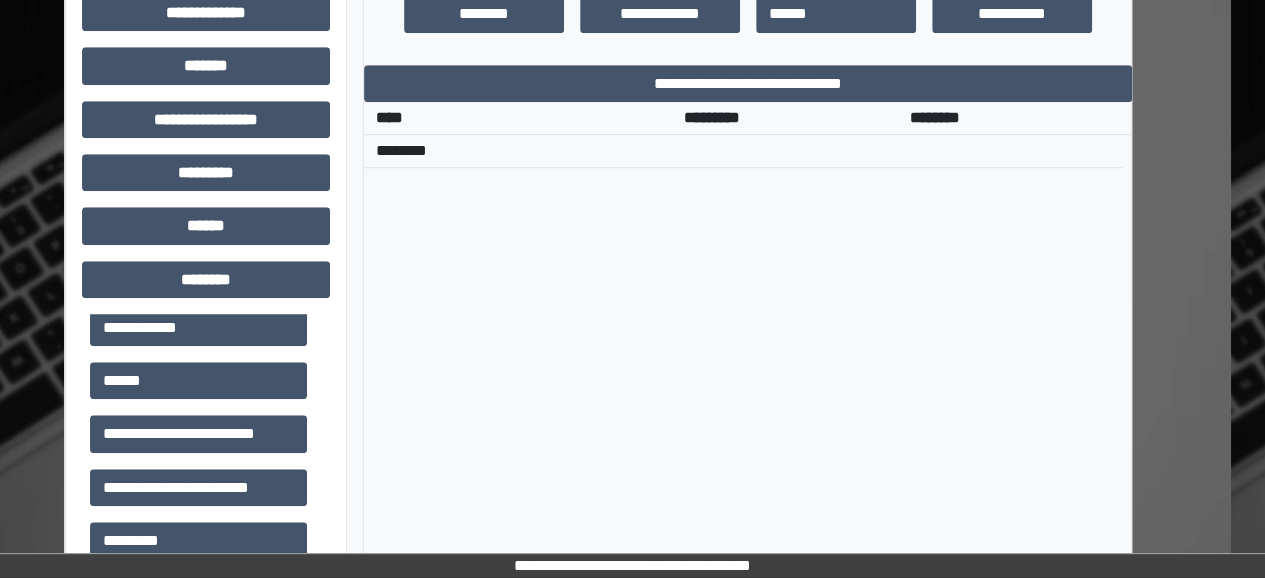 scroll, scrollTop: 1062, scrollLeft: 34, axis: both 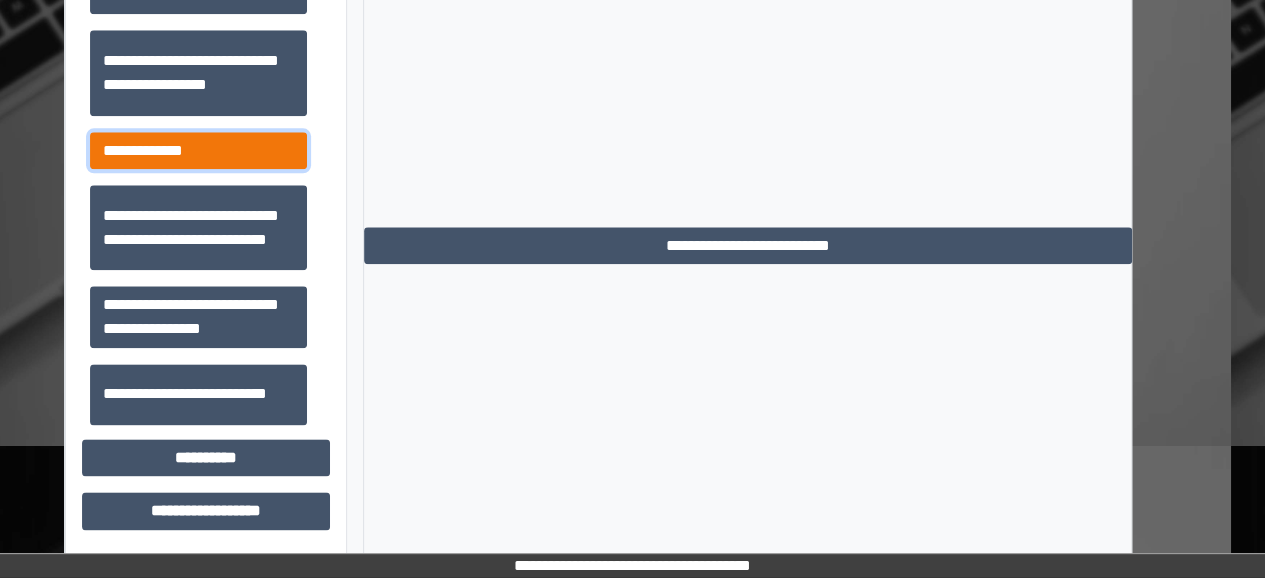 click on "**********" at bounding box center [198, 150] 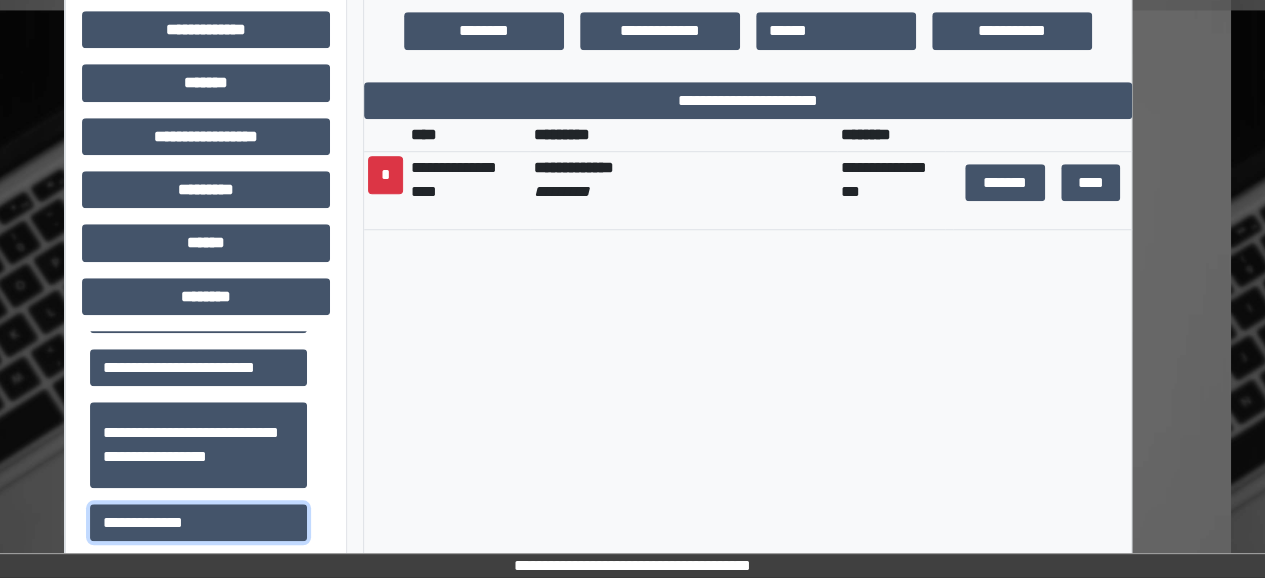 scroll, scrollTop: 688, scrollLeft: 34, axis: both 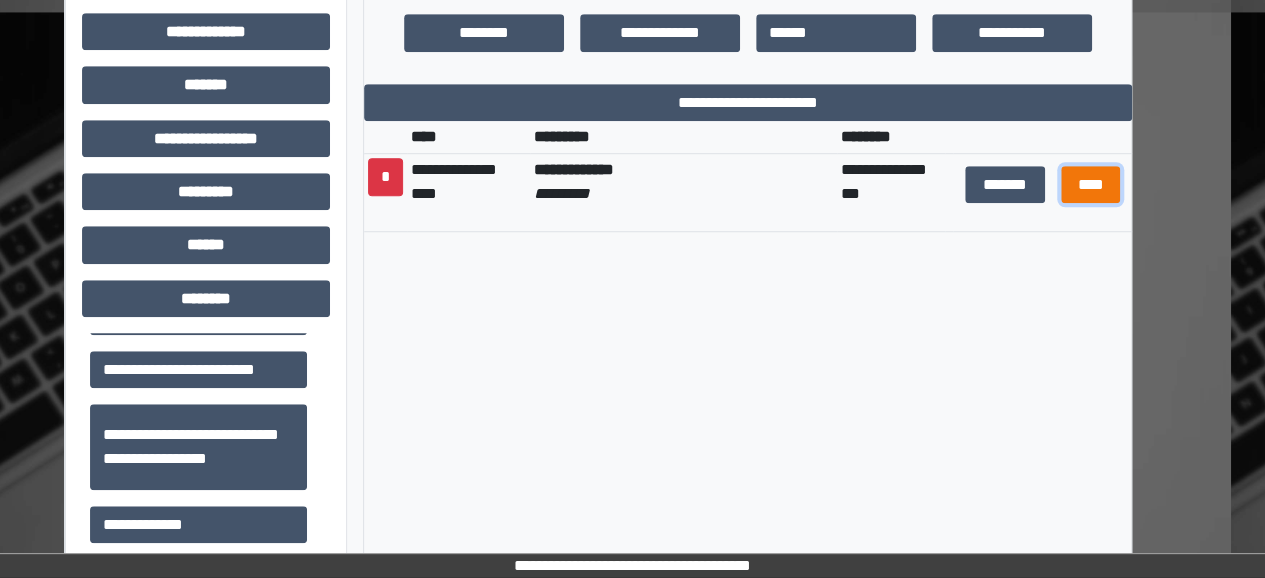 click on "****" at bounding box center (1090, 184) 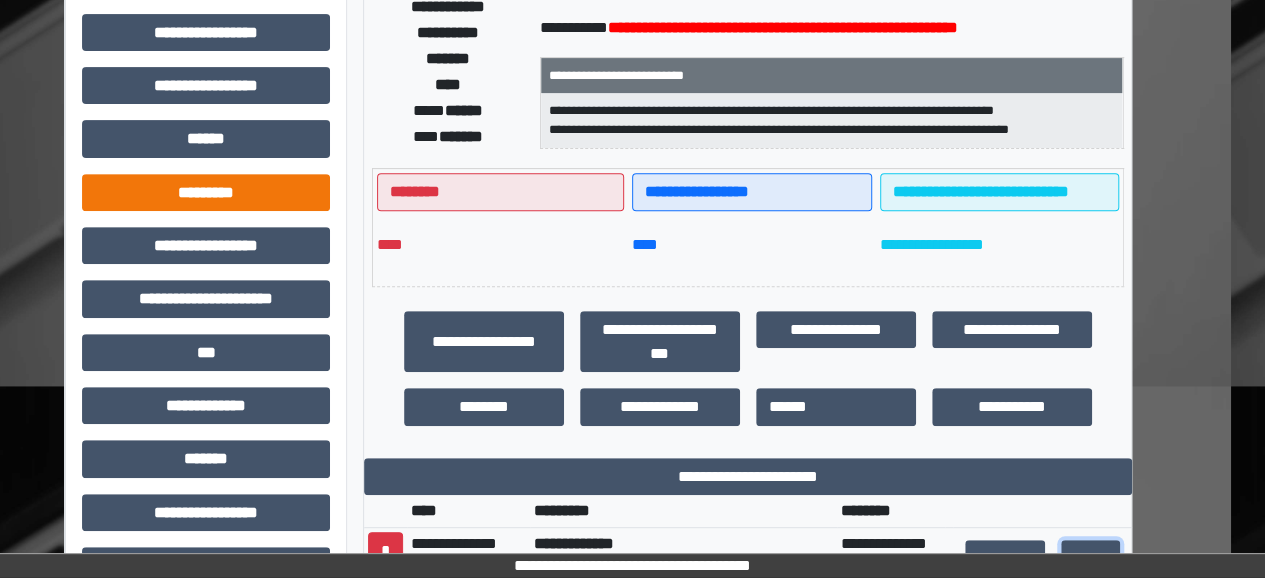 scroll, scrollTop: 312, scrollLeft: 34, axis: both 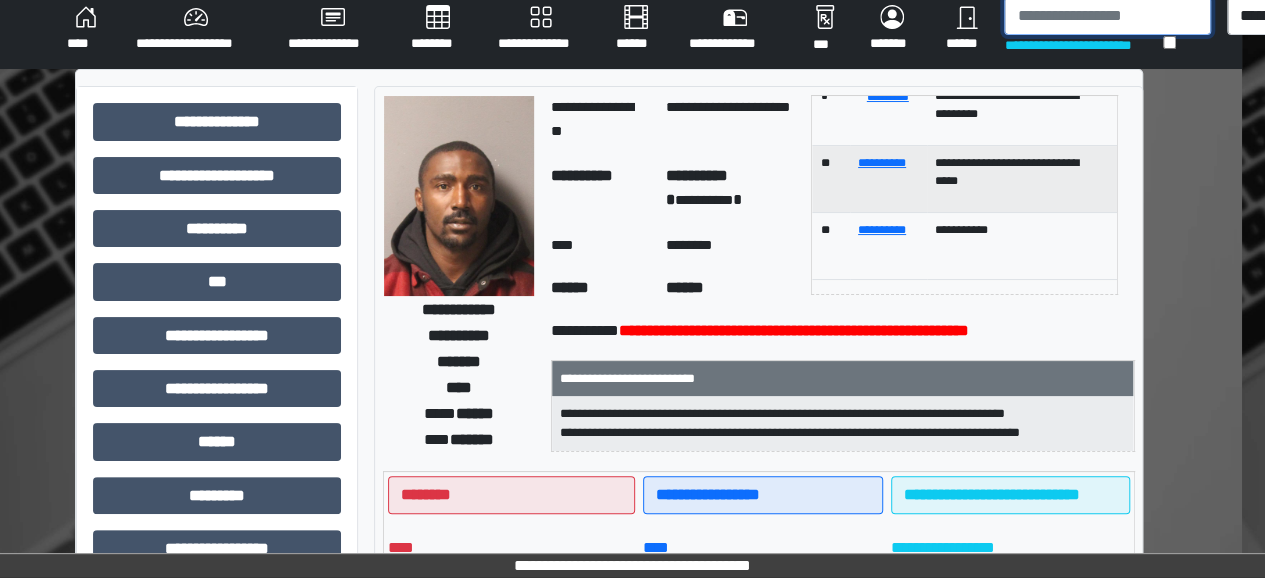 click at bounding box center (1107, 16) 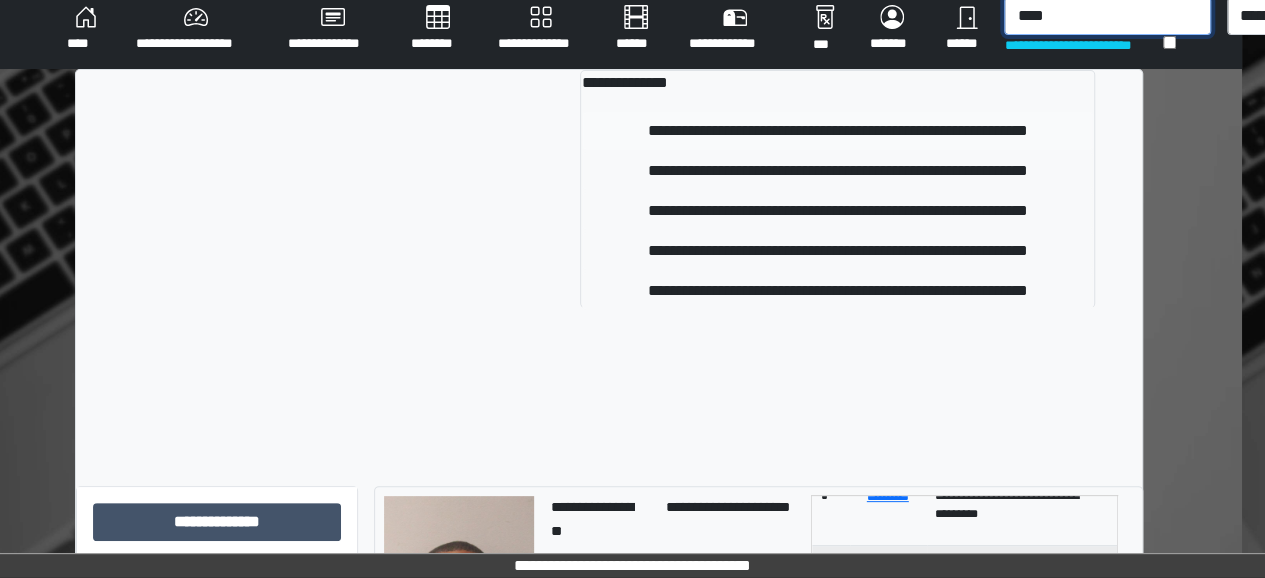 type on "****" 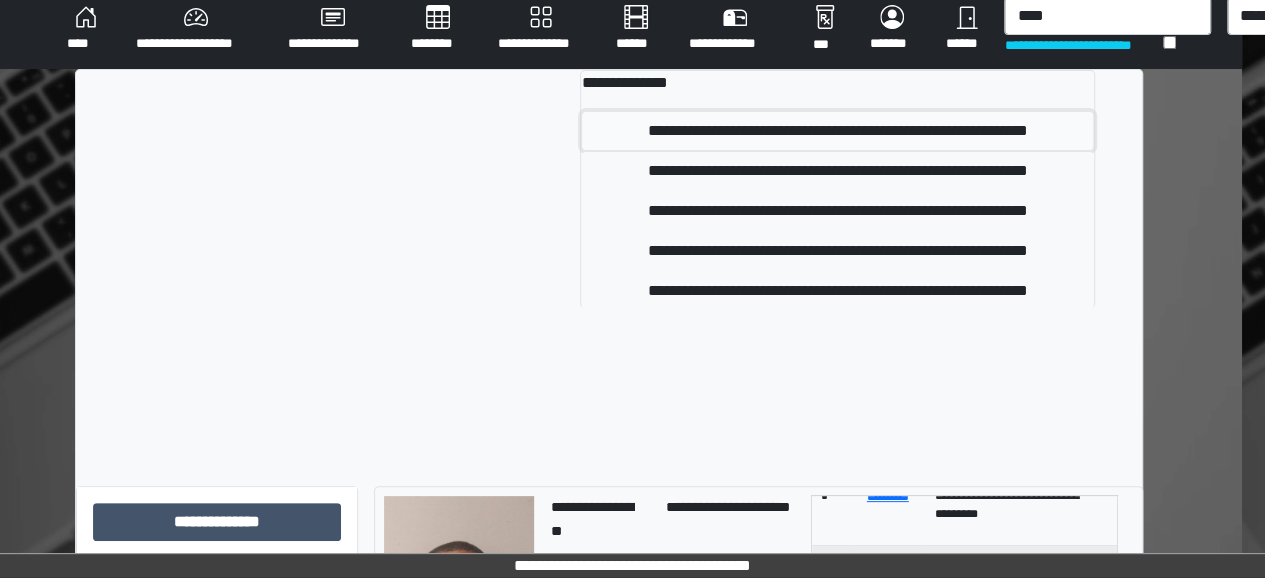 click on "**********" at bounding box center (837, 131) 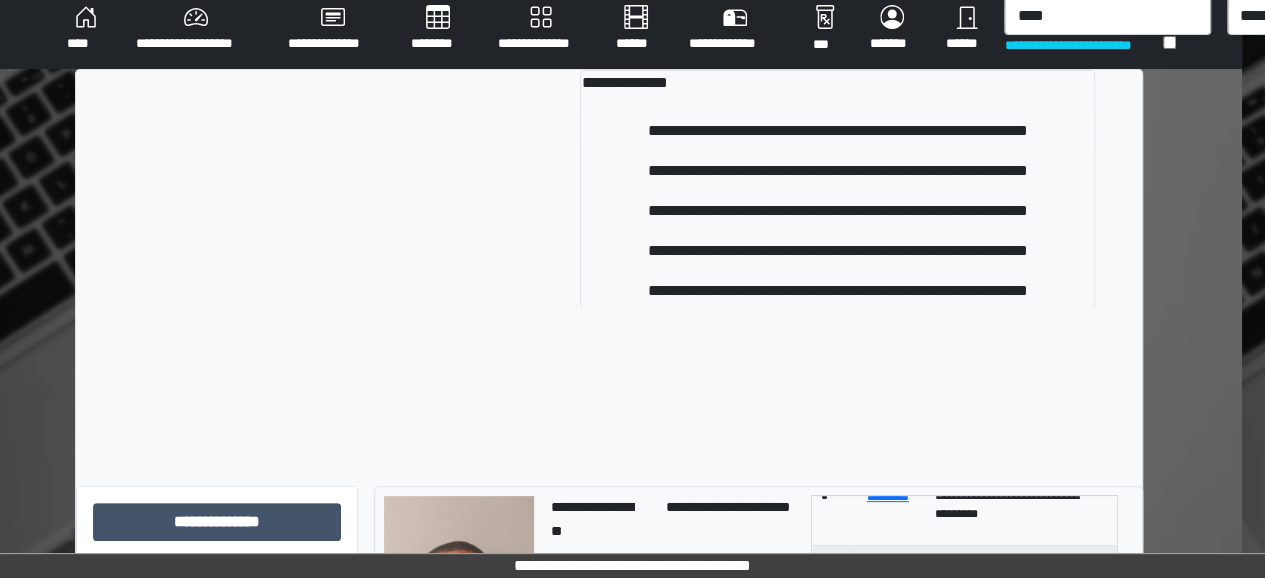 type 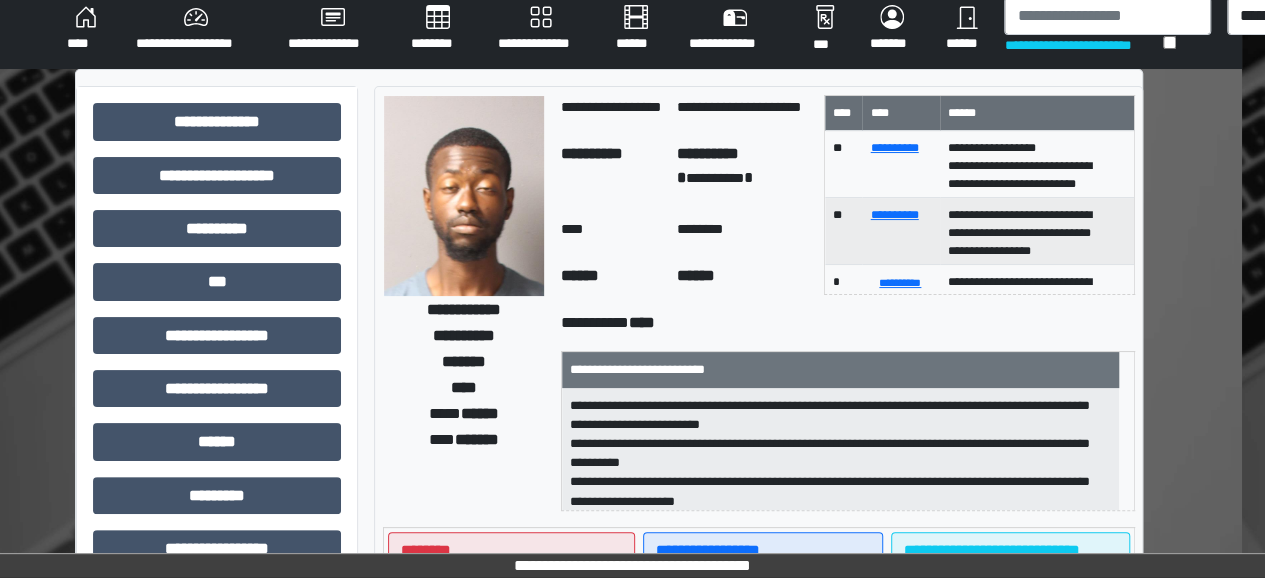 scroll, scrollTop: 1, scrollLeft: 0, axis: vertical 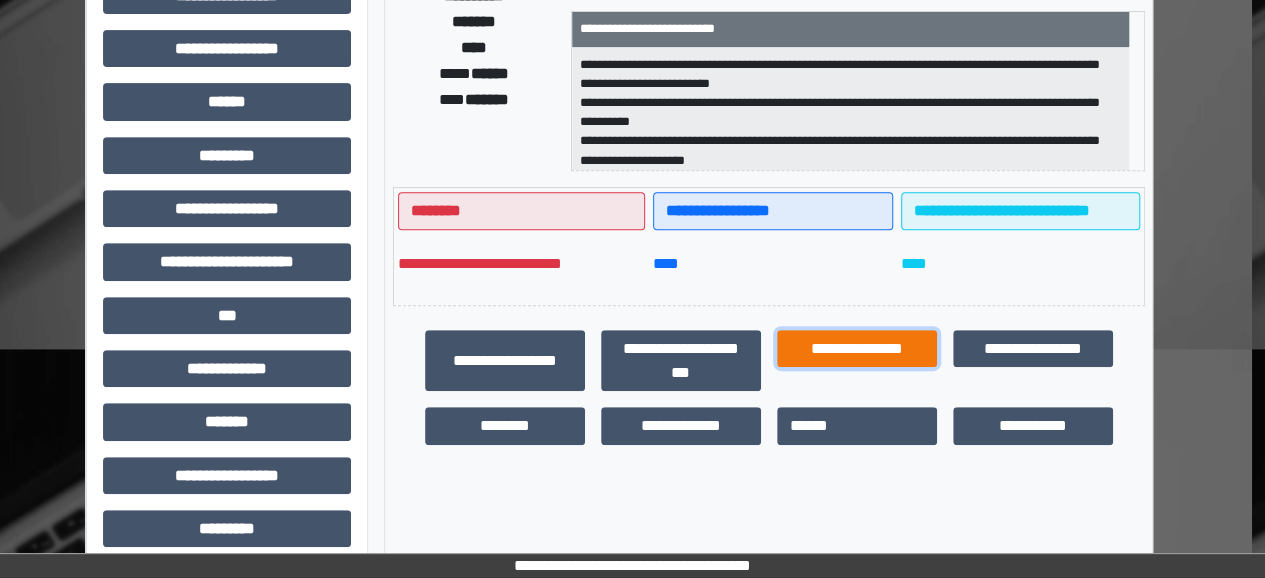 click on "**********" at bounding box center [857, 348] 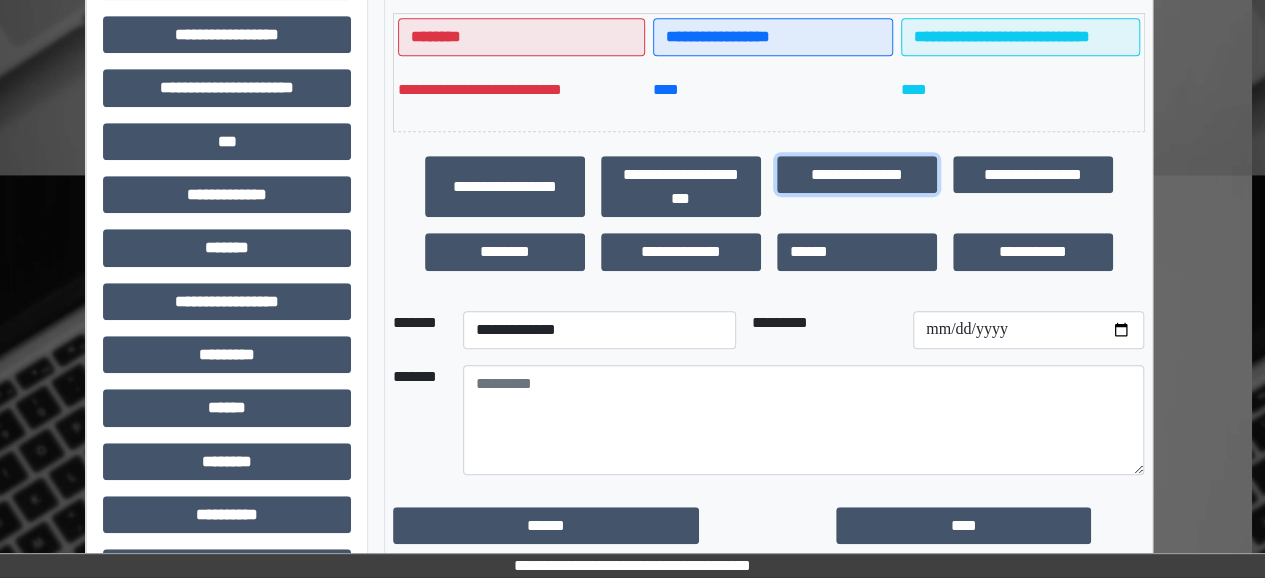 scroll, scrollTop: 537, scrollLeft: 13, axis: both 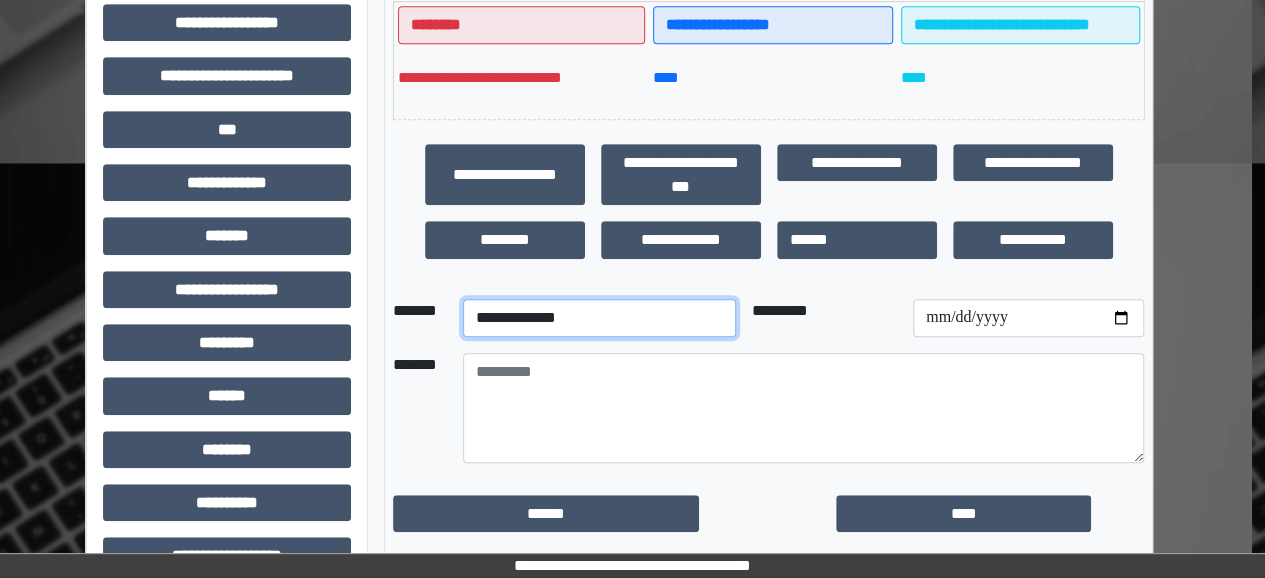 click on "**********" at bounding box center [599, 318] 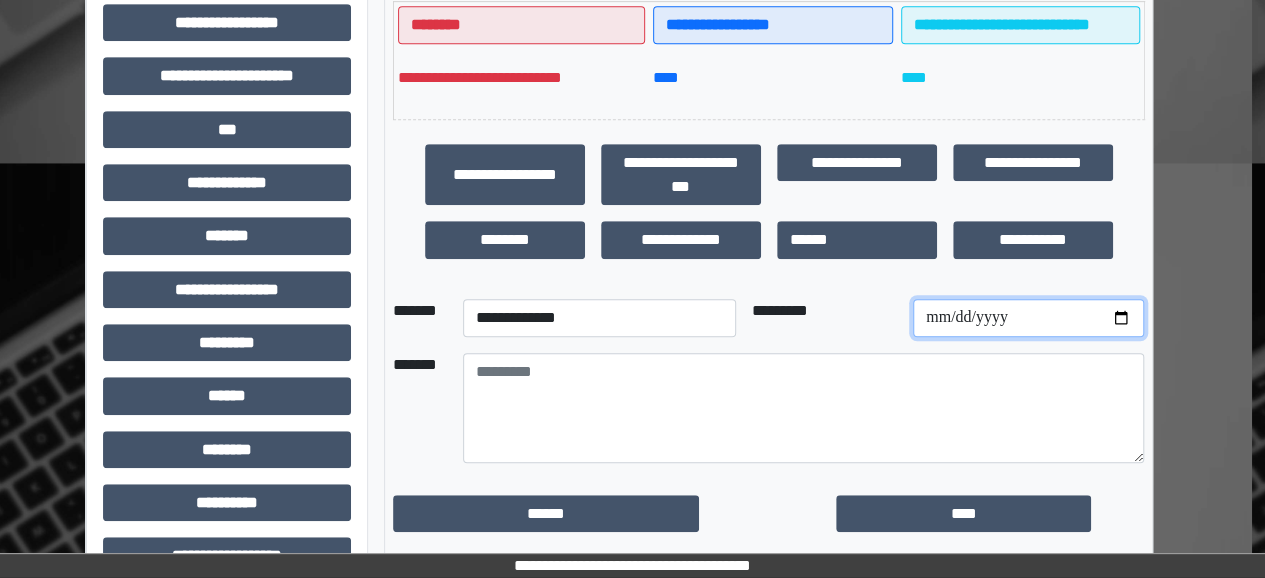 click at bounding box center (1028, 318) 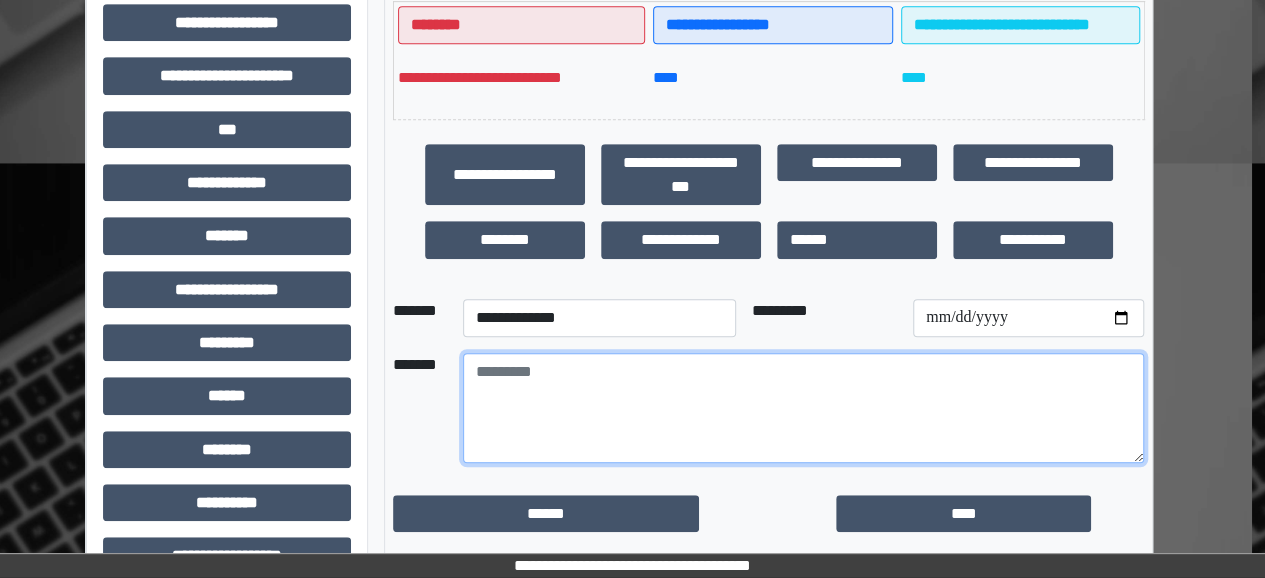 click at bounding box center [803, 408] 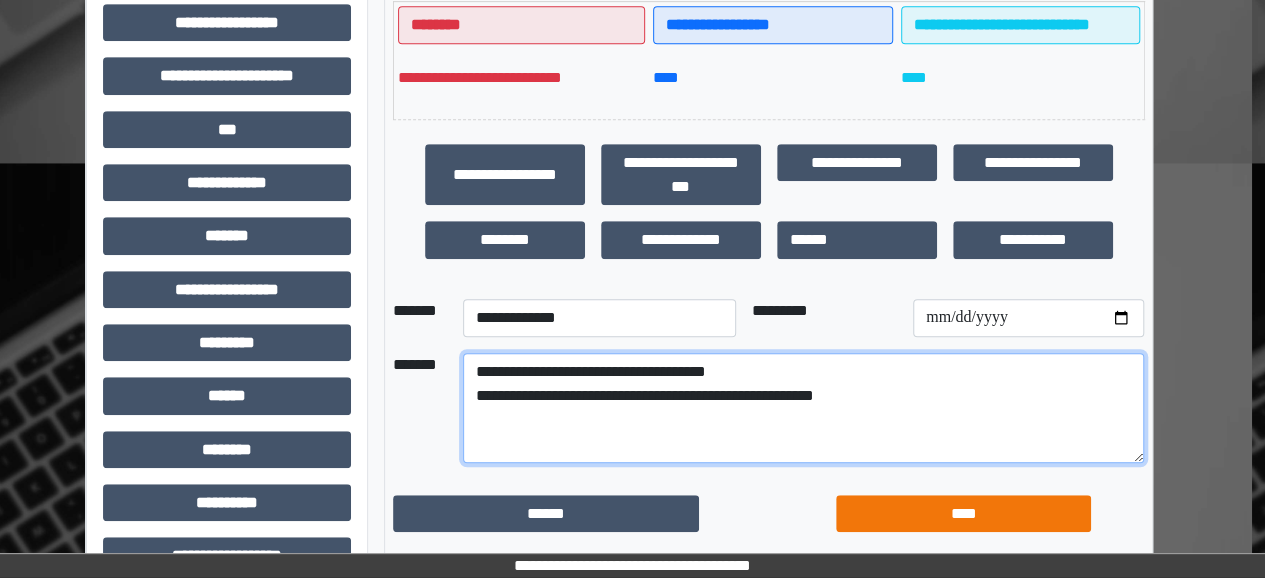 type on "**********" 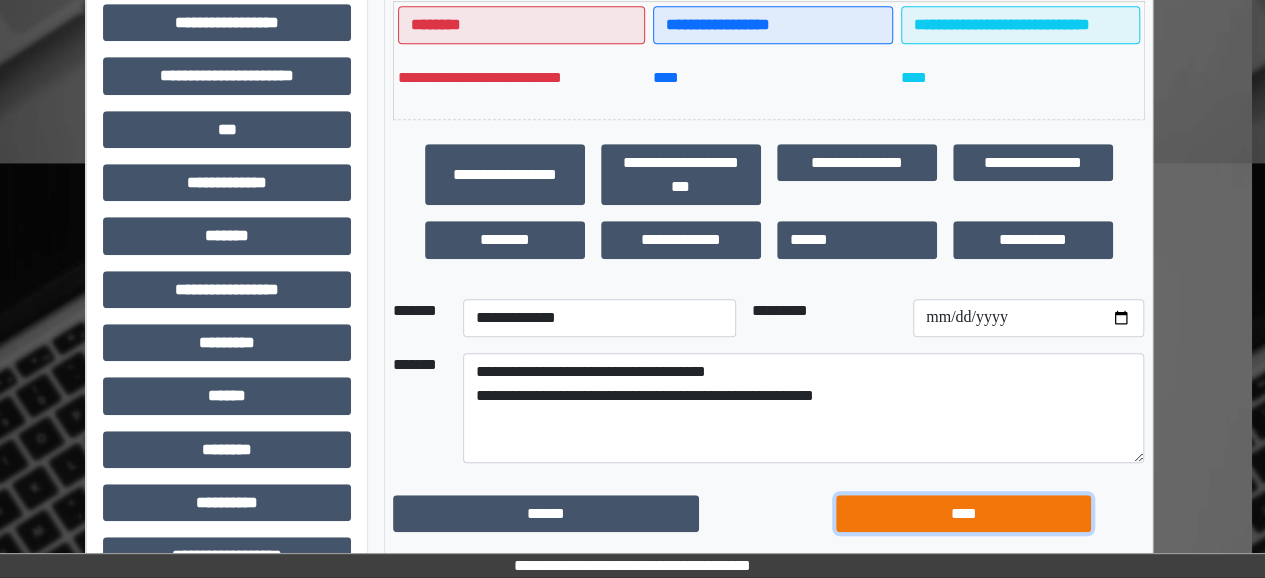 click on "****" at bounding box center [963, 513] 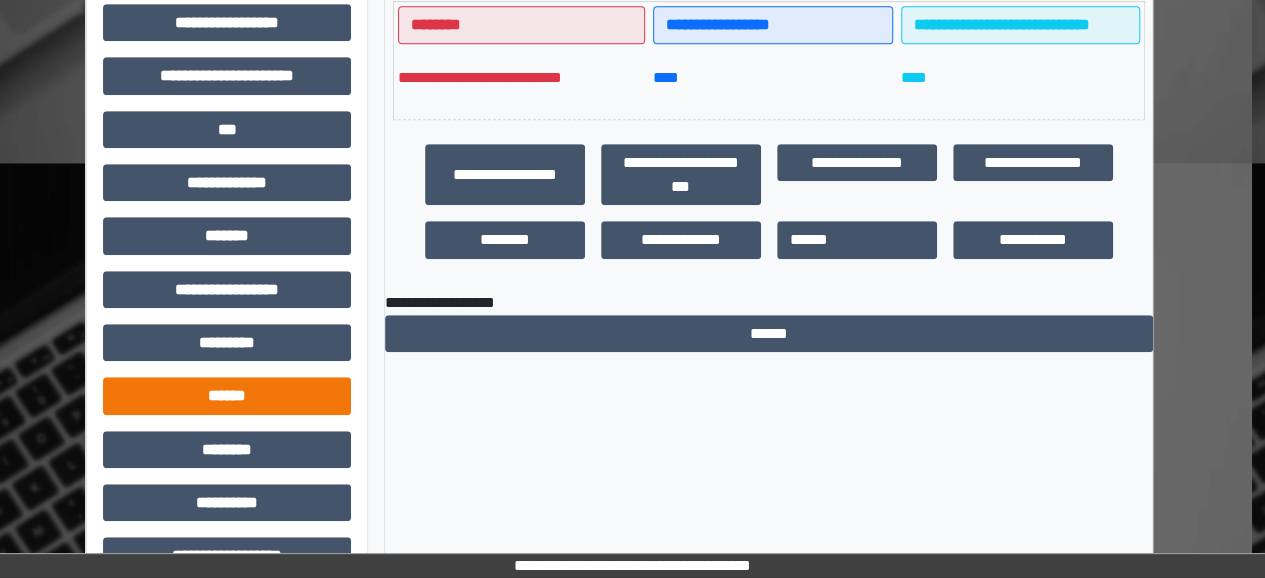 scroll, scrollTop: 582, scrollLeft: 13, axis: both 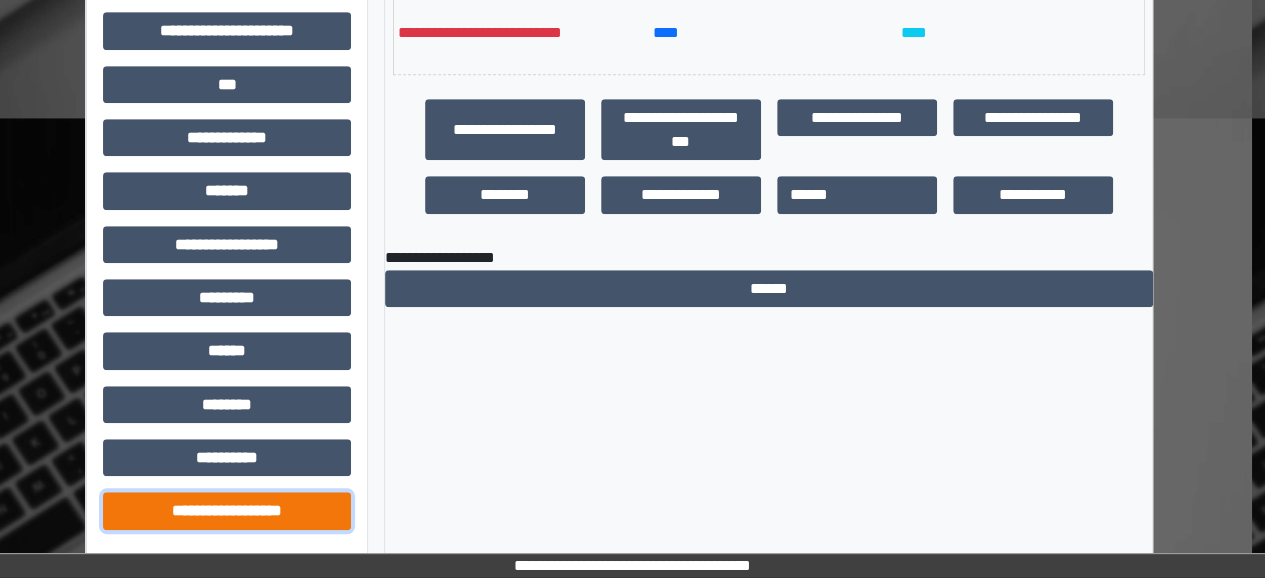 click on "**********" at bounding box center [227, 510] 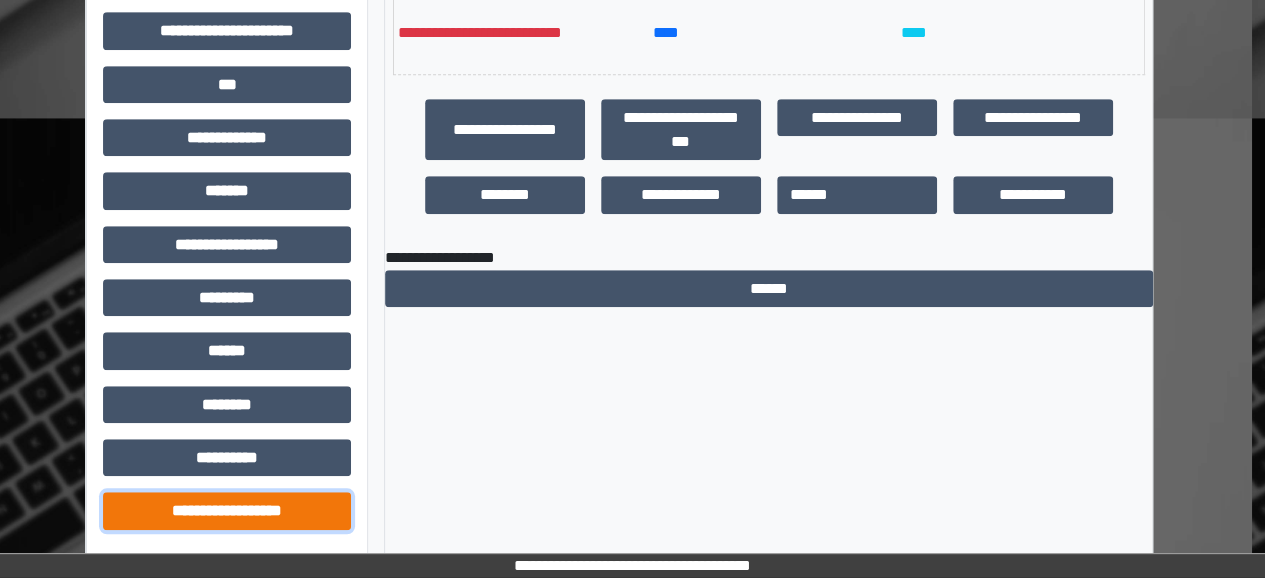 click on "**********" at bounding box center (227, 510) 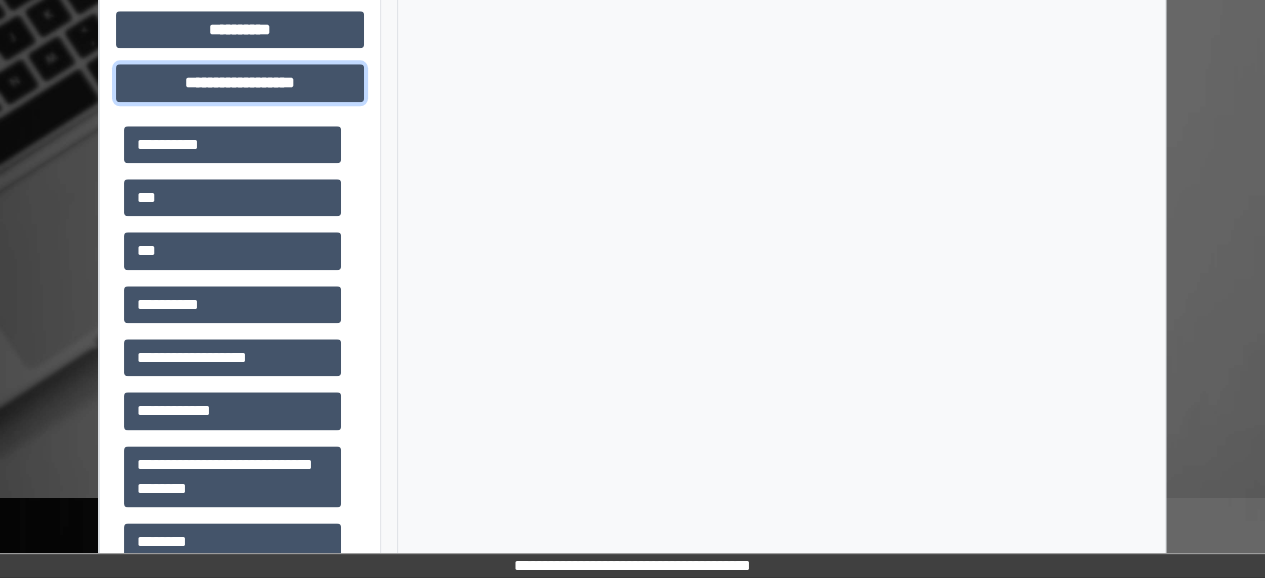 scroll, scrollTop: 1010, scrollLeft: 0, axis: vertical 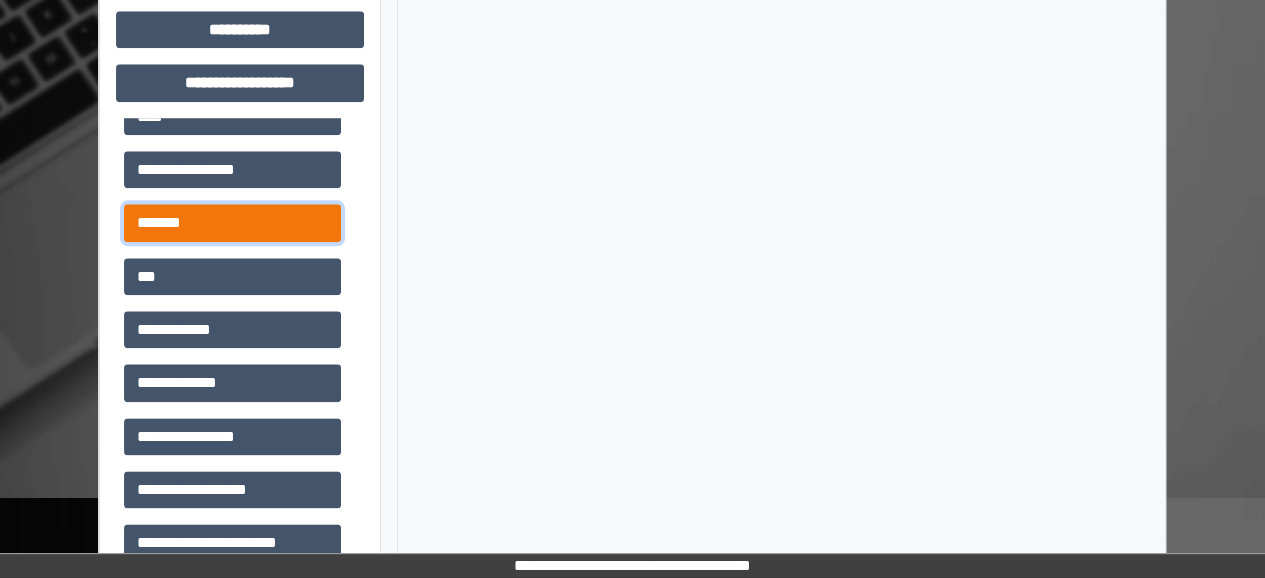 click on "*******" at bounding box center (232, 222) 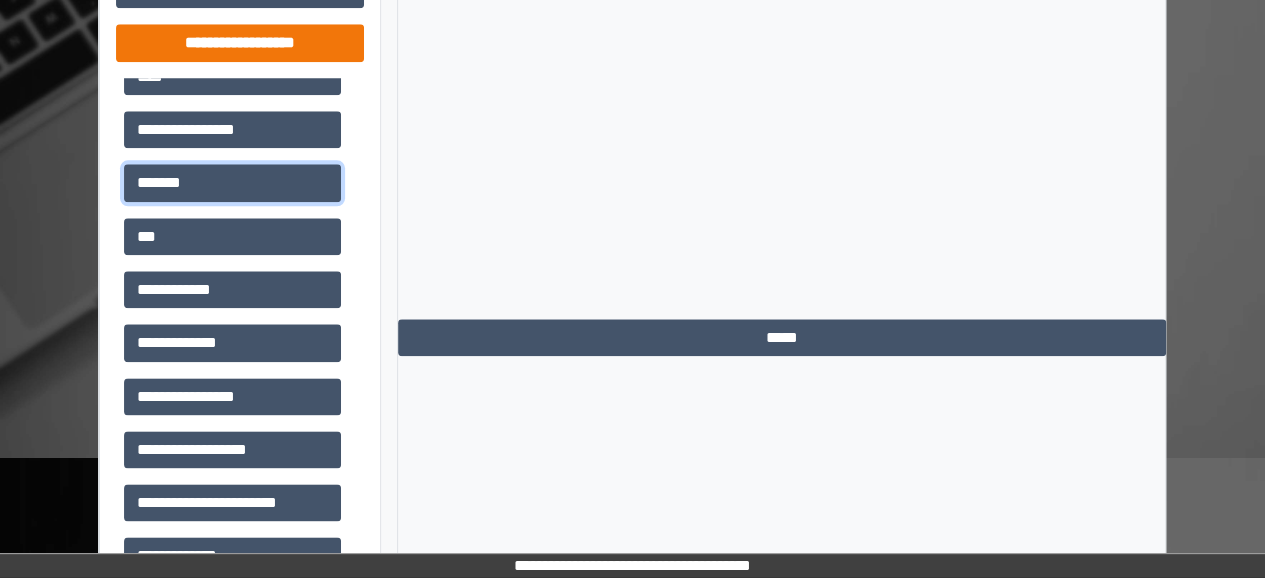 scroll, scrollTop: 1054, scrollLeft: 0, axis: vertical 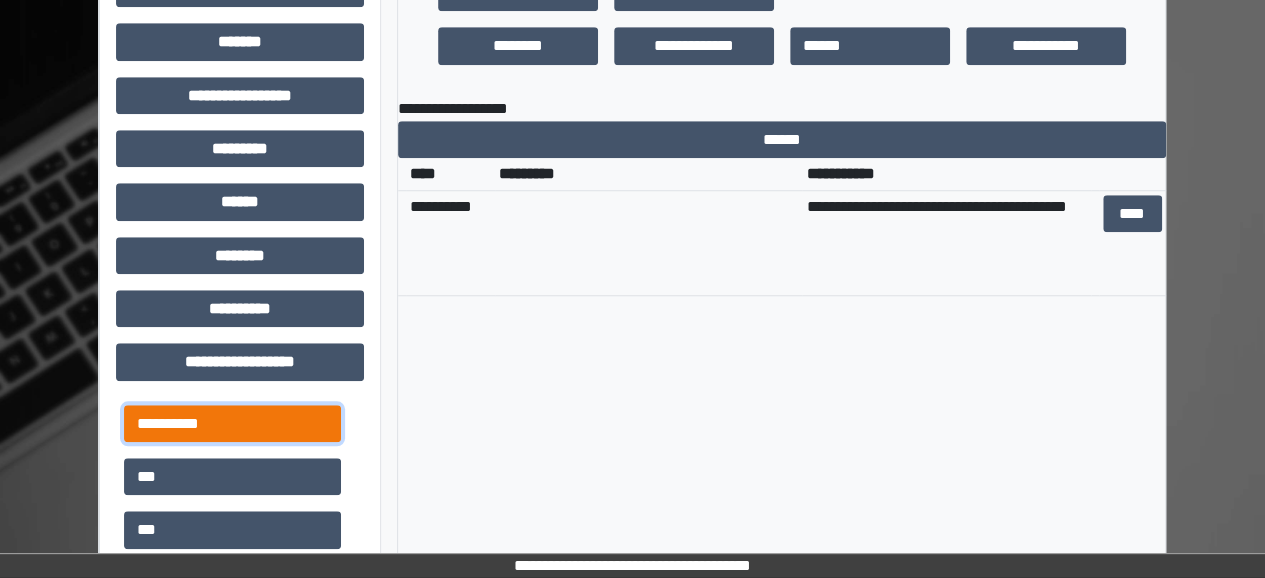 click on "**********" at bounding box center (232, 423) 